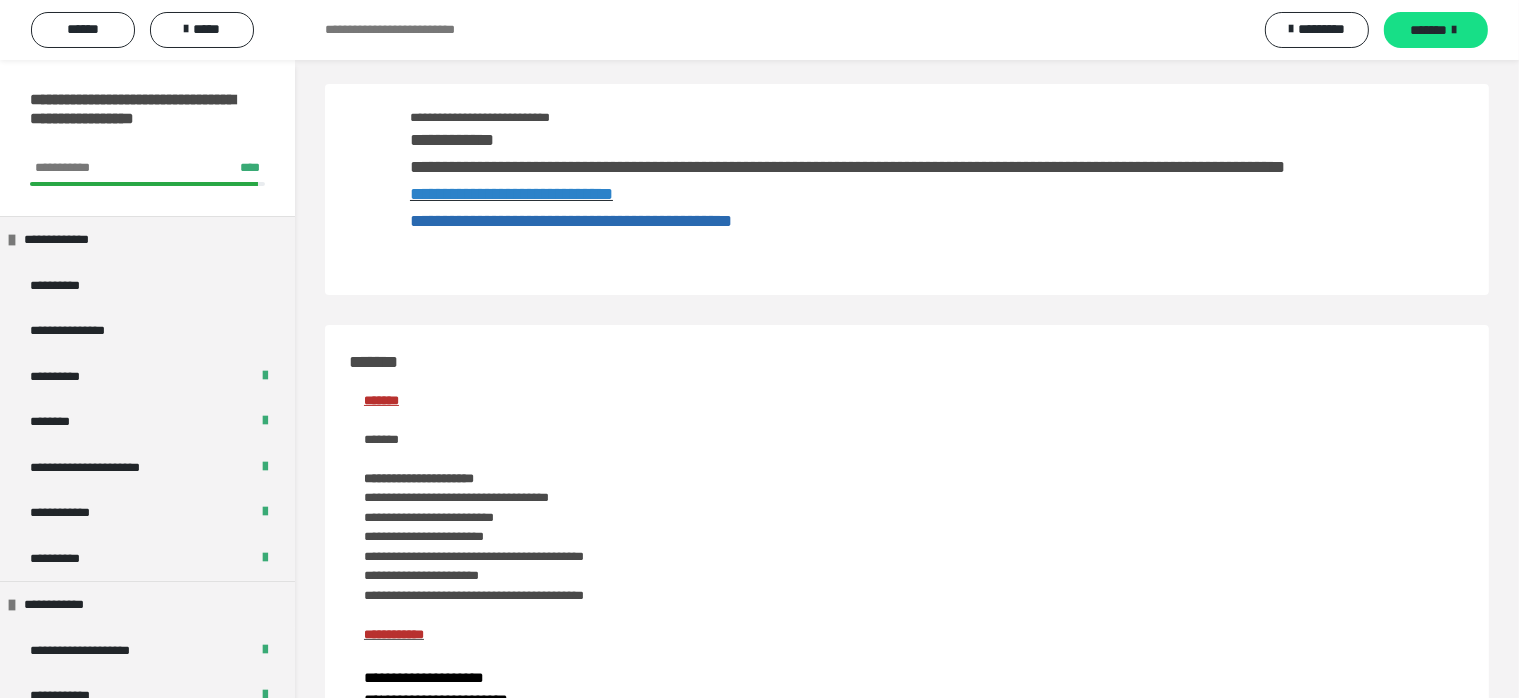 scroll, scrollTop: 0, scrollLeft: 0, axis: both 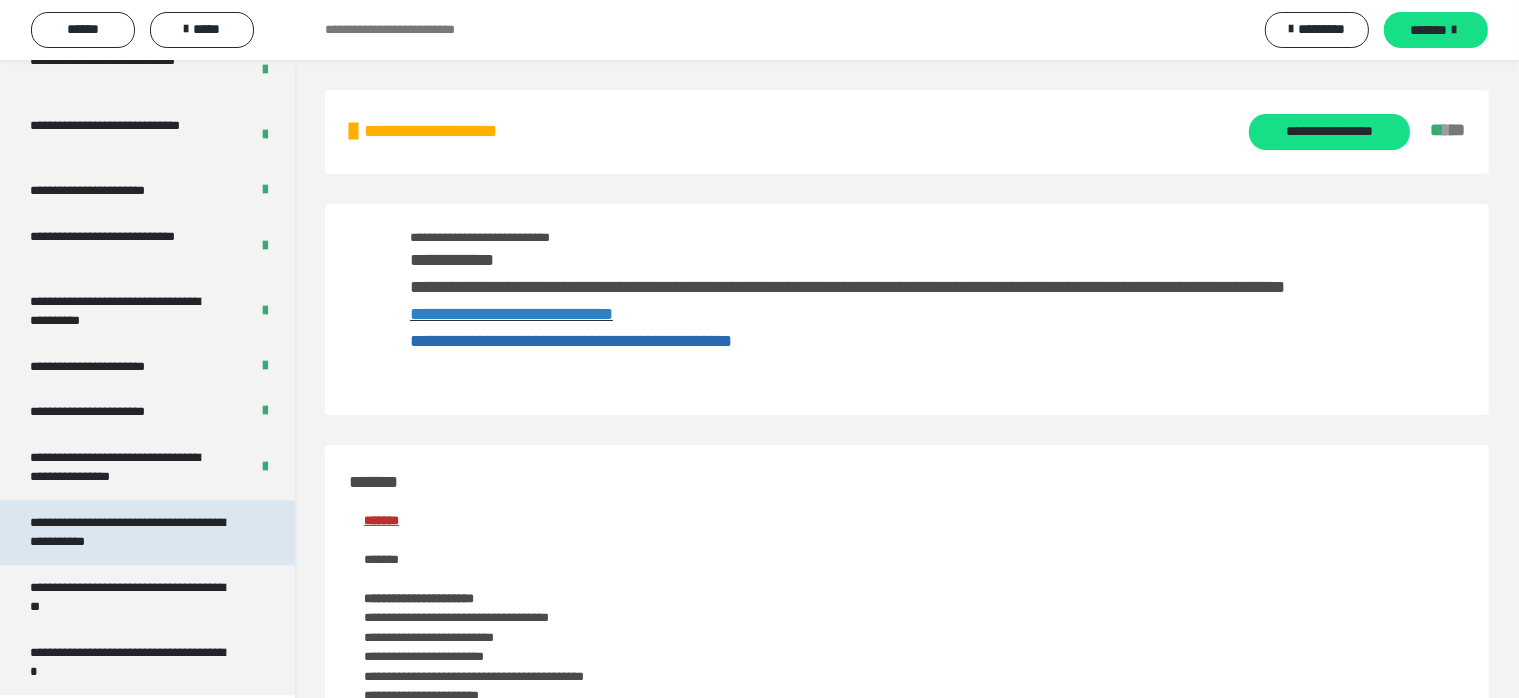 click on "**********" at bounding box center [131, 532] 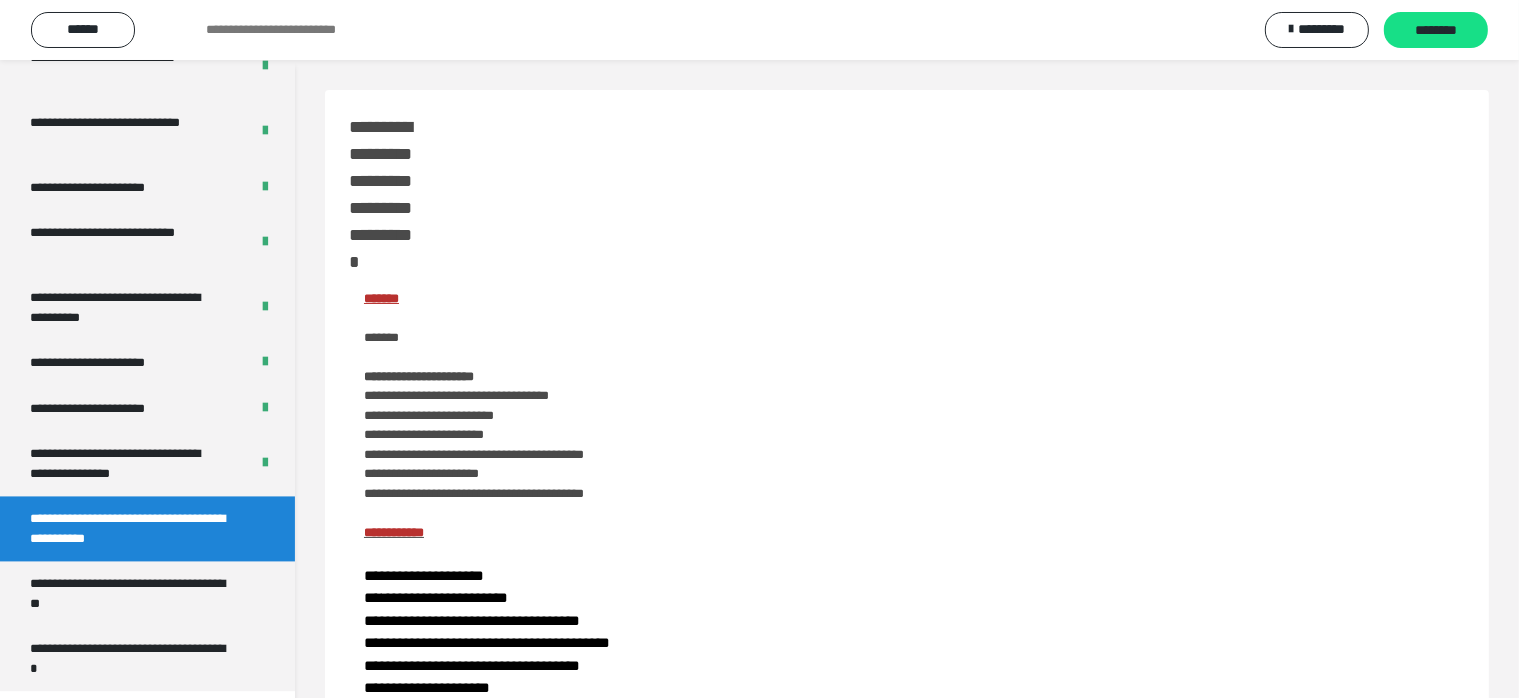 scroll, scrollTop: 3988, scrollLeft: 0, axis: vertical 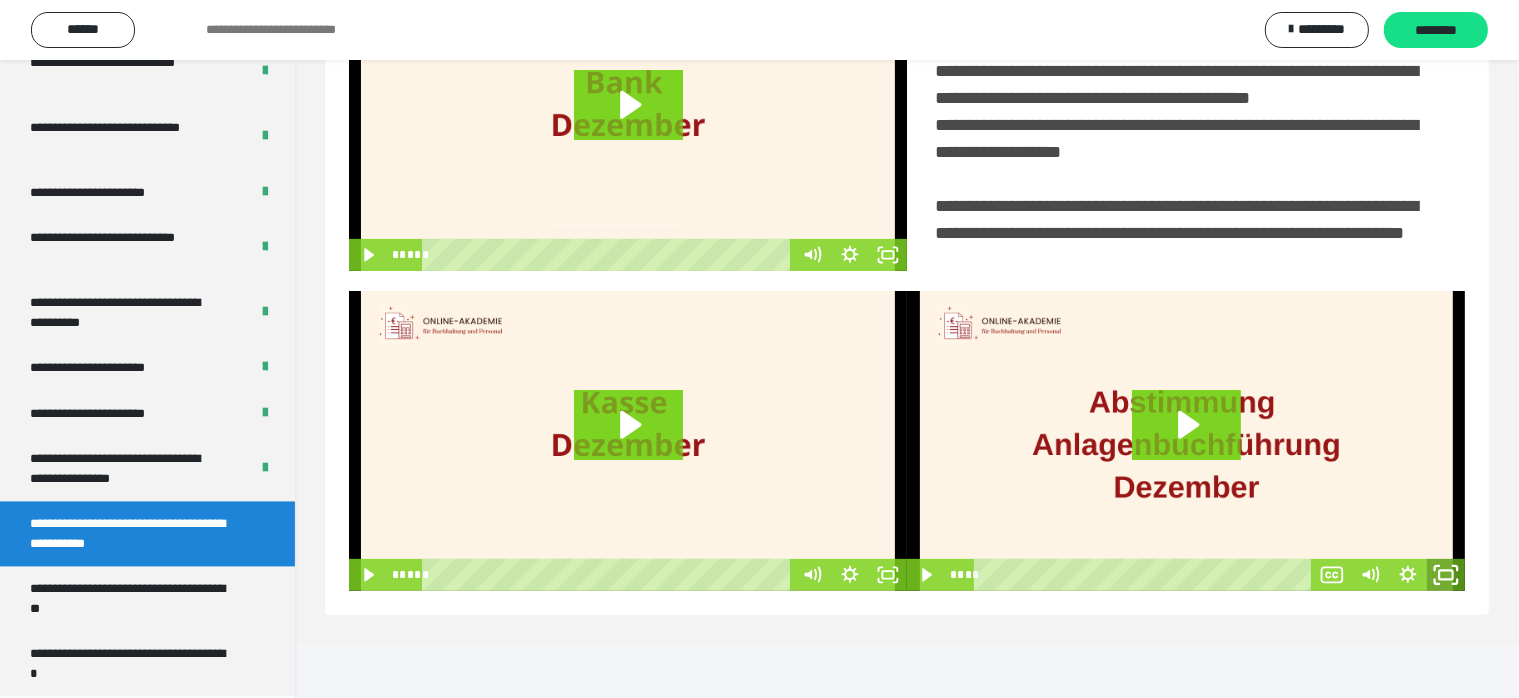 click 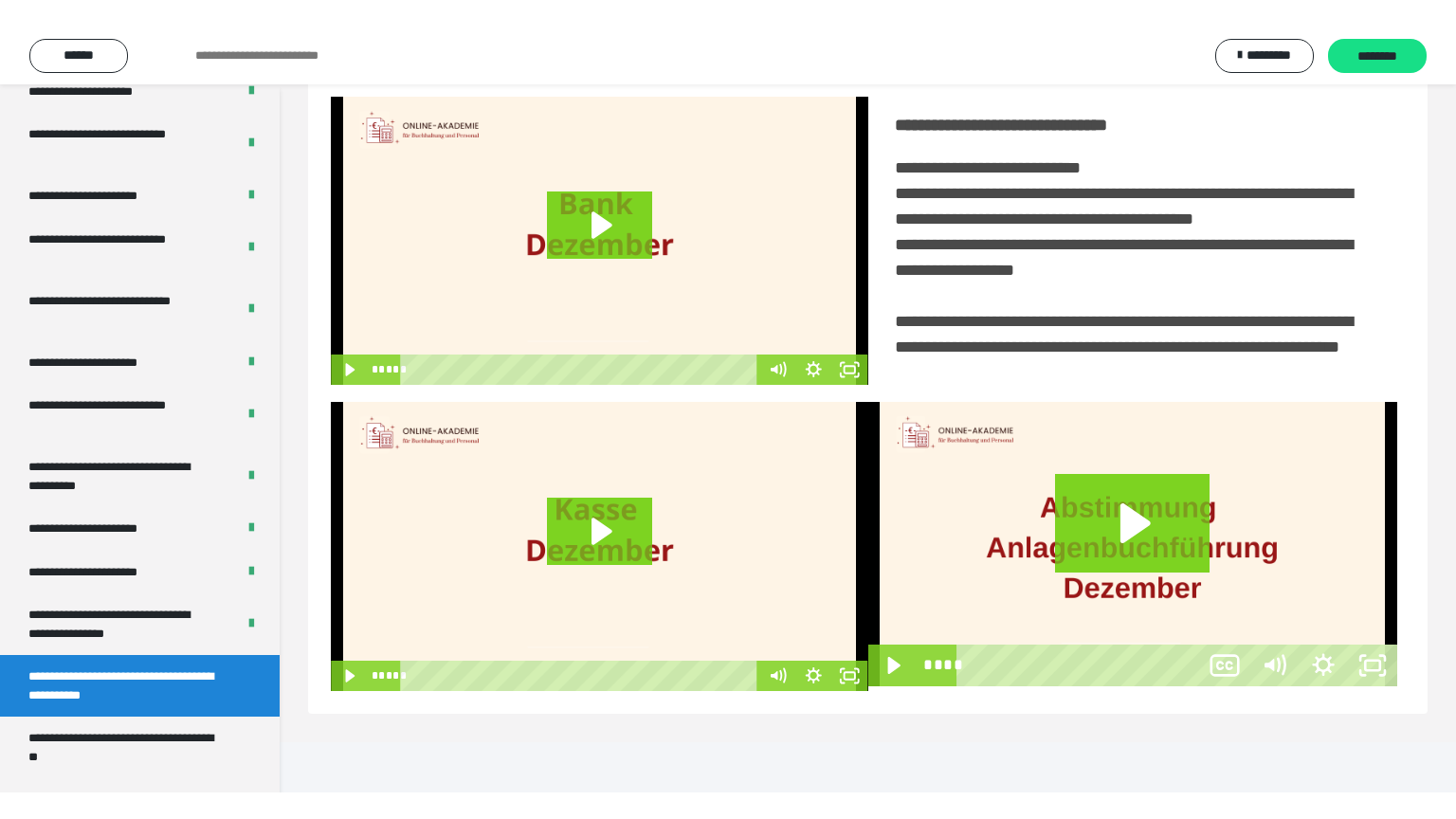 scroll, scrollTop: 317, scrollLeft: 0, axis: vertical 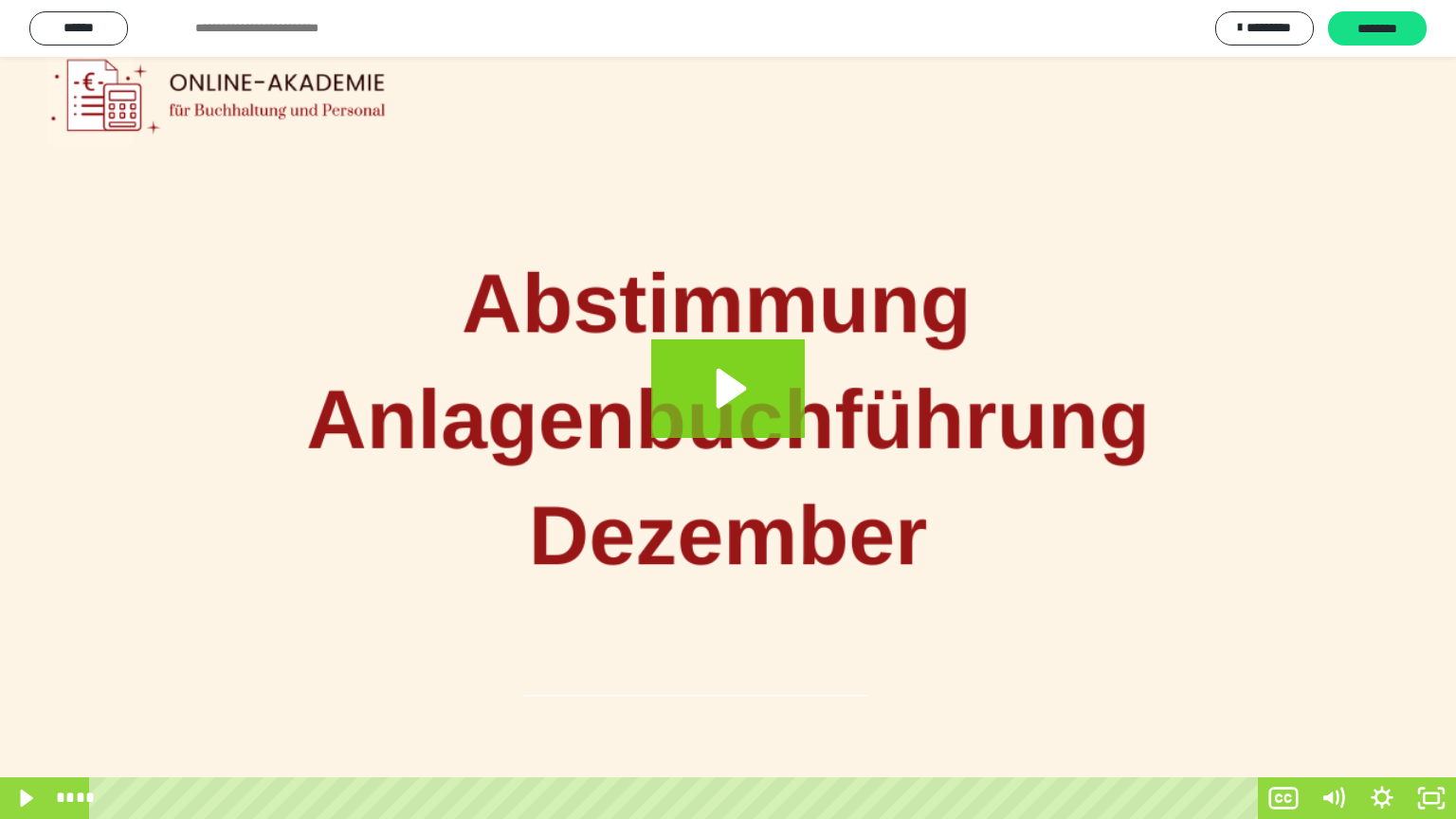 click at bounding box center [728, 410] 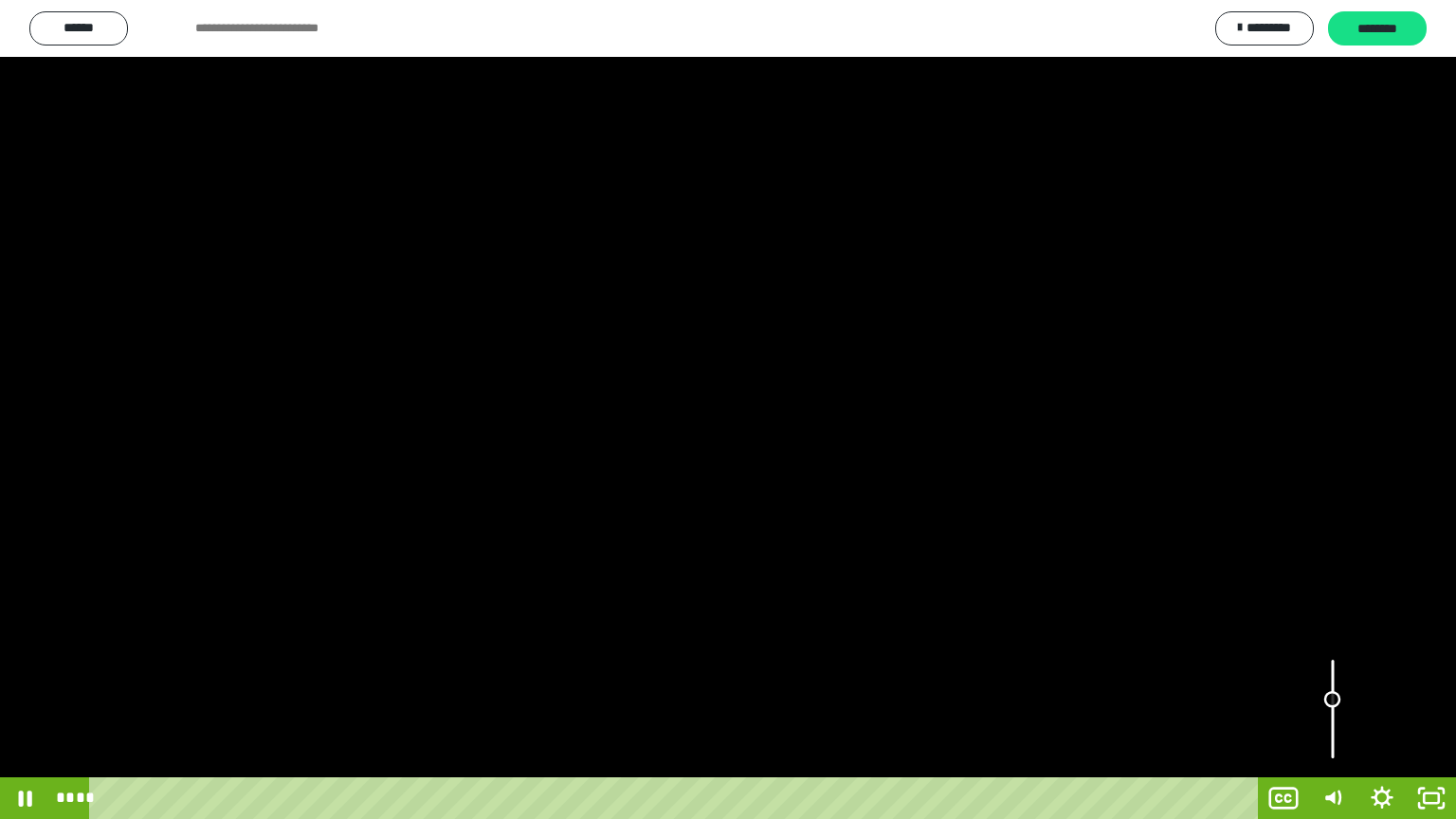 drag, startPoint x: 1331, startPoint y: 657, endPoint x: 1342, endPoint y: 699, distance: 43.416587 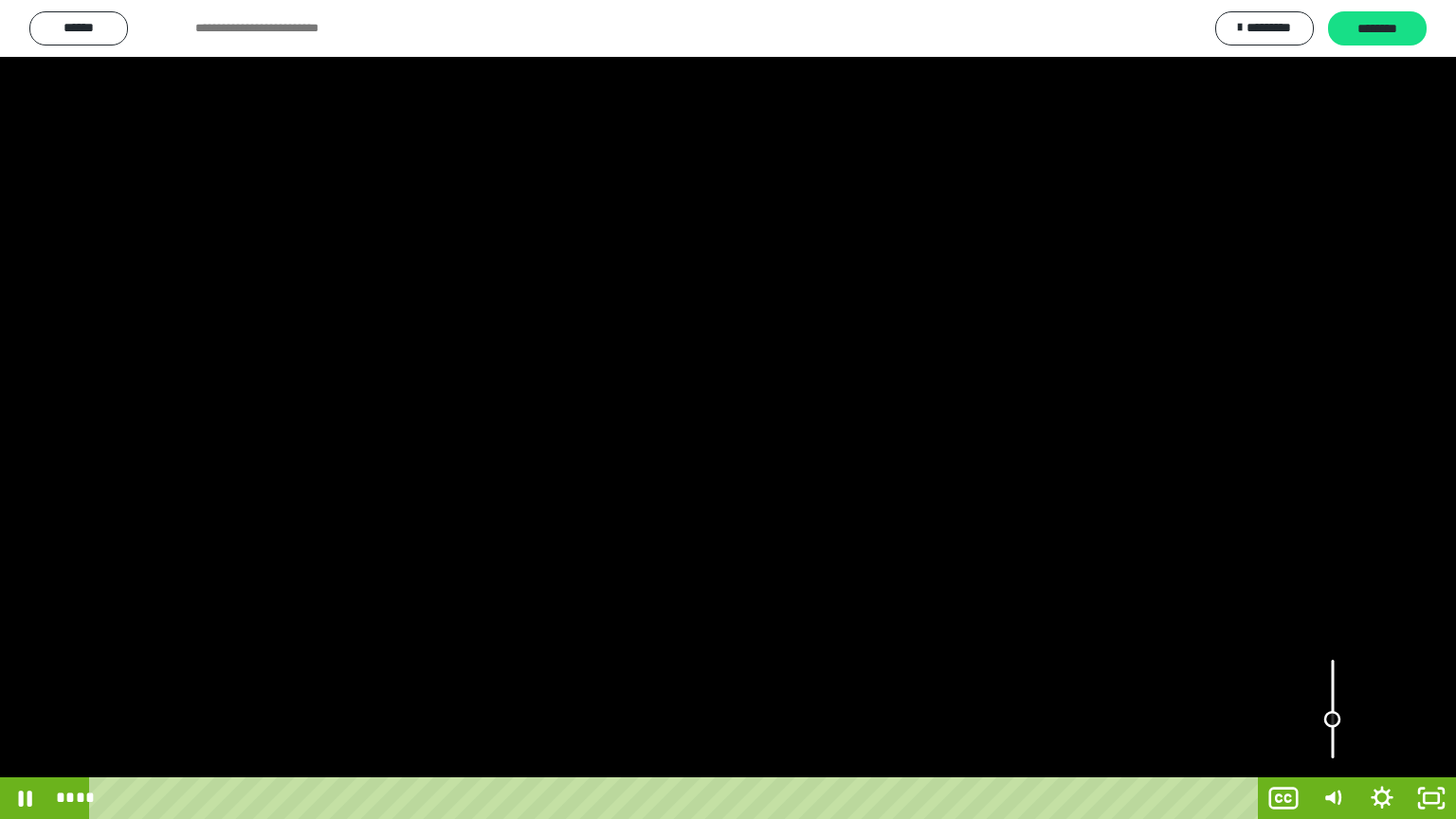 drag, startPoint x: 1331, startPoint y: 700, endPoint x: 1334, endPoint y: 721, distance: 21.213203 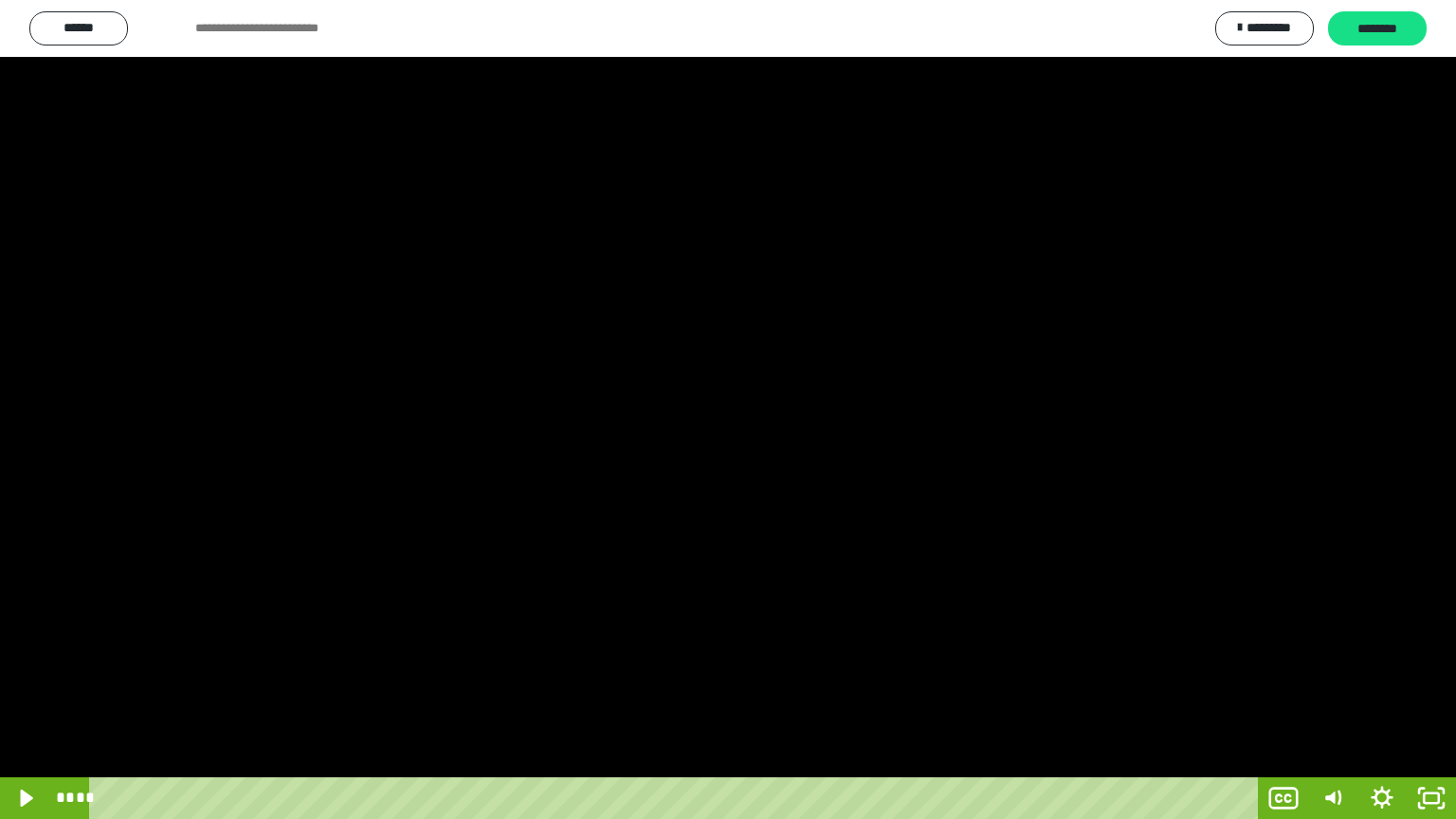 click at bounding box center [728, 410] 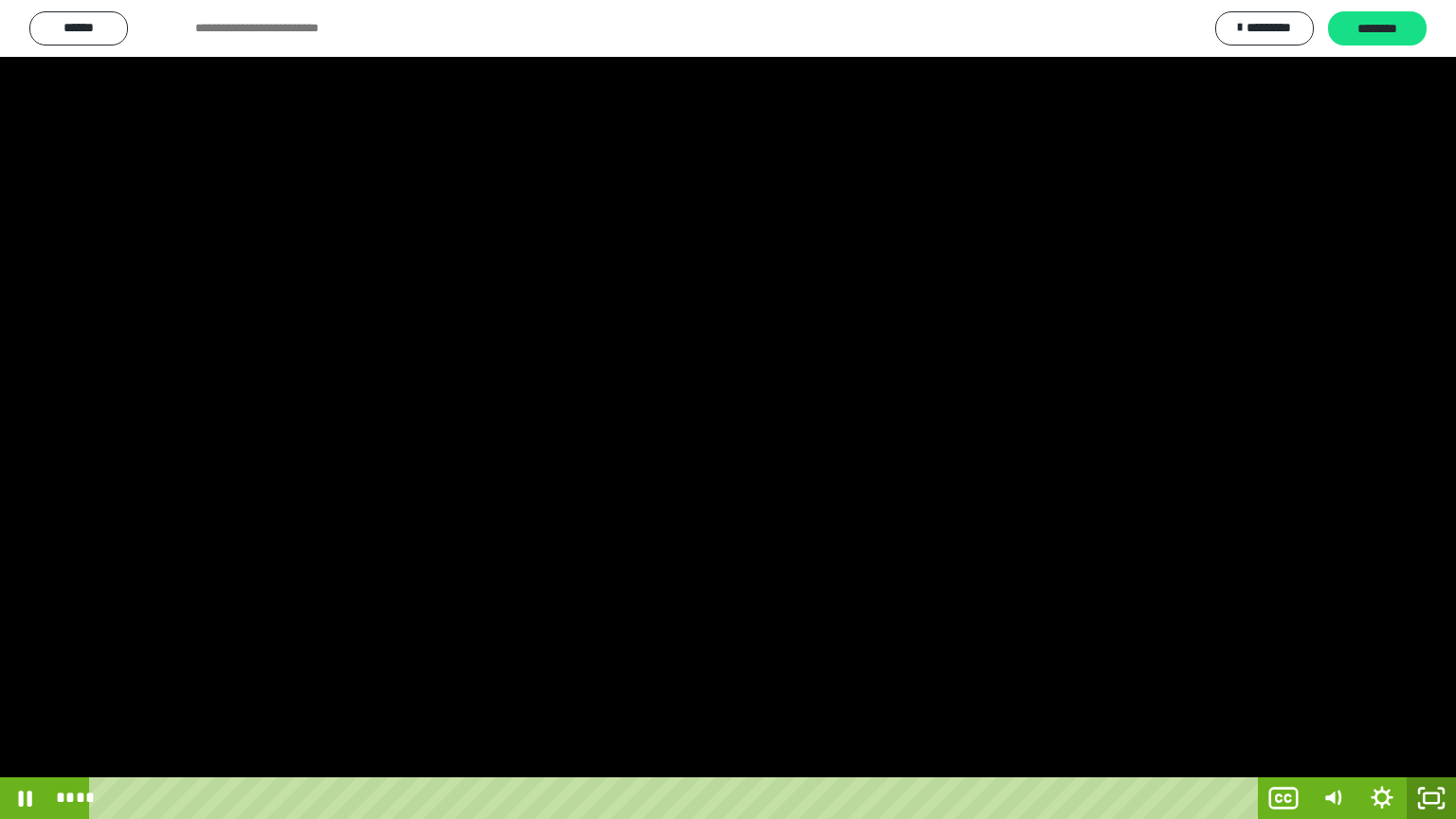 click 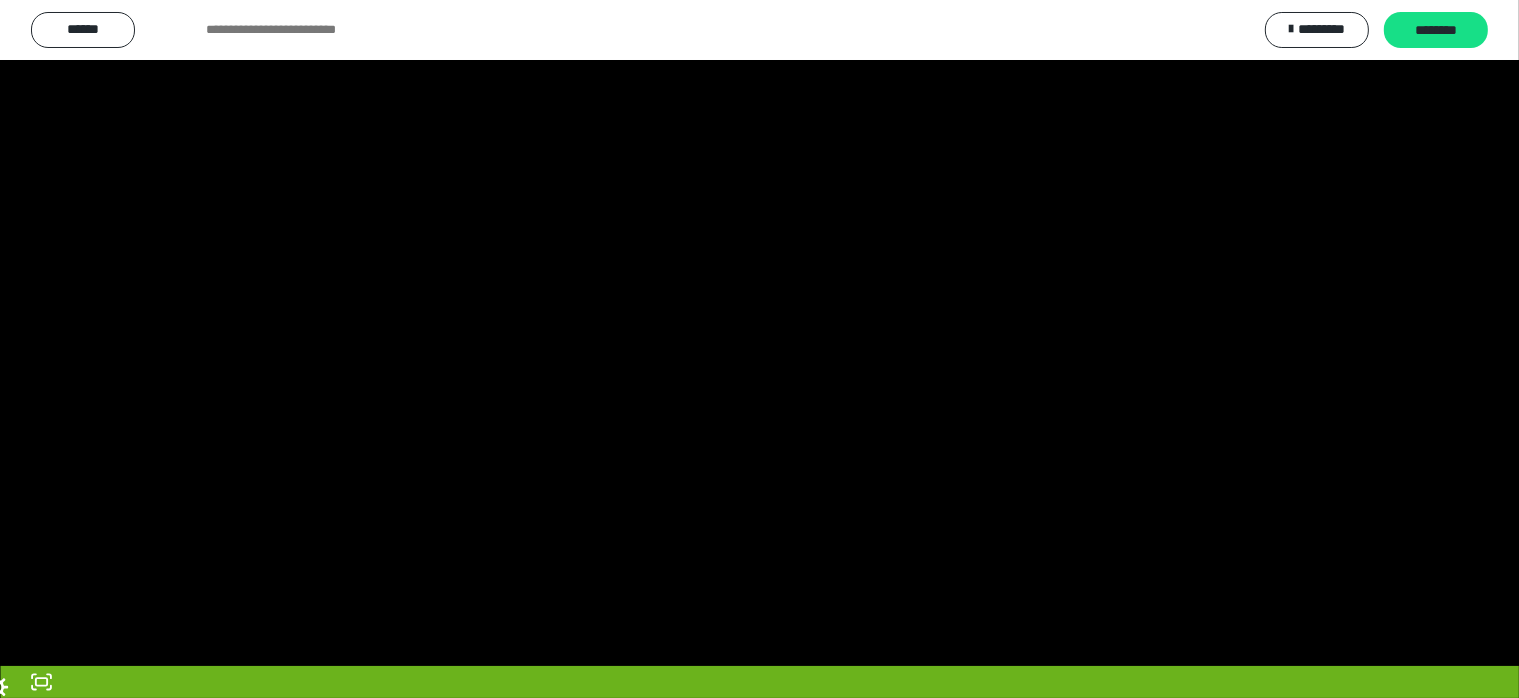 scroll, scrollTop: 3988, scrollLeft: 0, axis: vertical 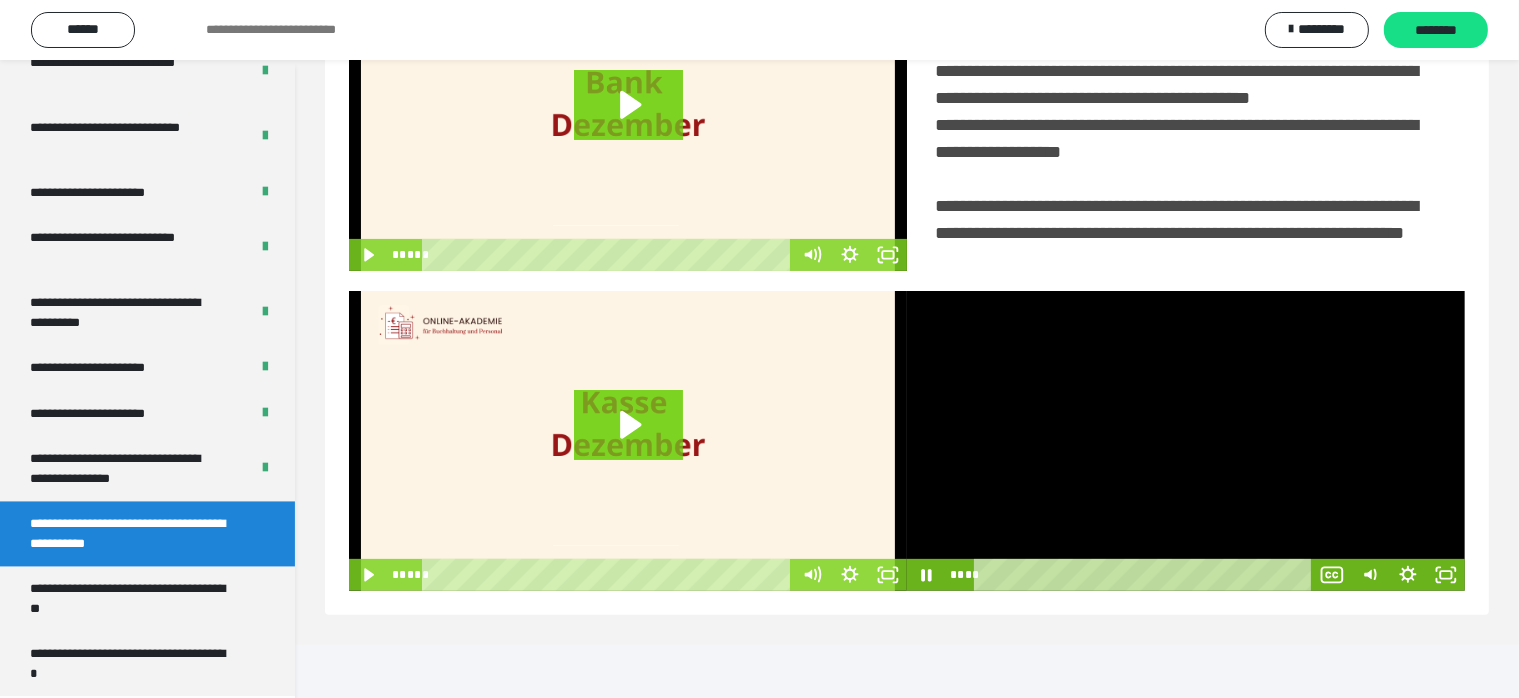 click at bounding box center [1186, 441] 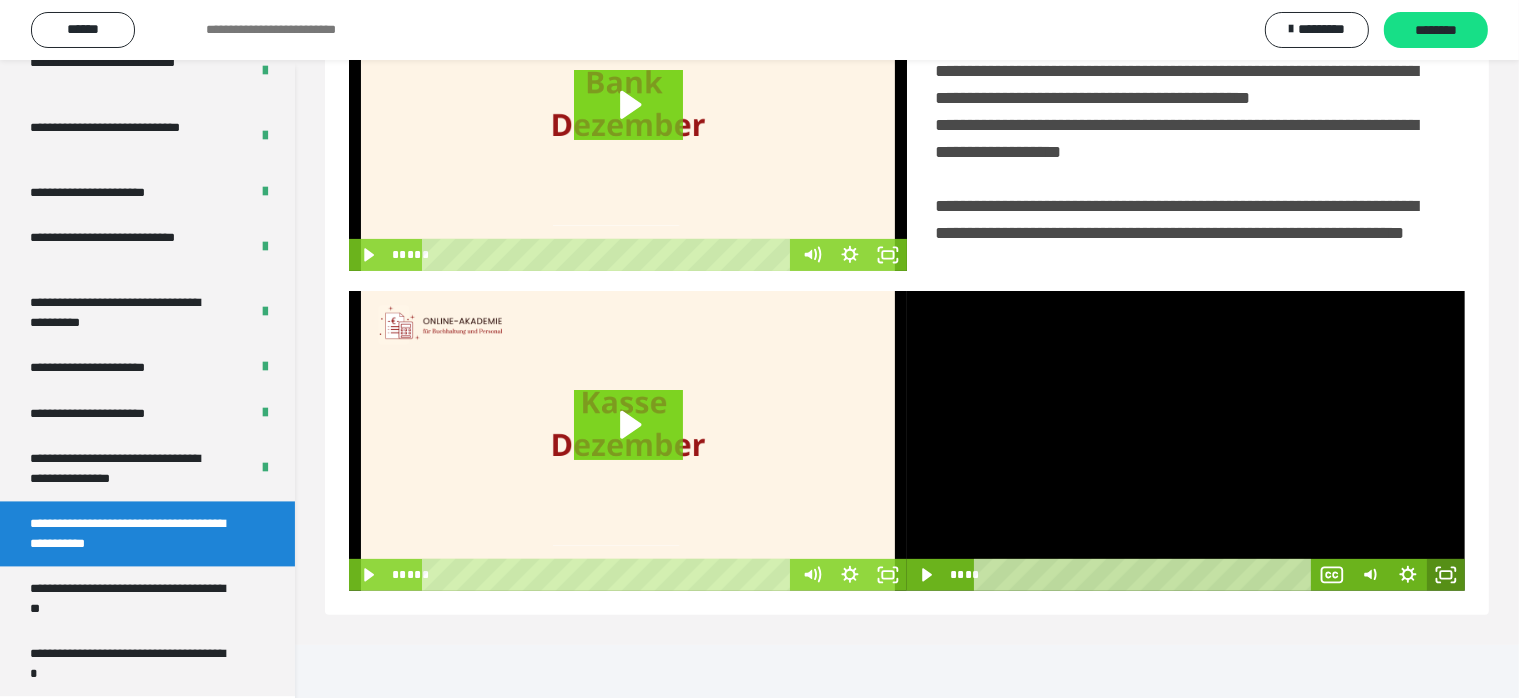 drag, startPoint x: 1452, startPoint y: 634, endPoint x: 1377, endPoint y: 726, distance: 118.69709 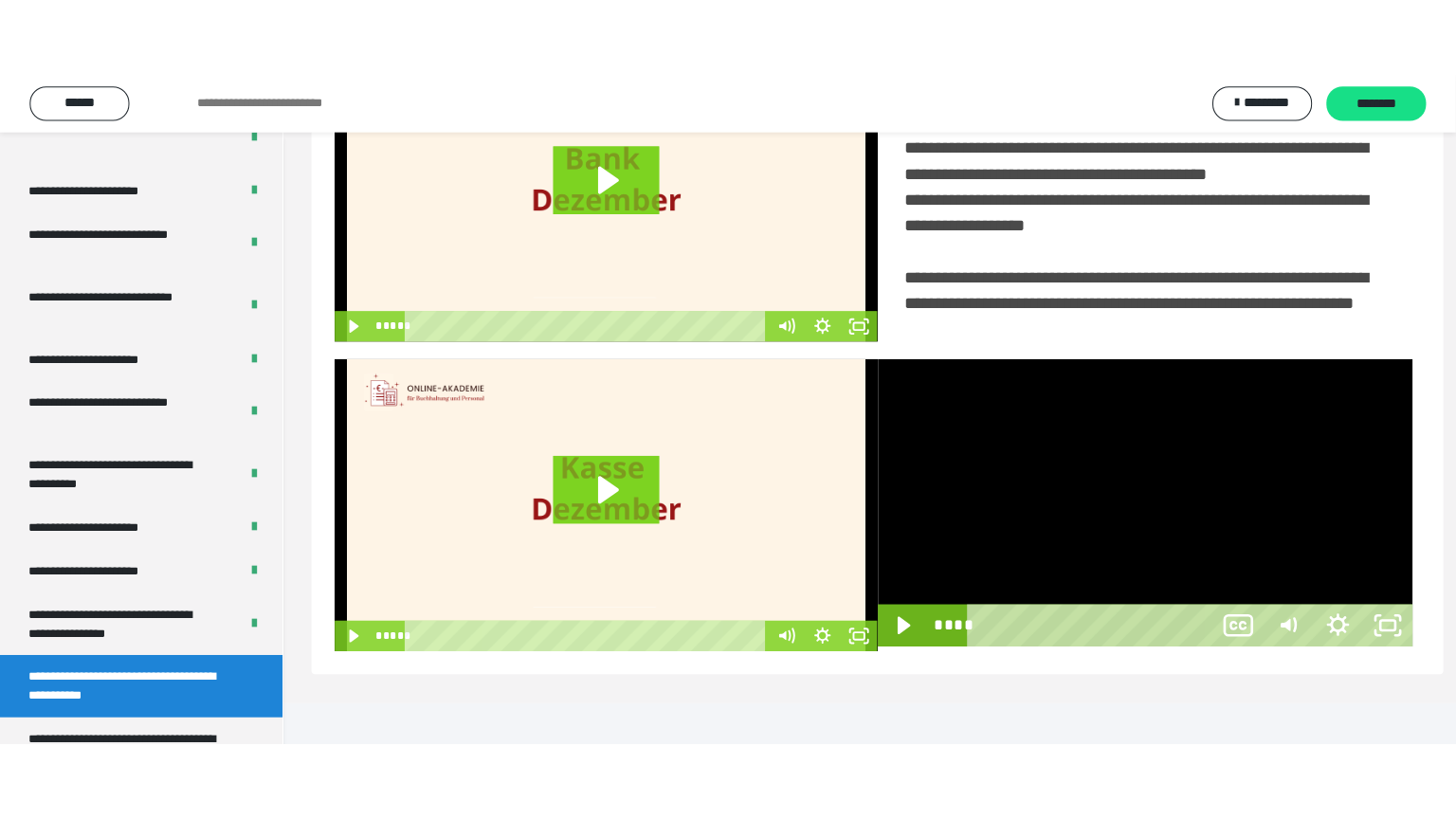 scroll, scrollTop: 317, scrollLeft: 0, axis: vertical 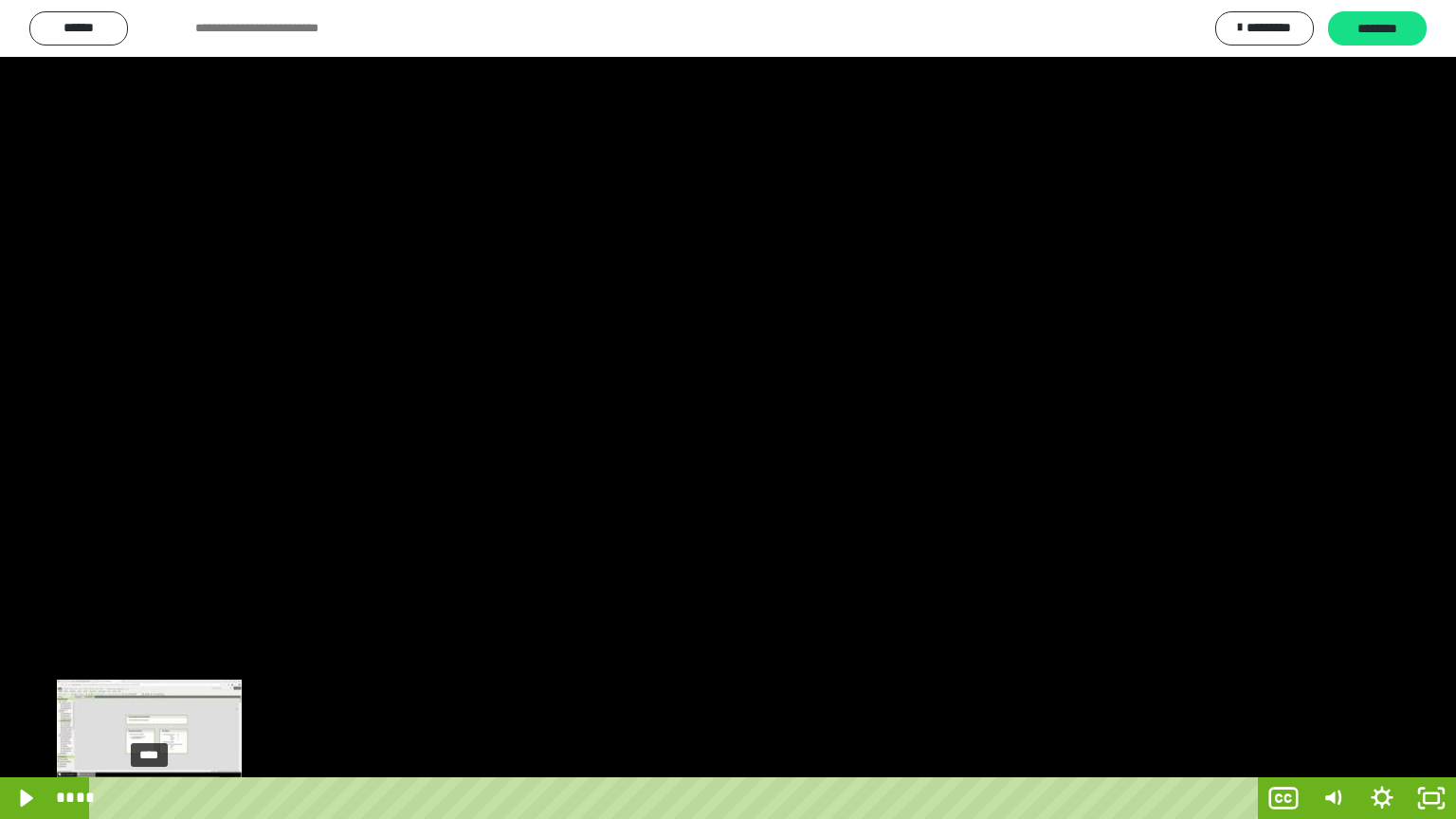click on "****" at bounding box center (677, 798) 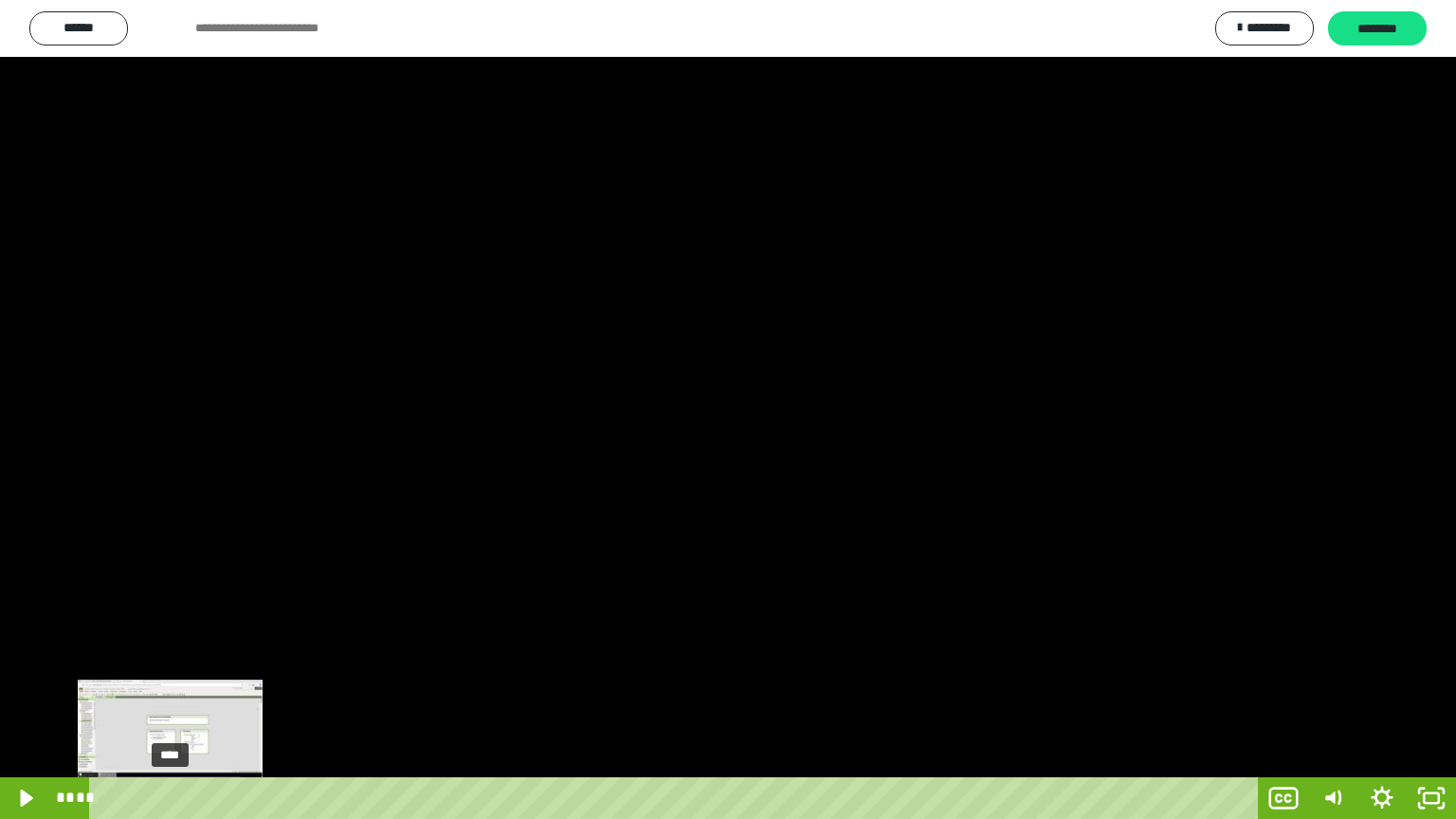 click on "****" at bounding box center (677, 798) 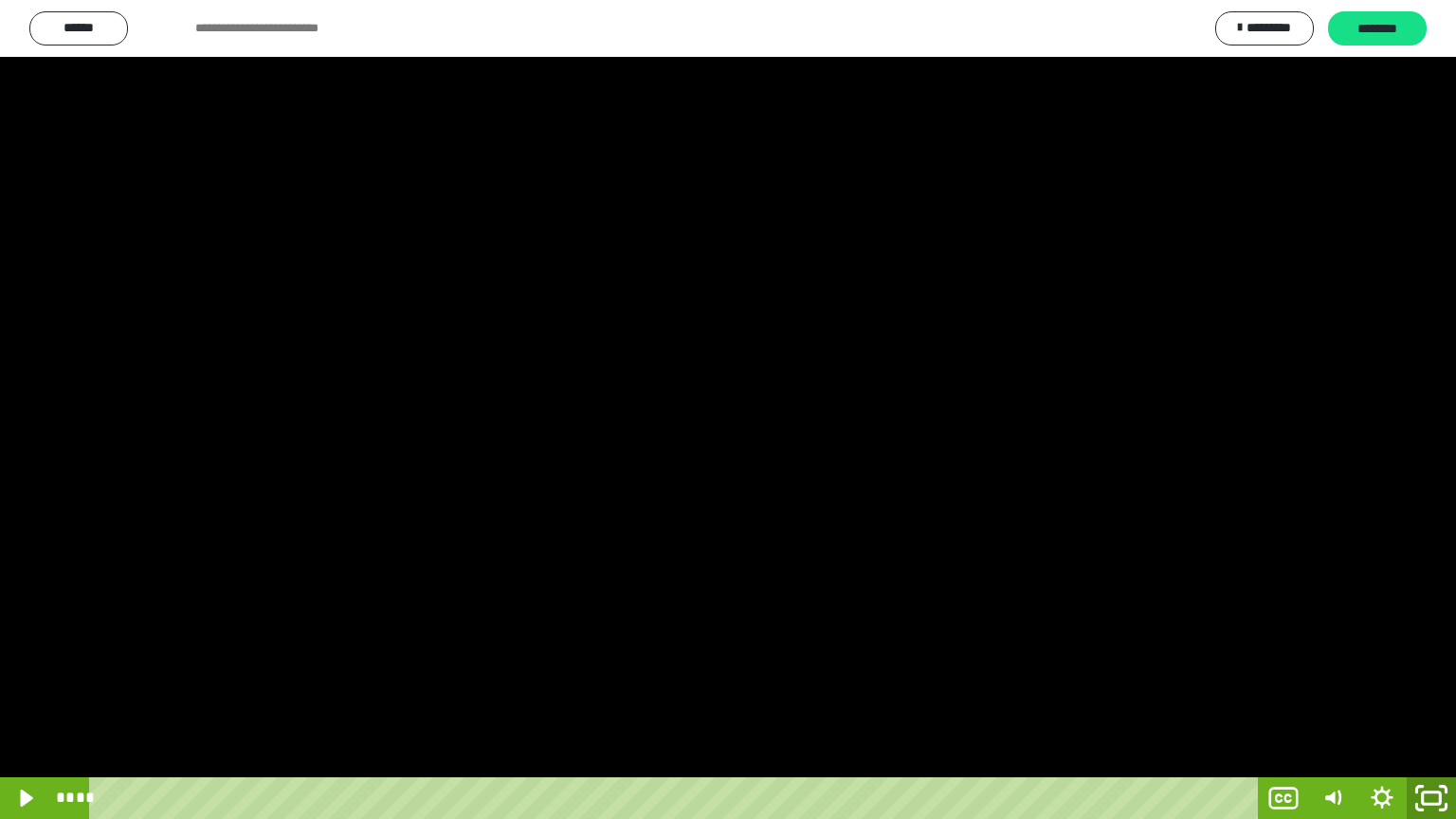 drag, startPoint x: 1433, startPoint y: 804, endPoint x: 1431, endPoint y: 601, distance: 203.00985 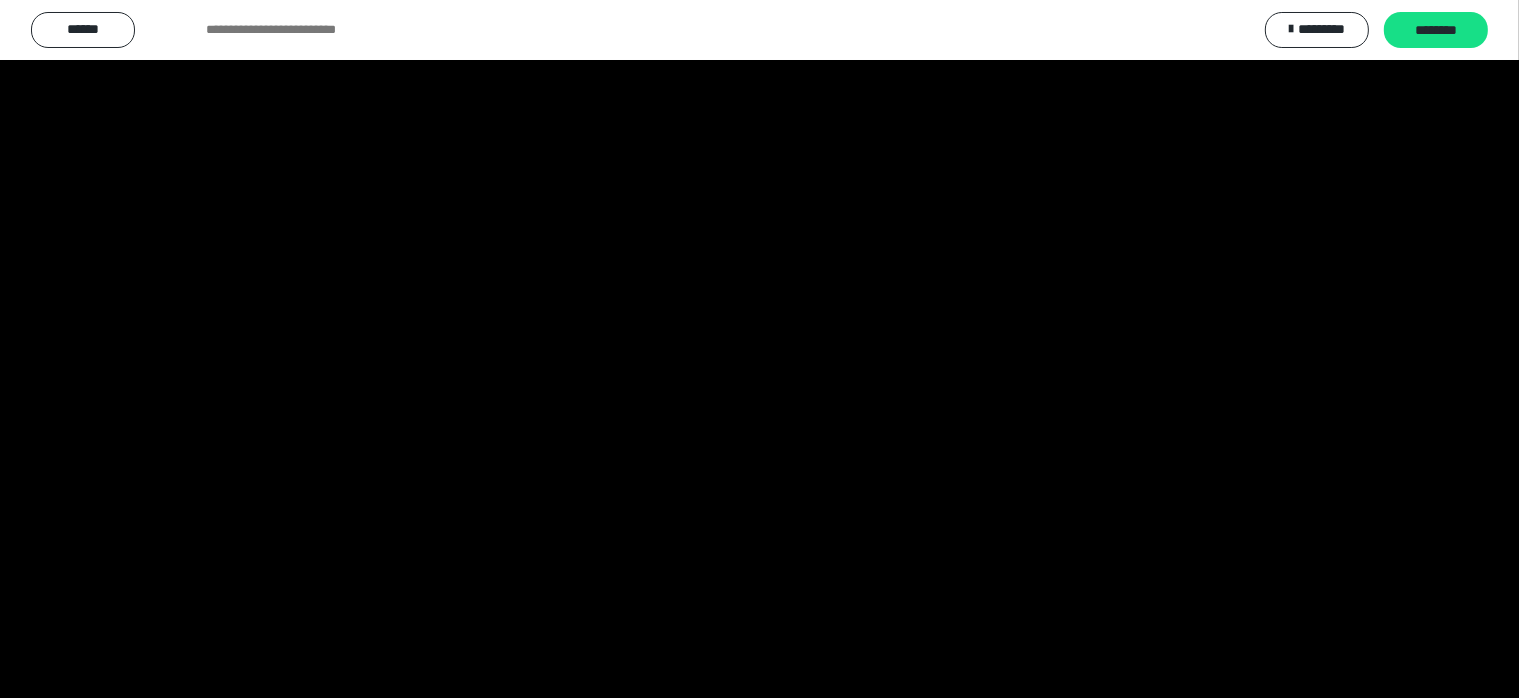 scroll, scrollTop: 3988, scrollLeft: 0, axis: vertical 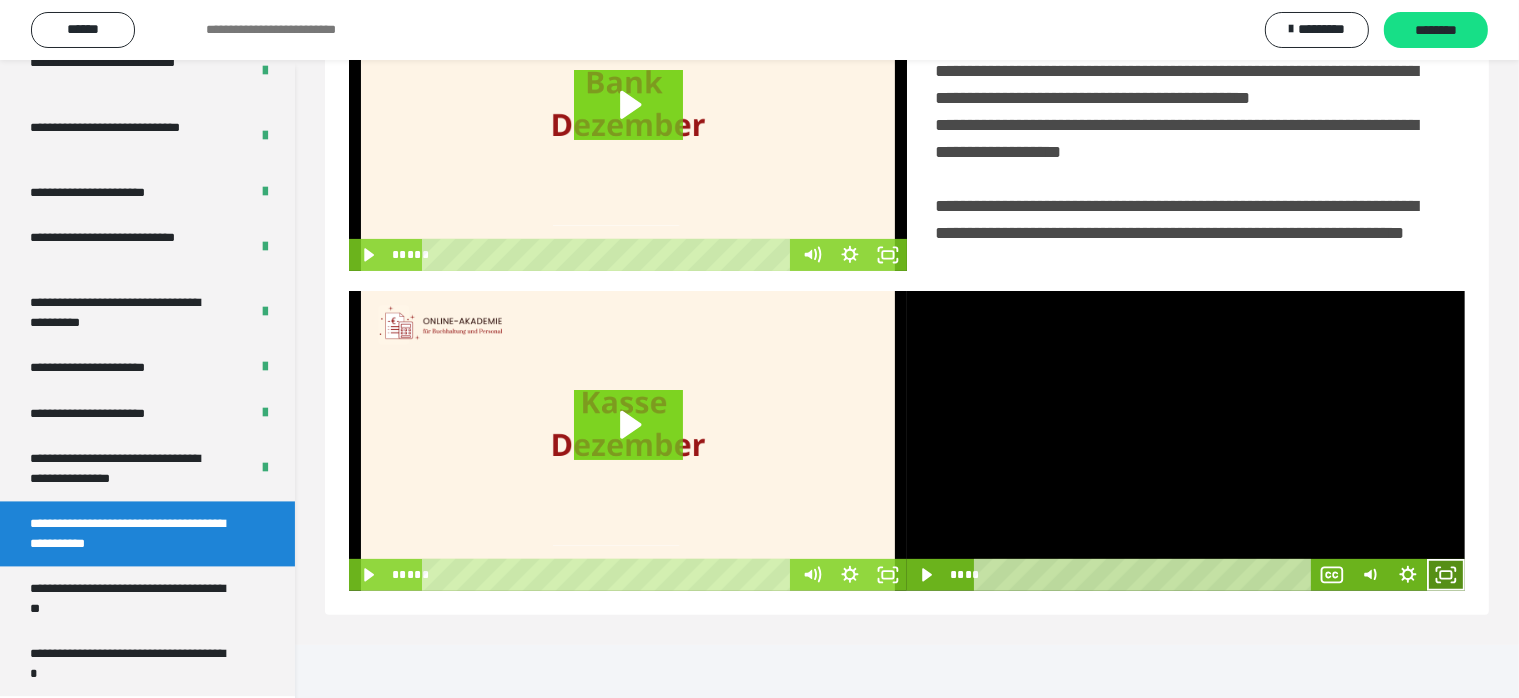 click 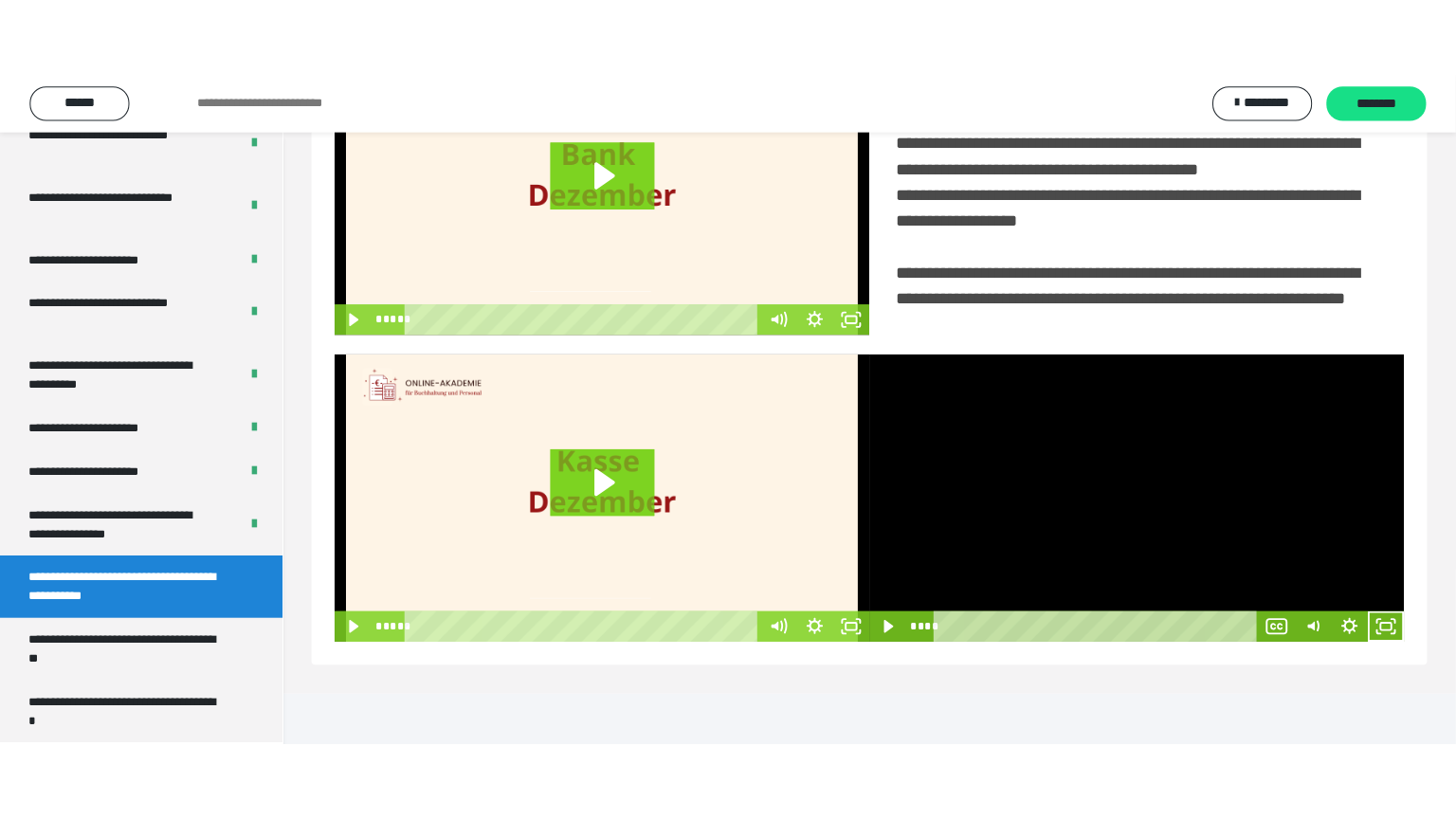 scroll, scrollTop: 317, scrollLeft: 0, axis: vertical 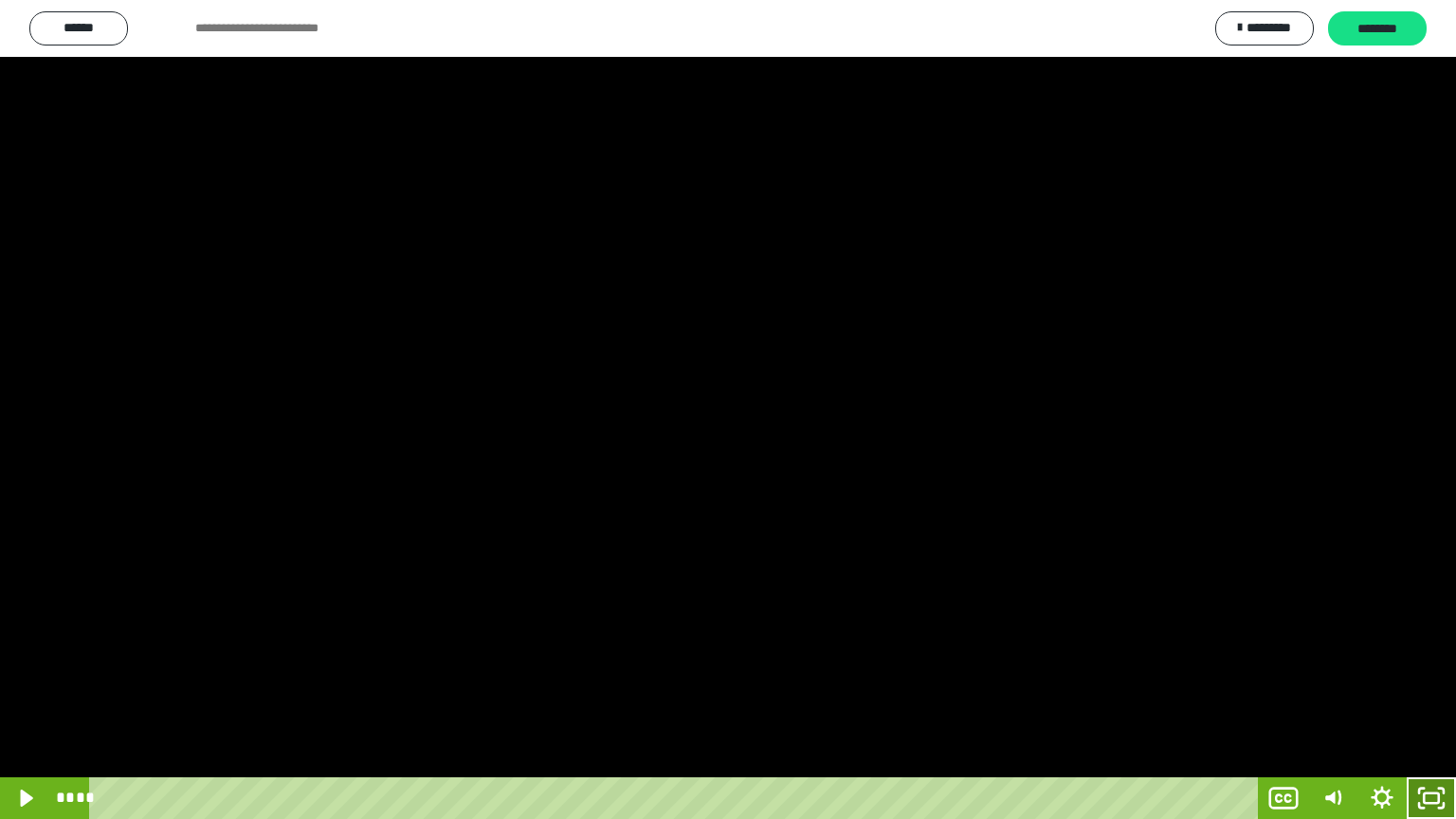 click 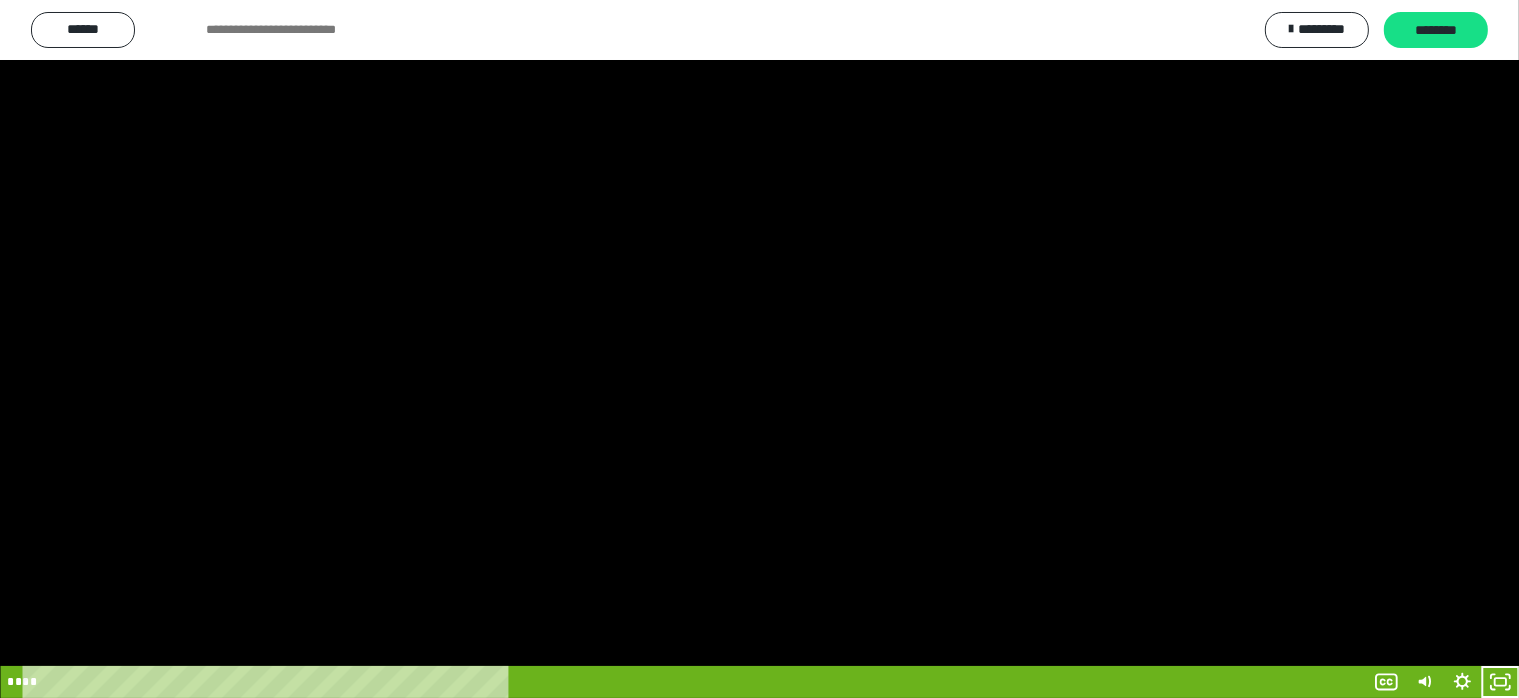 scroll, scrollTop: 3988, scrollLeft: 0, axis: vertical 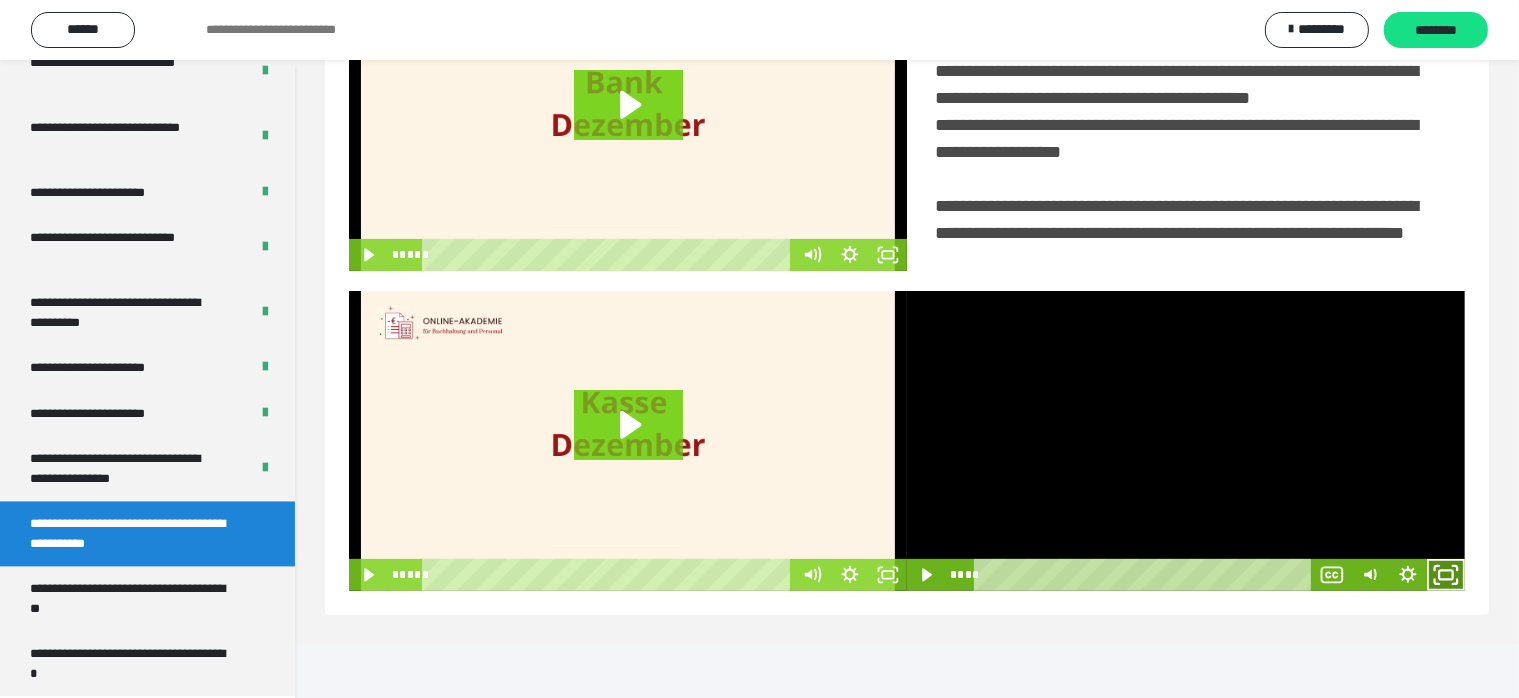 click 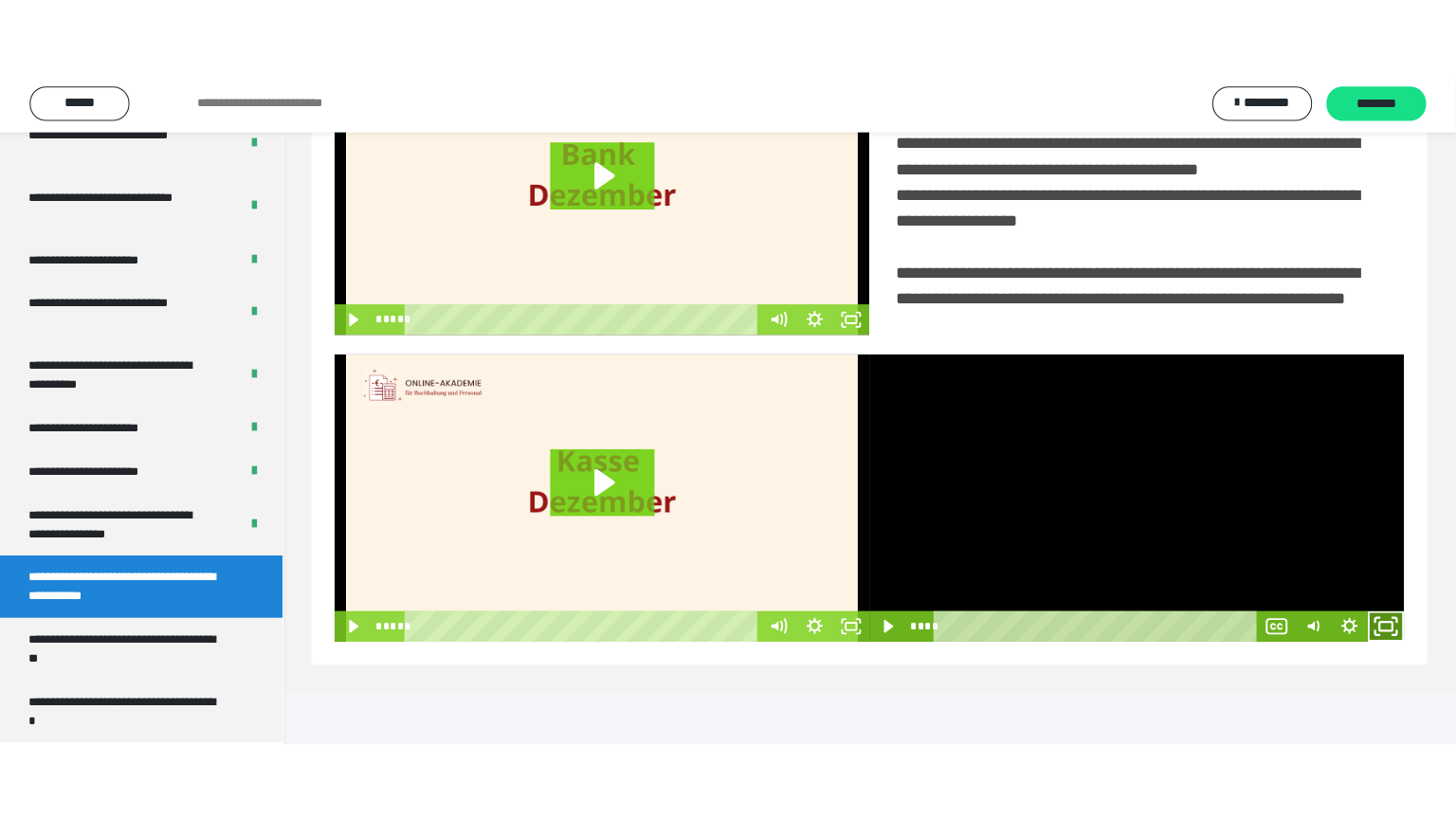 scroll, scrollTop: 317, scrollLeft: 0, axis: vertical 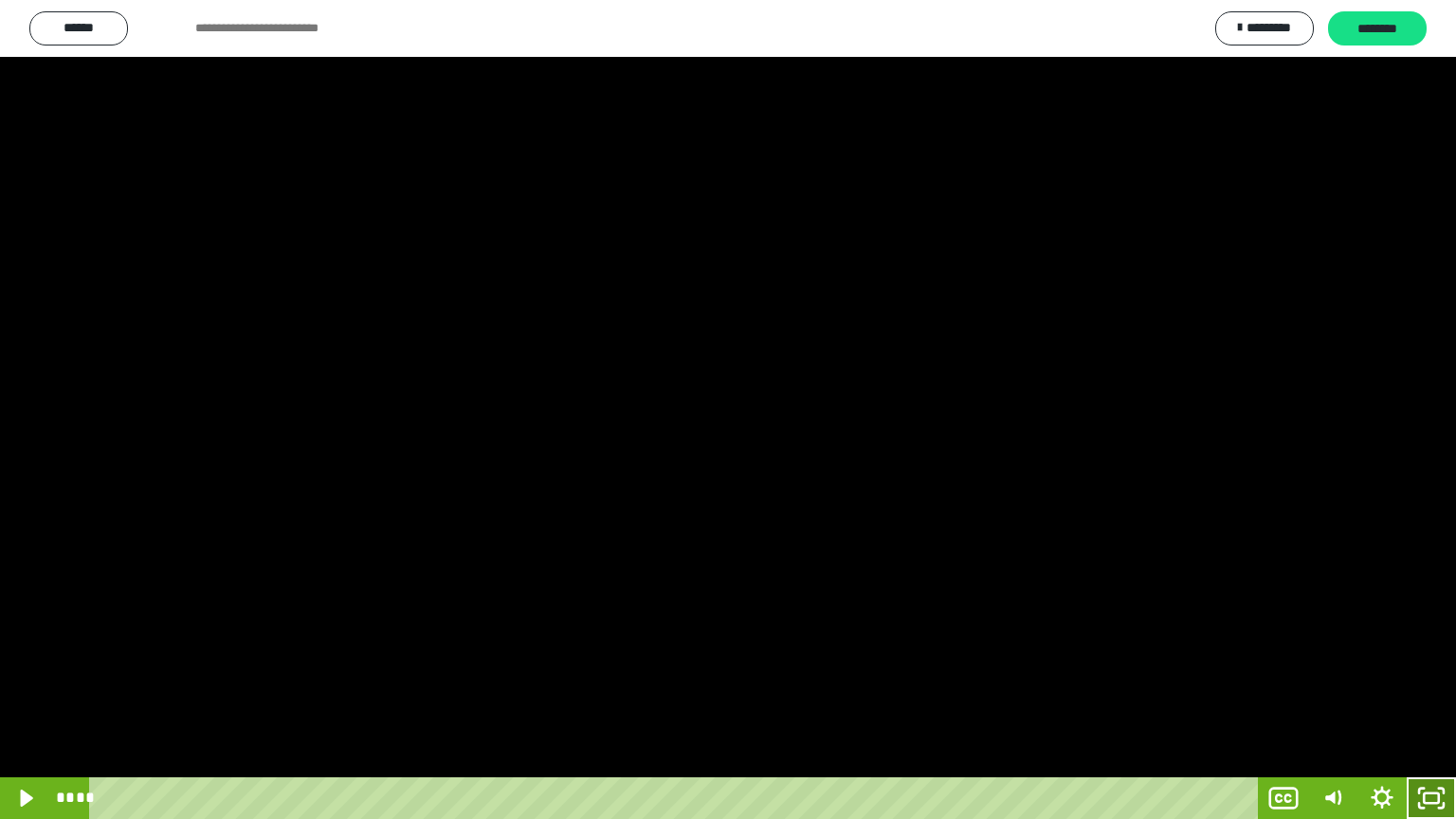 click 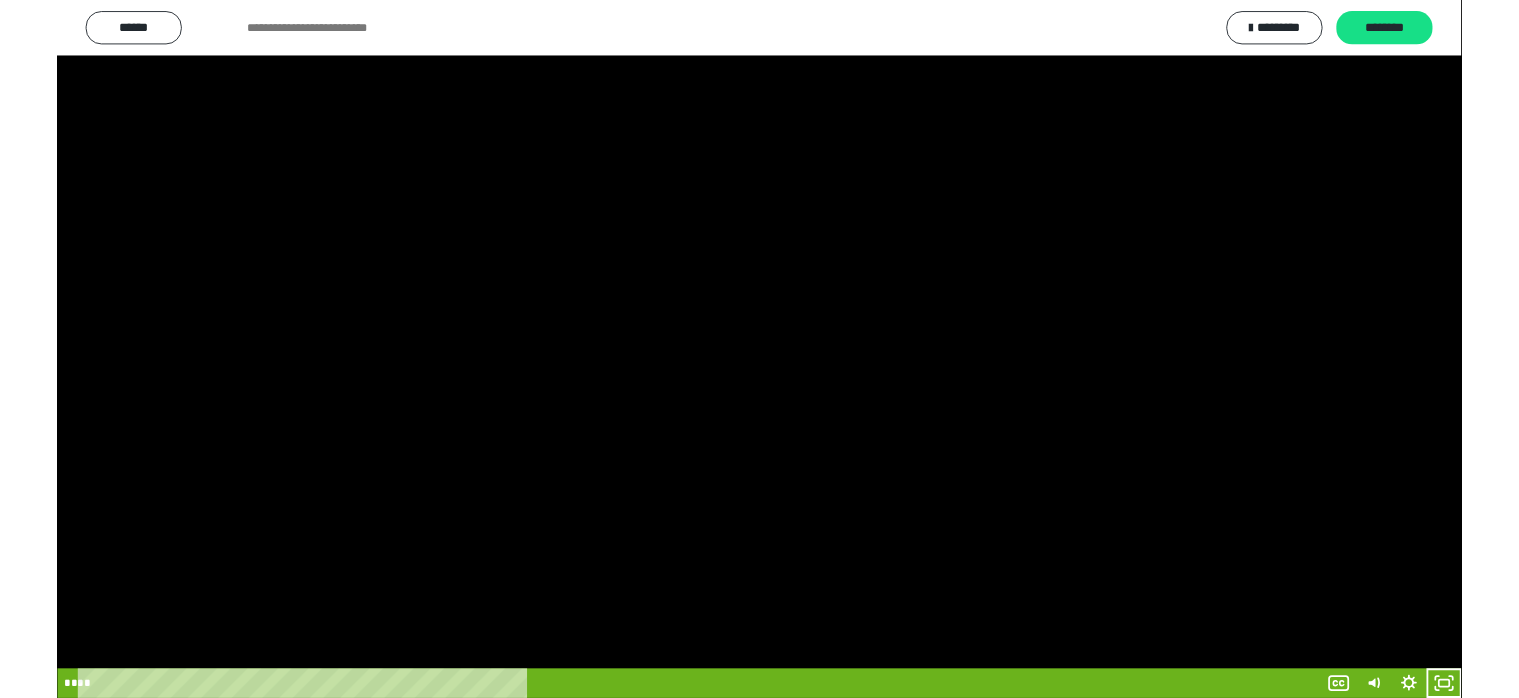 scroll, scrollTop: 3988, scrollLeft: 0, axis: vertical 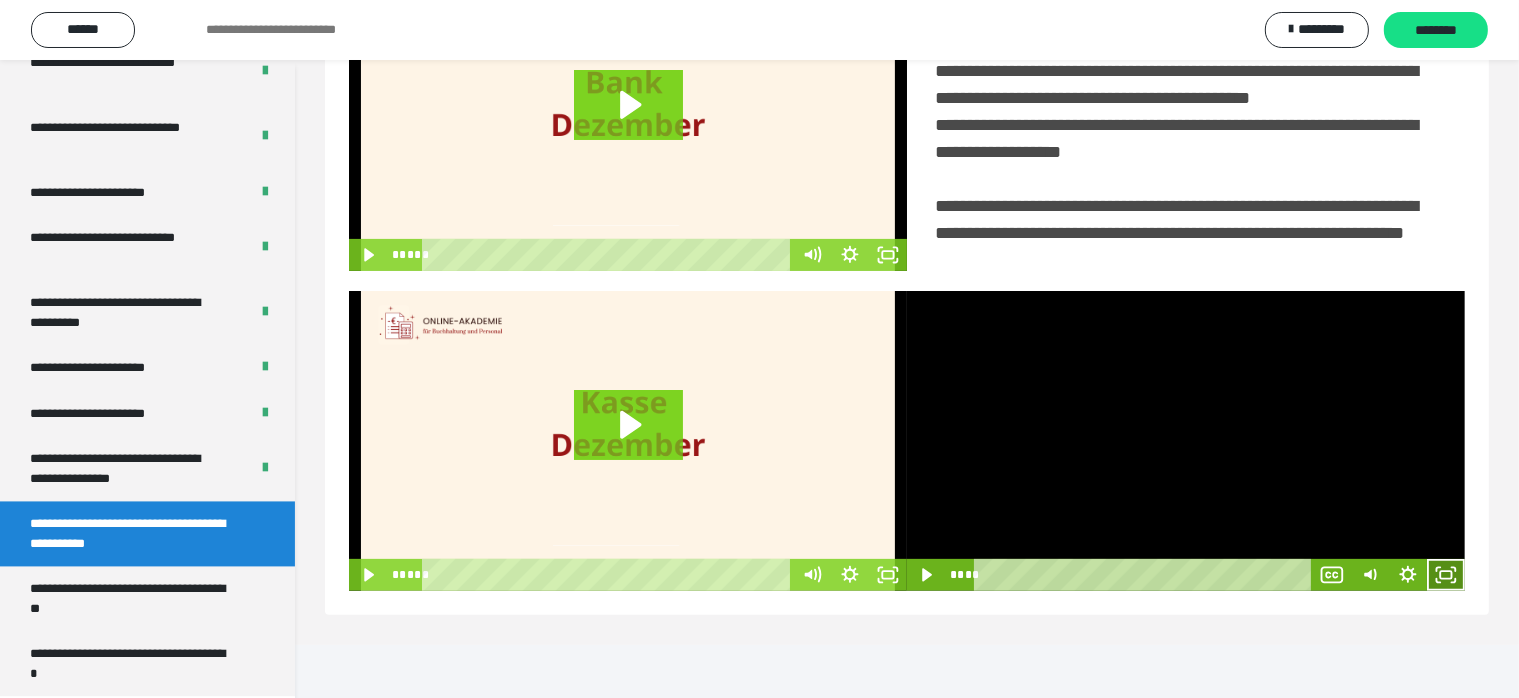 click 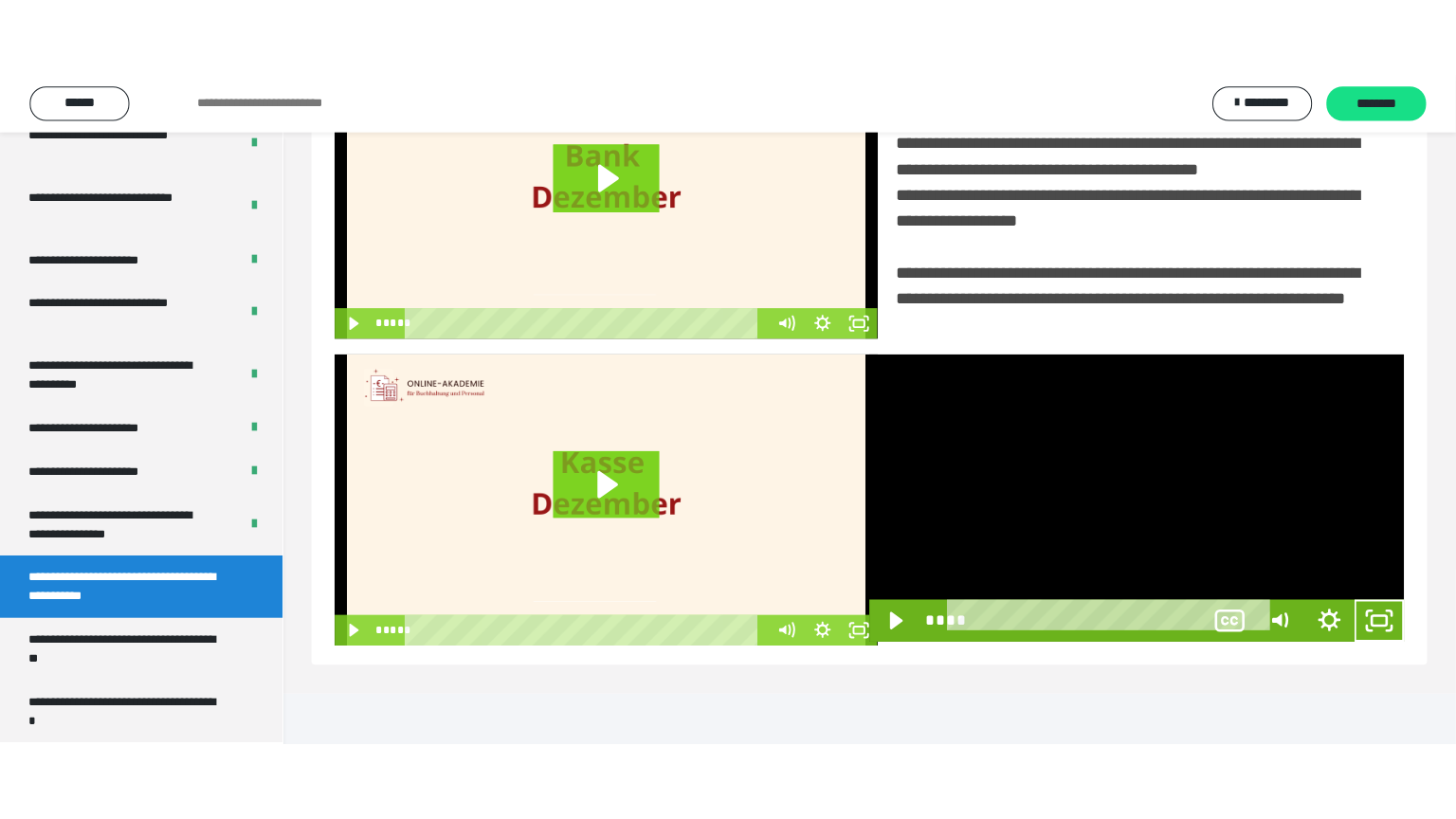 scroll, scrollTop: 317, scrollLeft: 0, axis: vertical 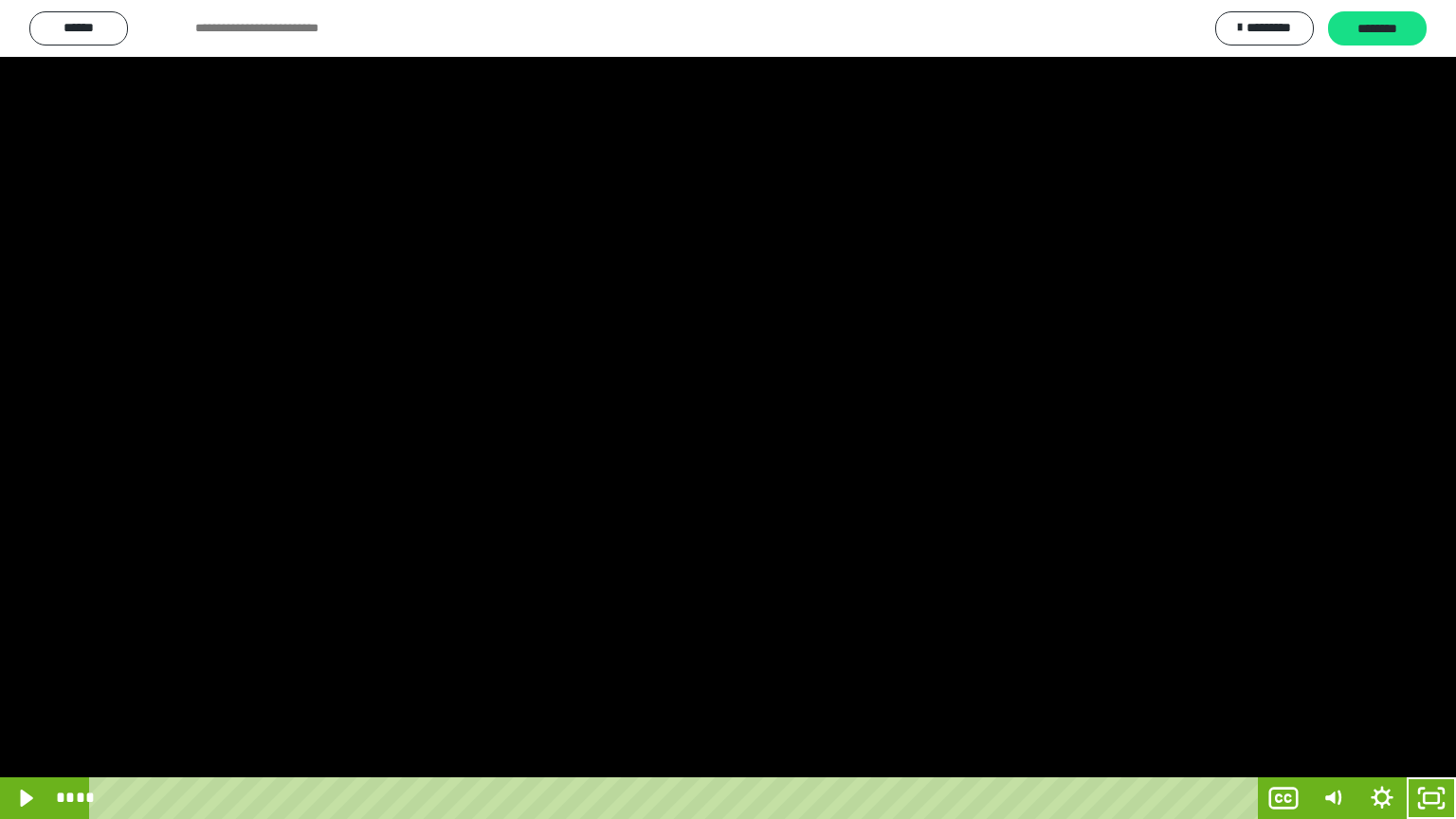 click at bounding box center [728, 410] 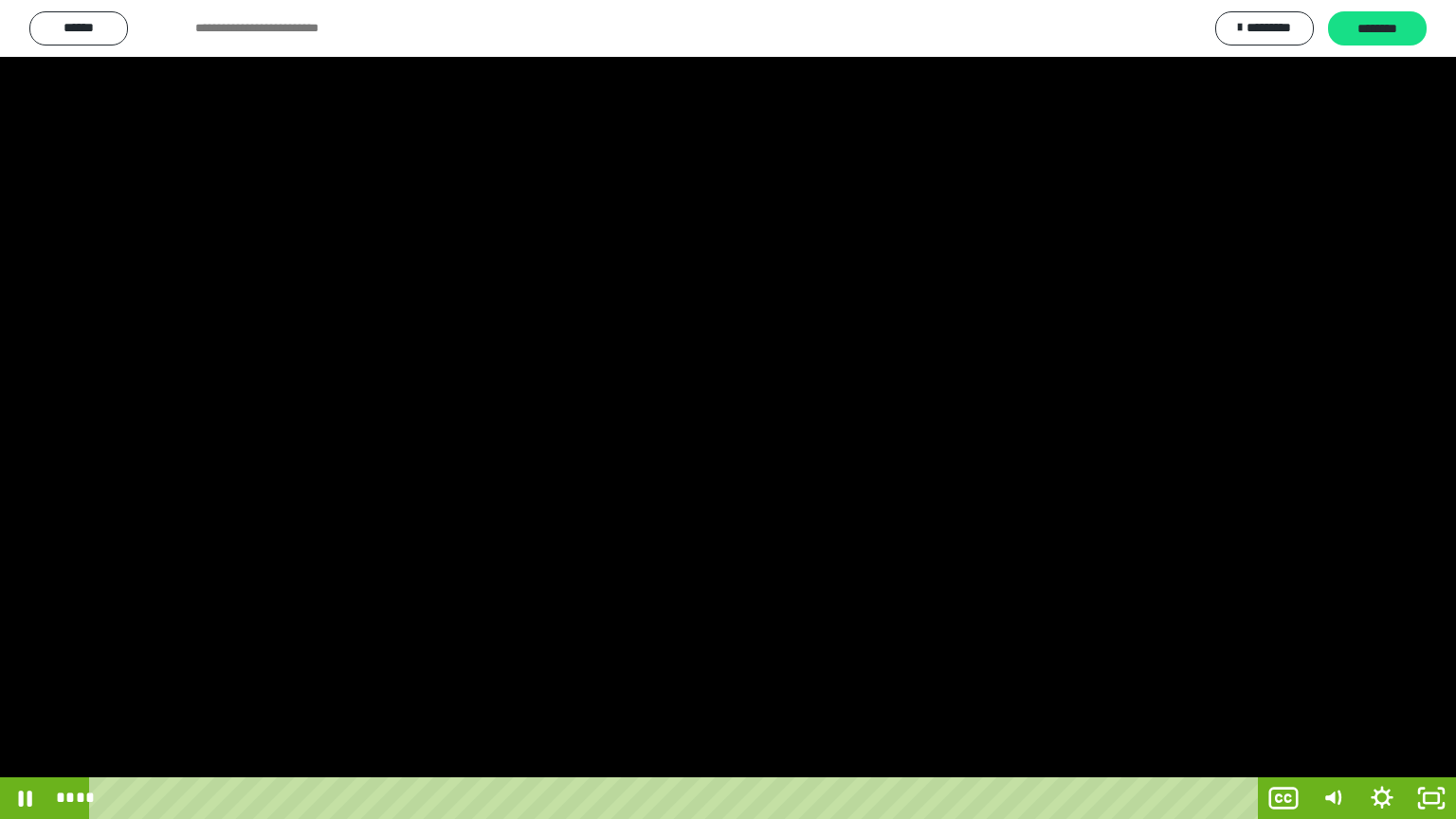 click at bounding box center [728, 410] 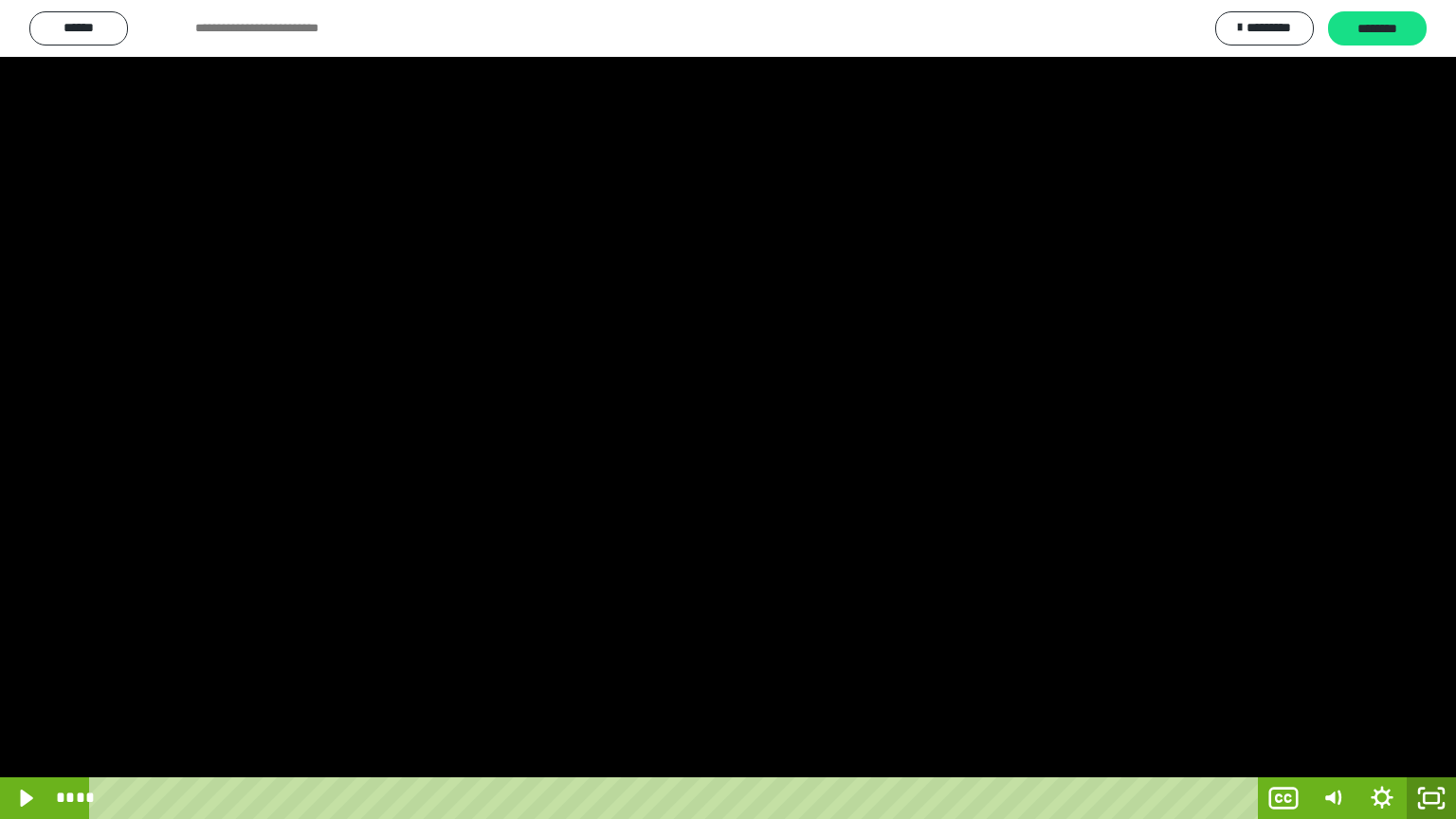 click 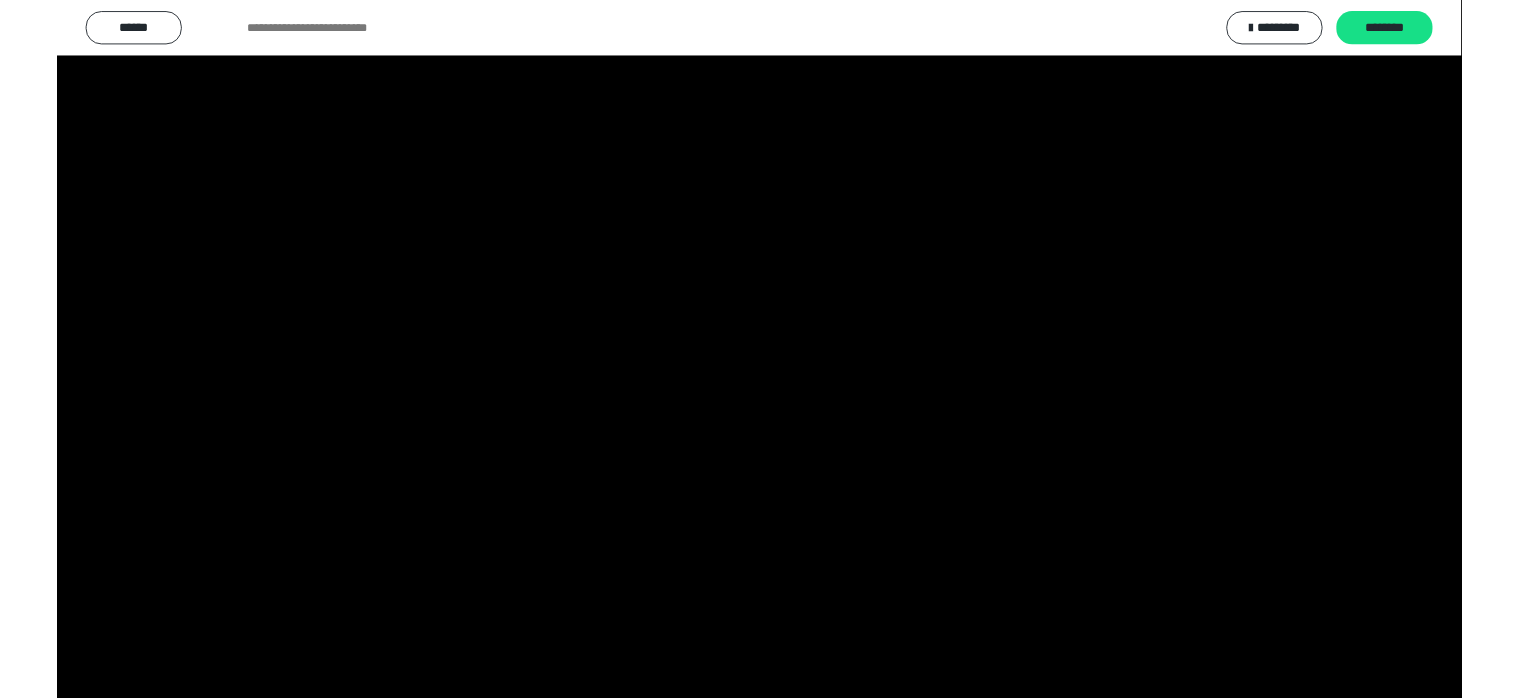 scroll, scrollTop: 3988, scrollLeft: 0, axis: vertical 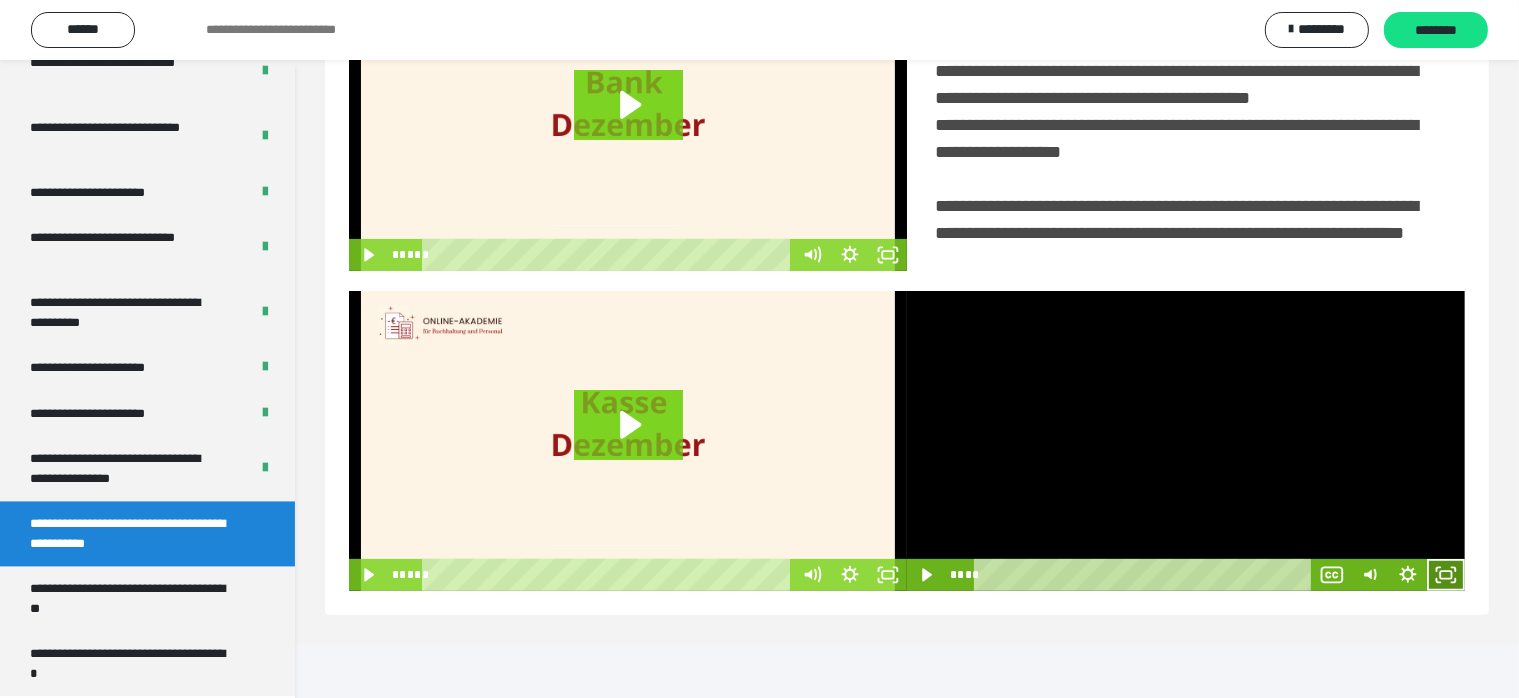 click 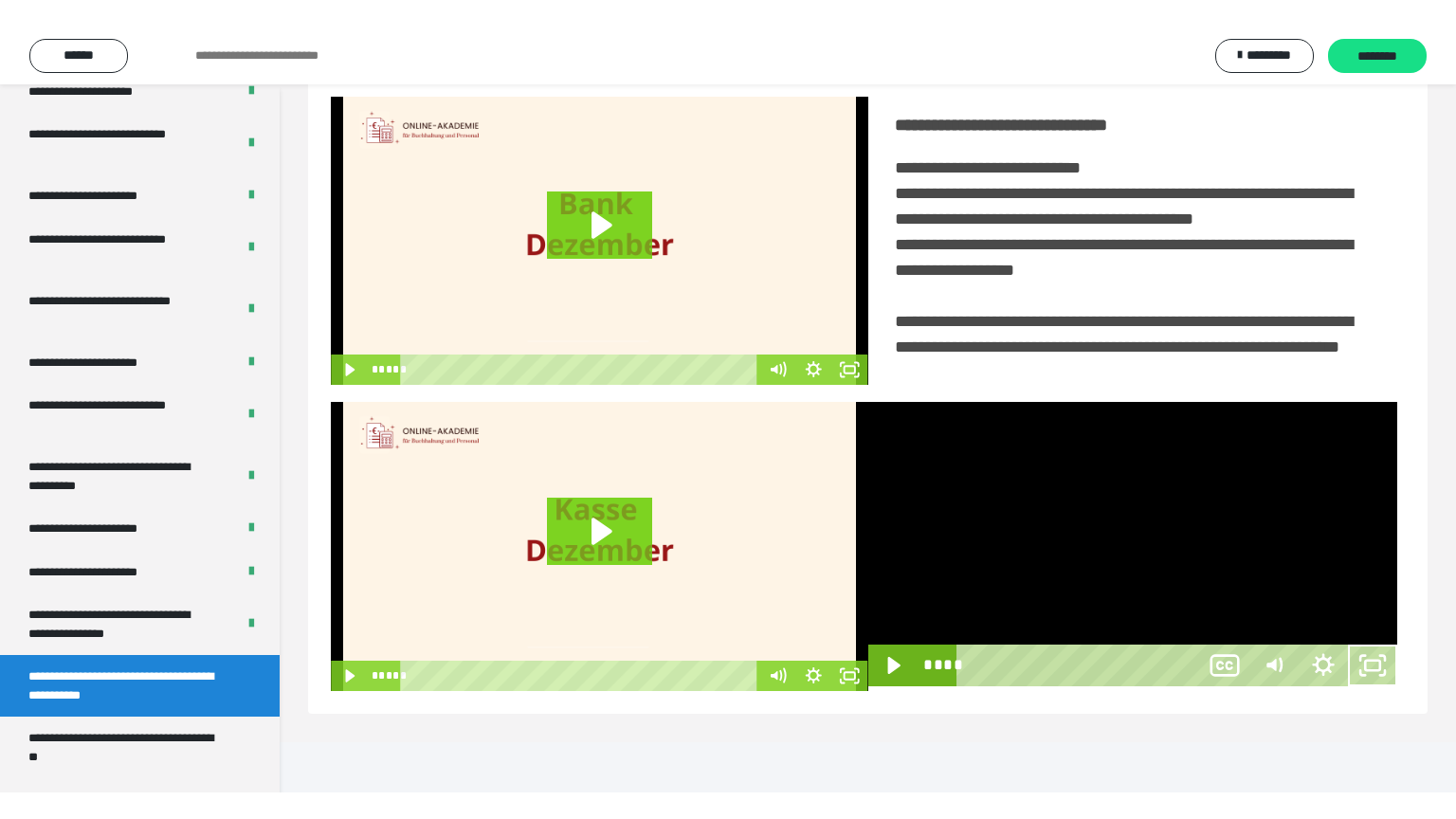 scroll, scrollTop: 317, scrollLeft: 0, axis: vertical 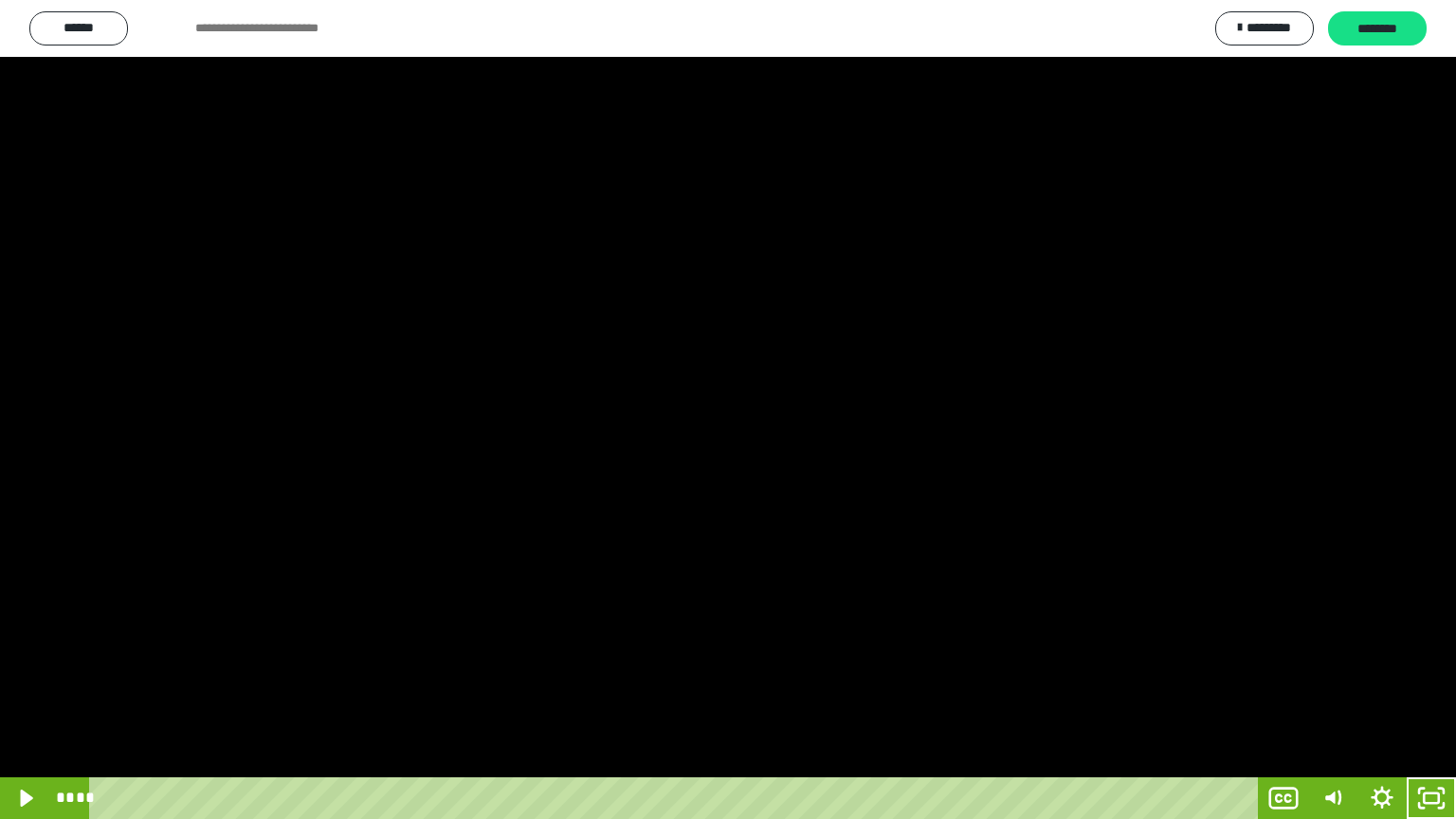 click at bounding box center [728, 410] 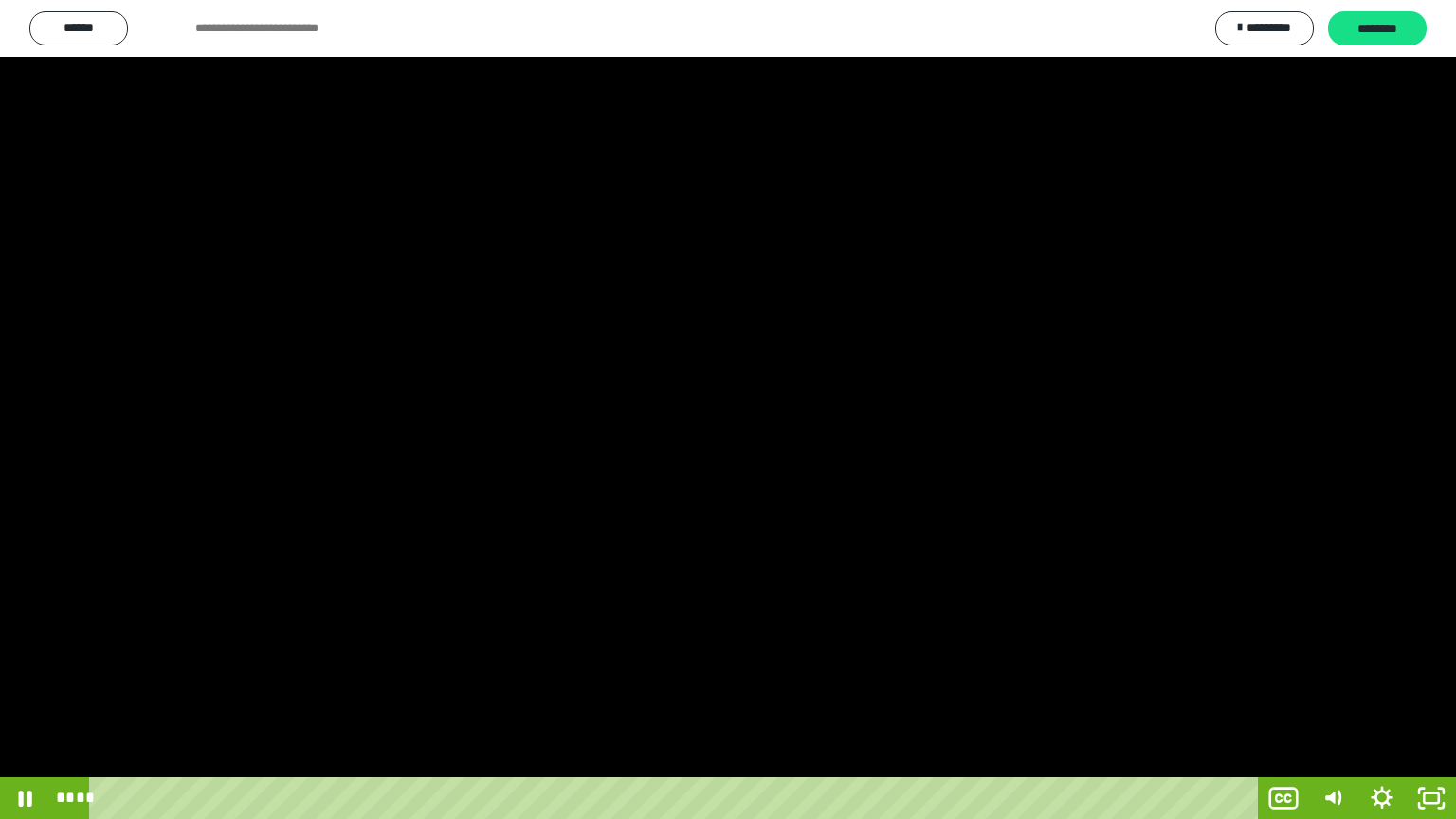 click at bounding box center (728, 410) 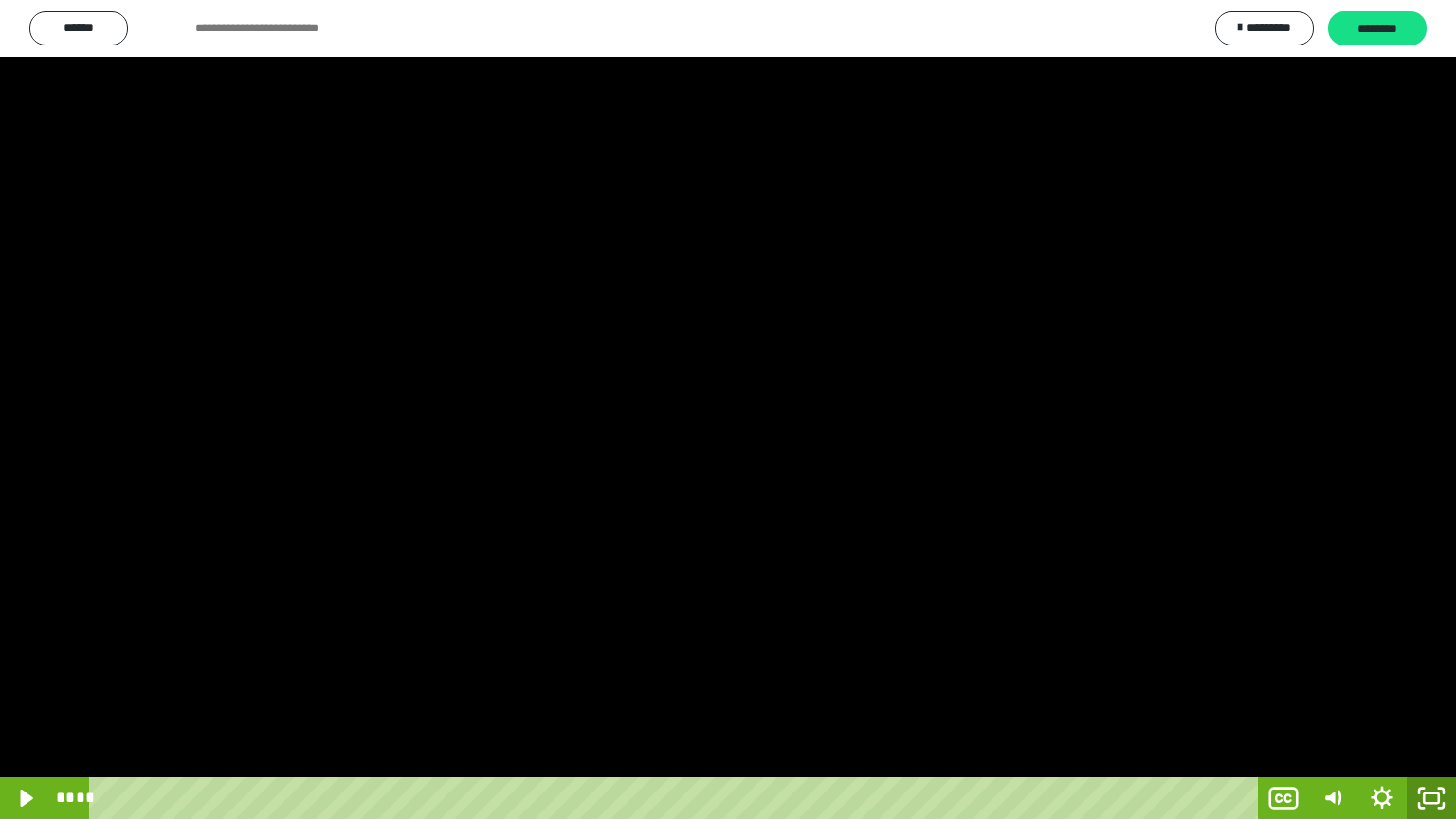 click 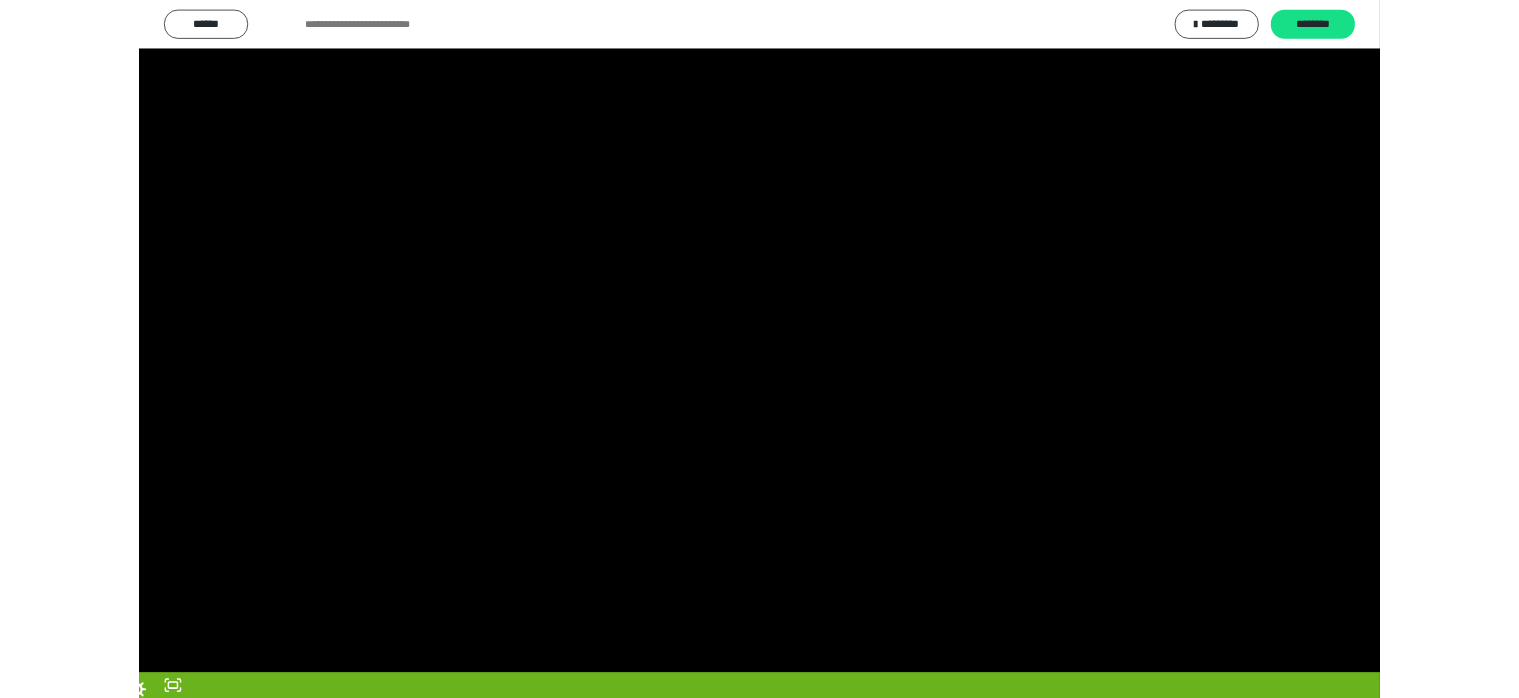 scroll, scrollTop: 3988, scrollLeft: 0, axis: vertical 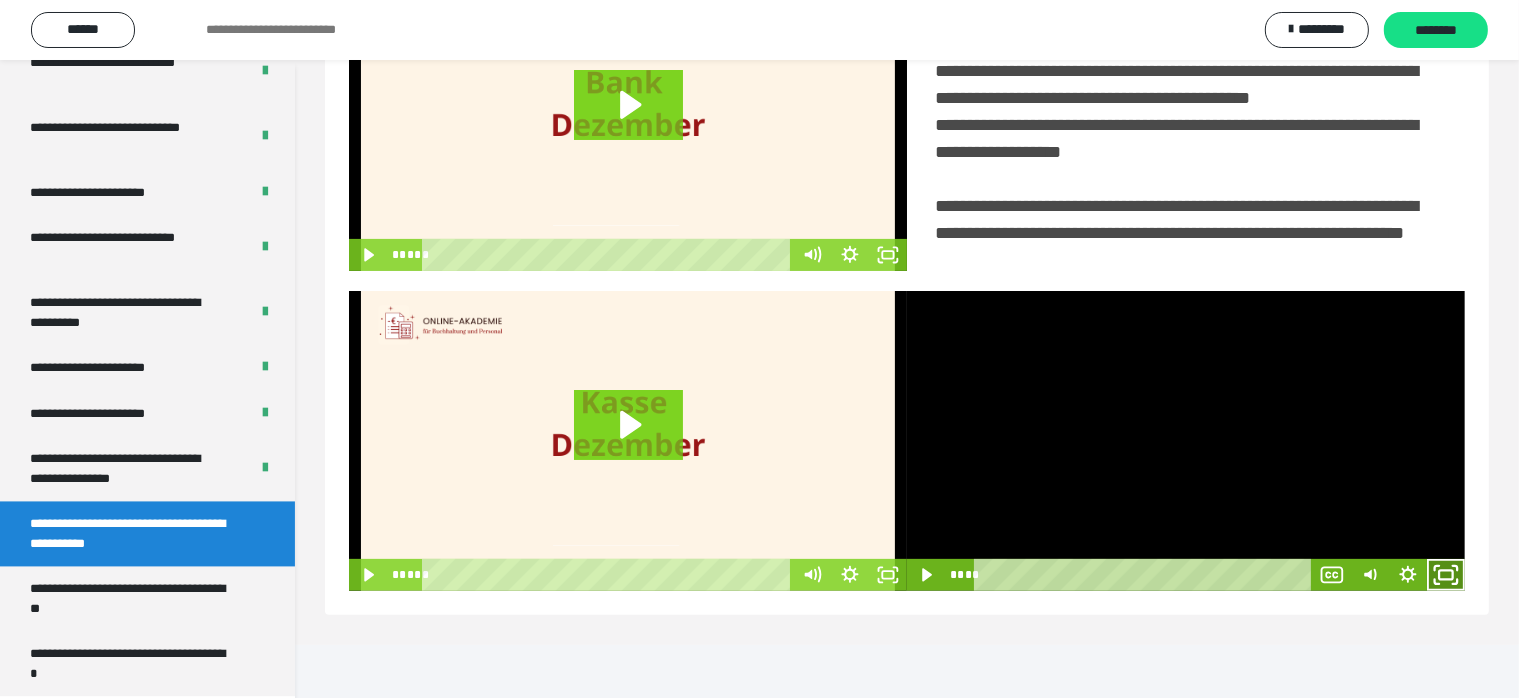click 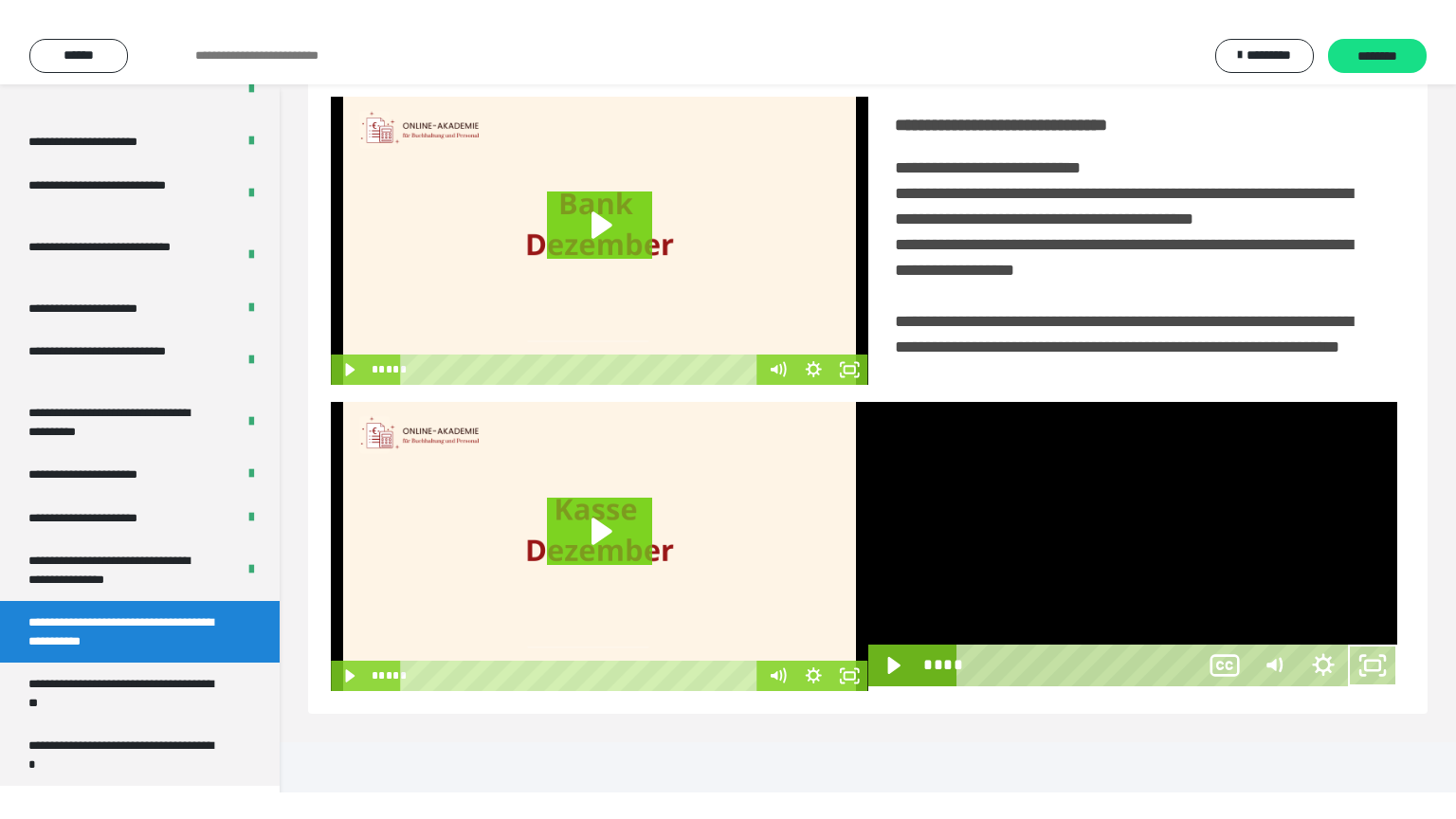 scroll, scrollTop: 317, scrollLeft: 0, axis: vertical 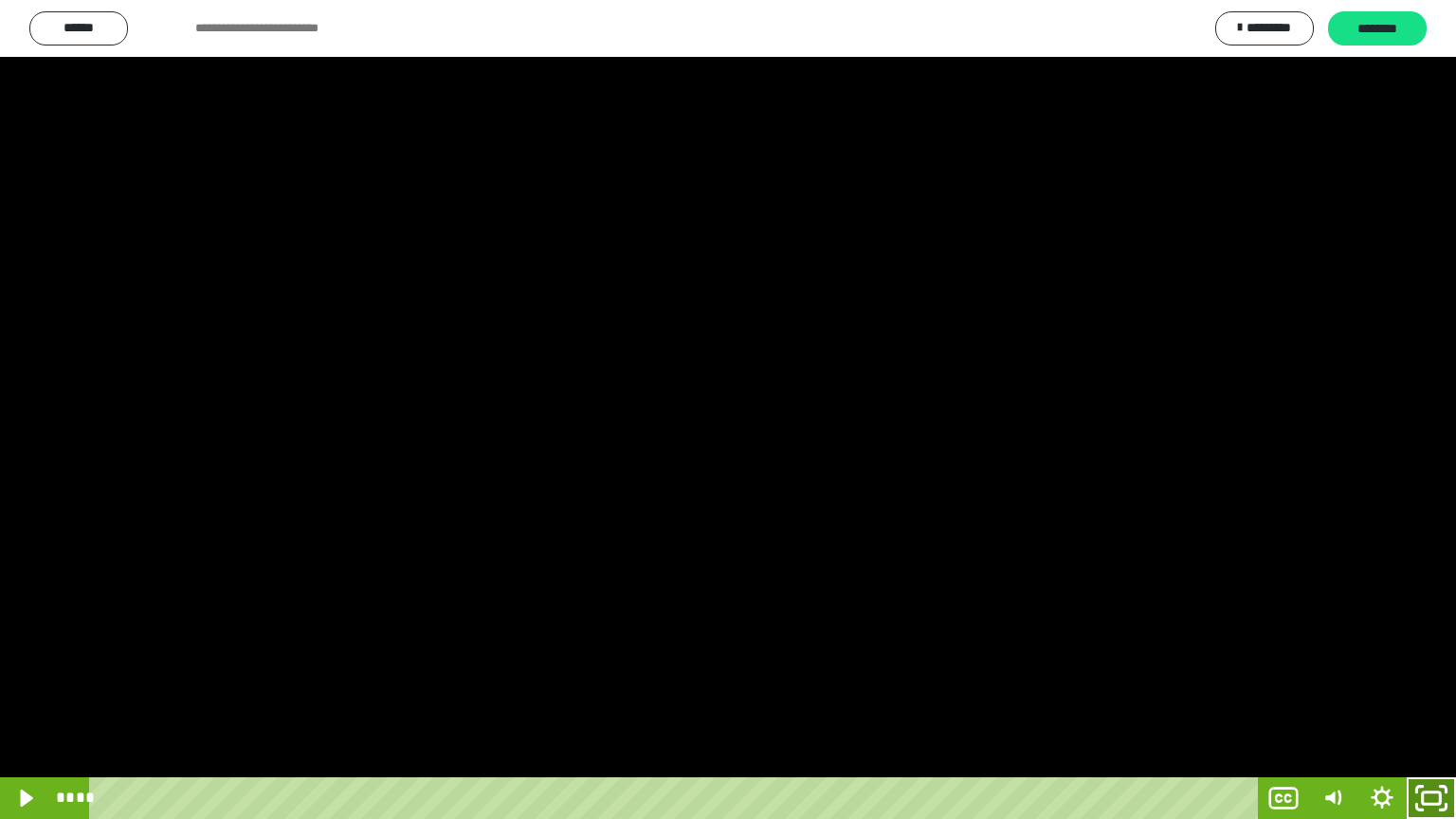 click 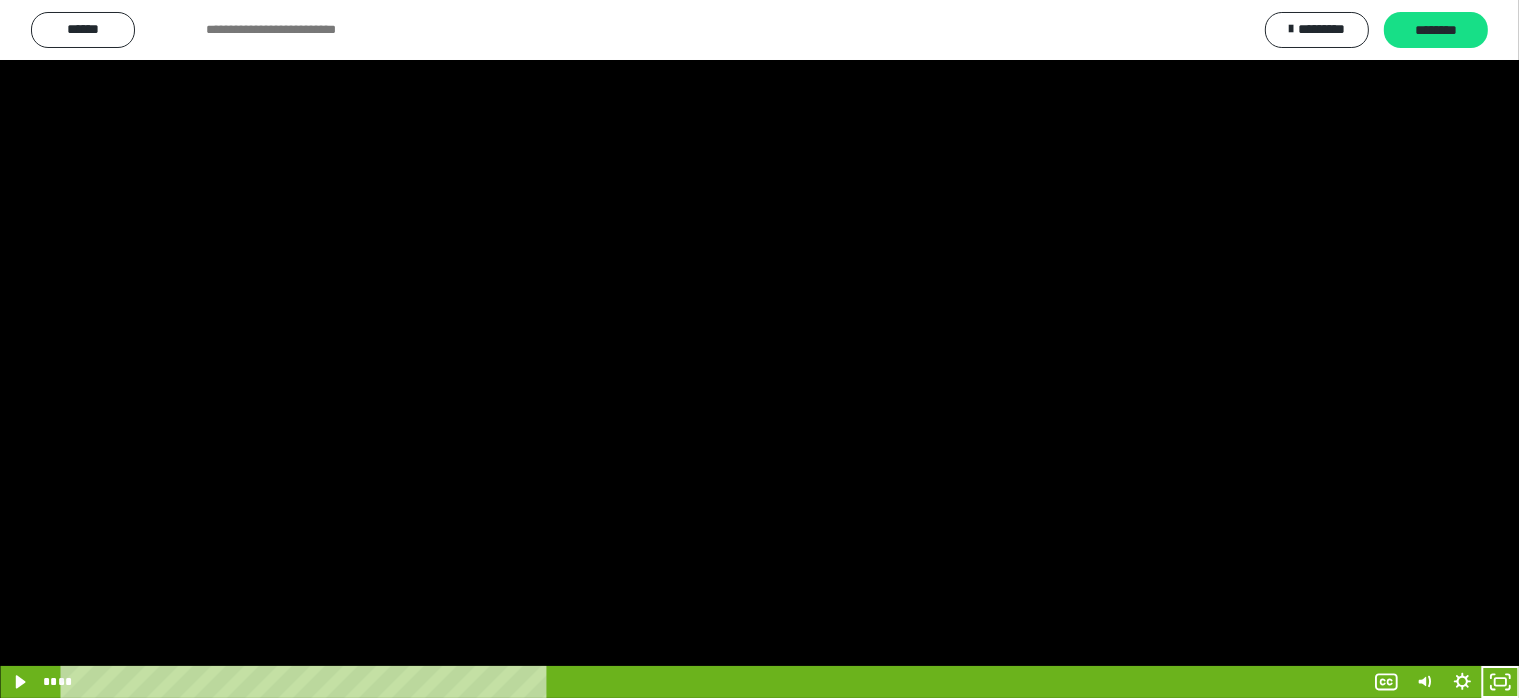 scroll, scrollTop: 3988, scrollLeft: 0, axis: vertical 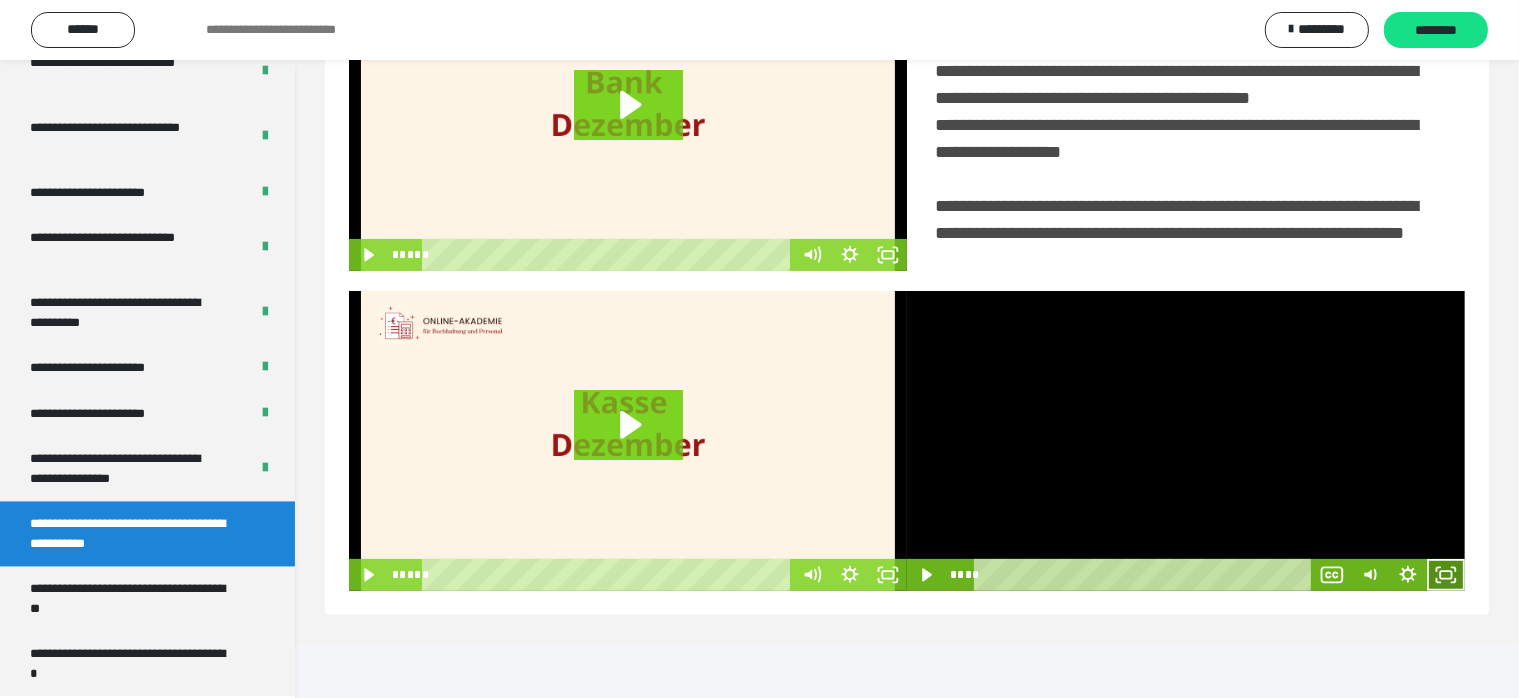 click 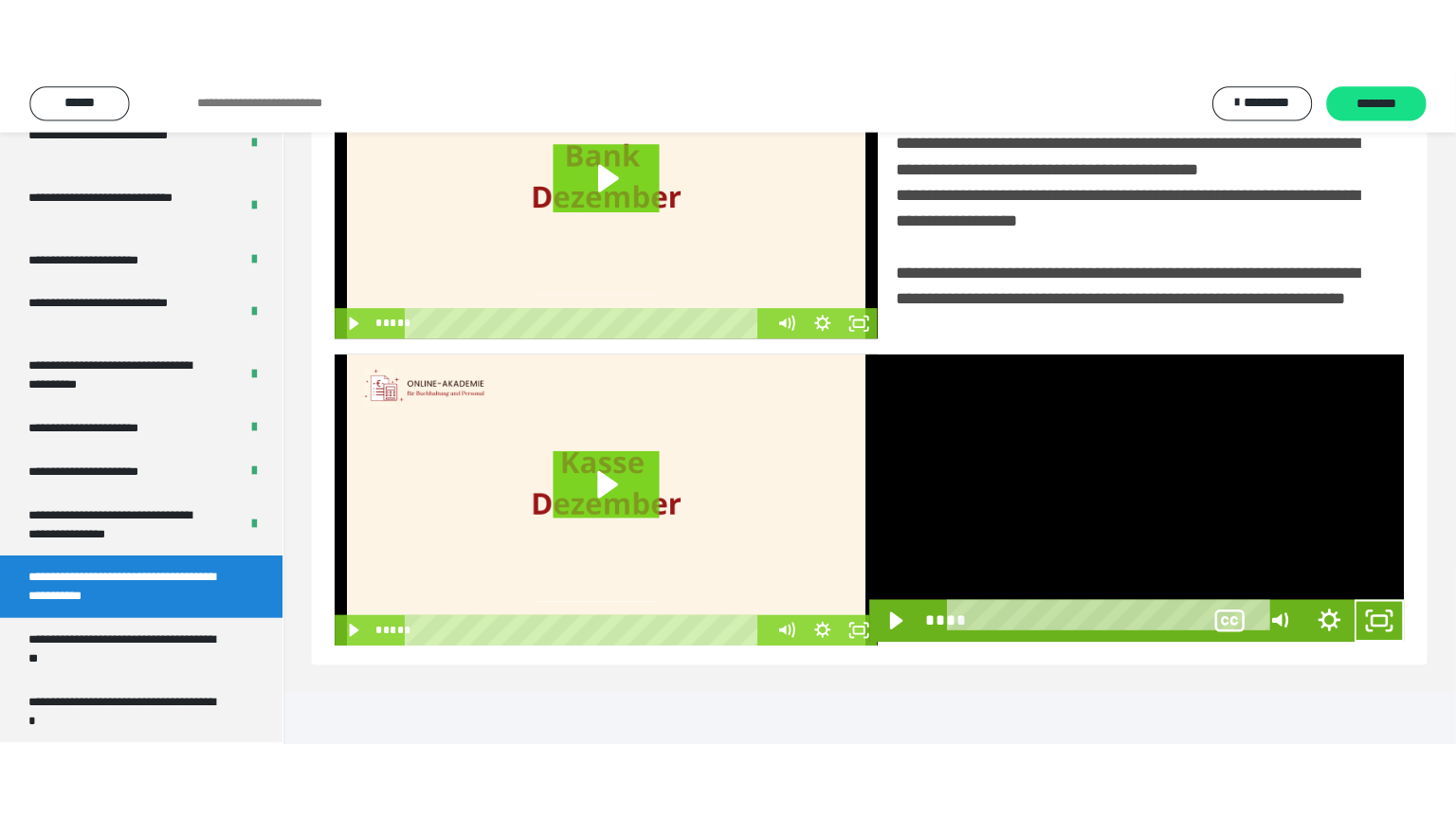 scroll, scrollTop: 317, scrollLeft: 0, axis: vertical 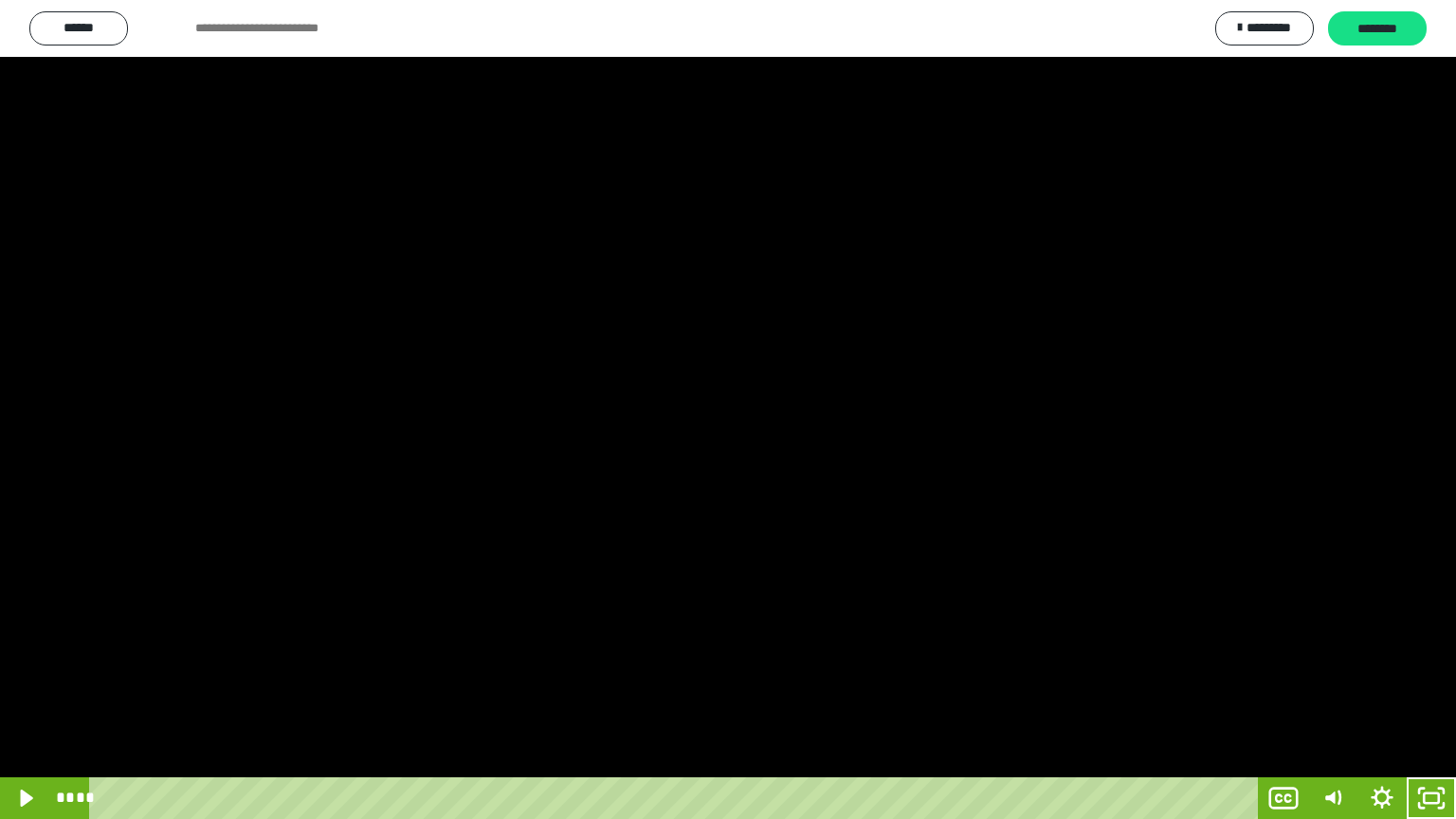 click at bounding box center [728, 410] 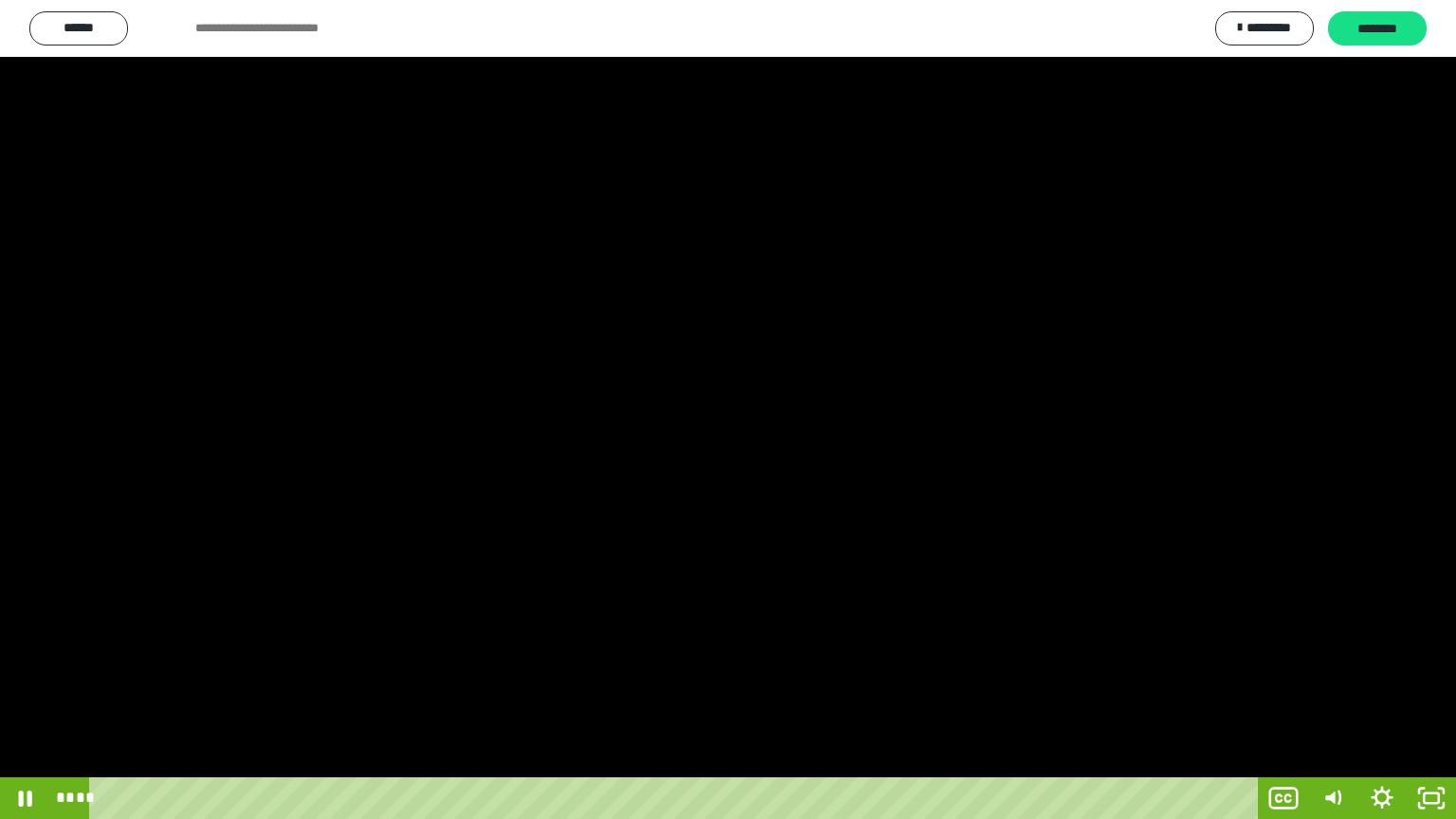 click at bounding box center [728, 410] 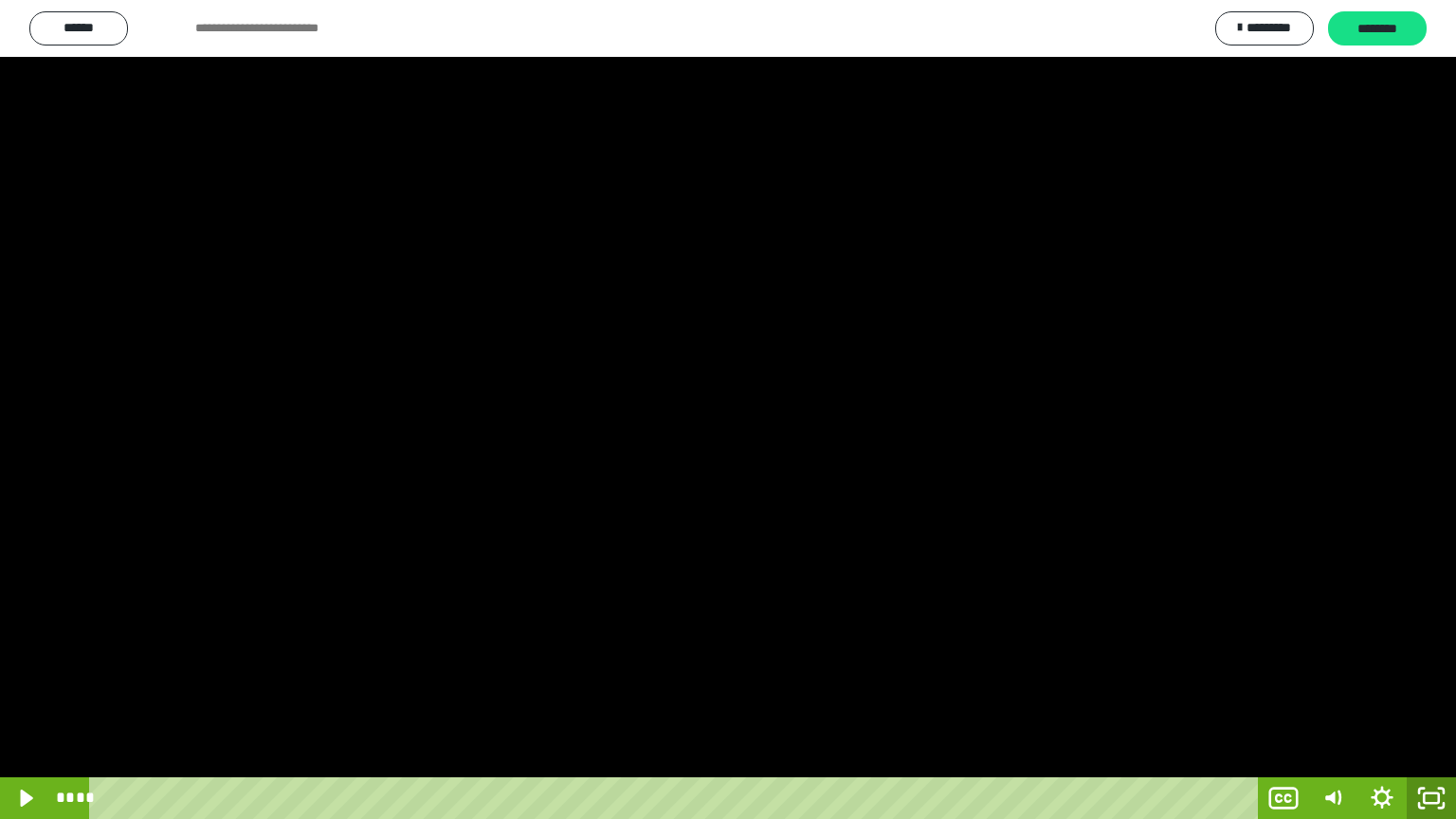 click 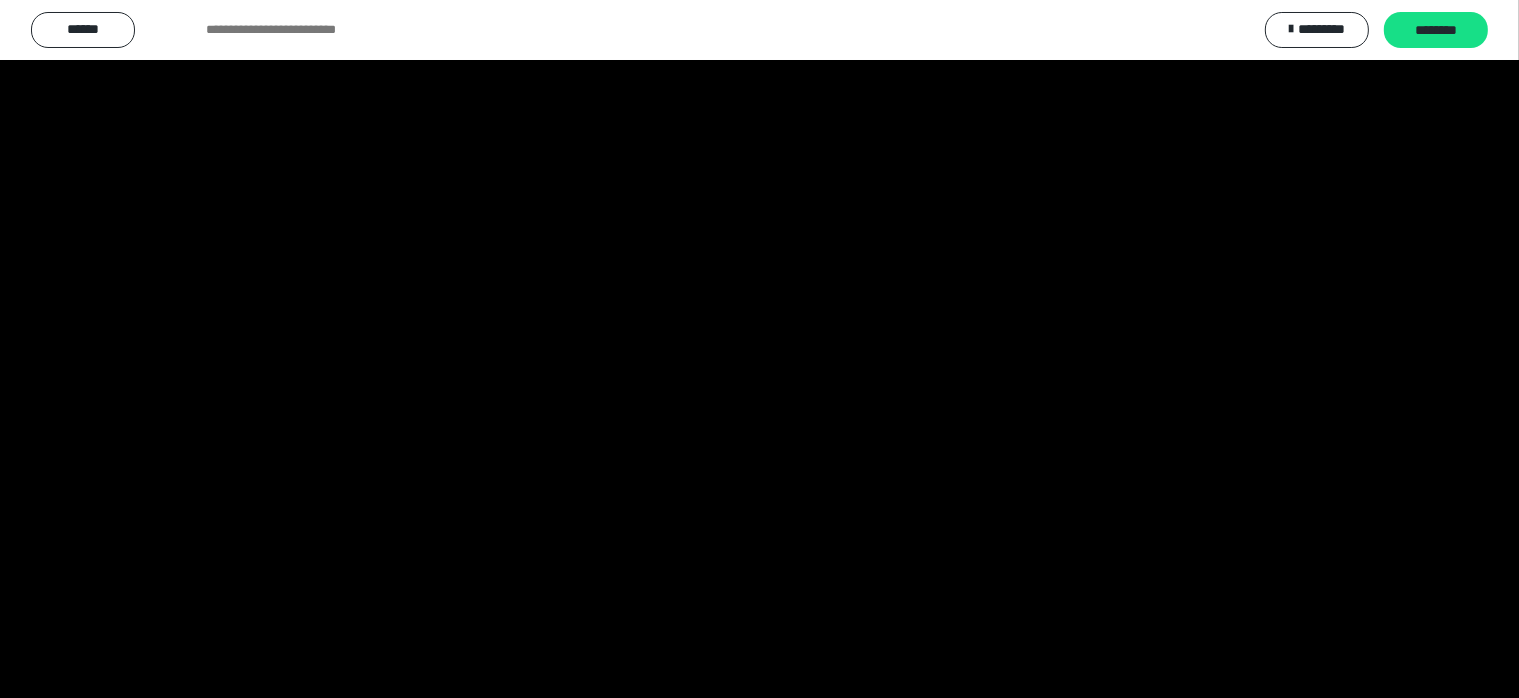 scroll, scrollTop: 3988, scrollLeft: 0, axis: vertical 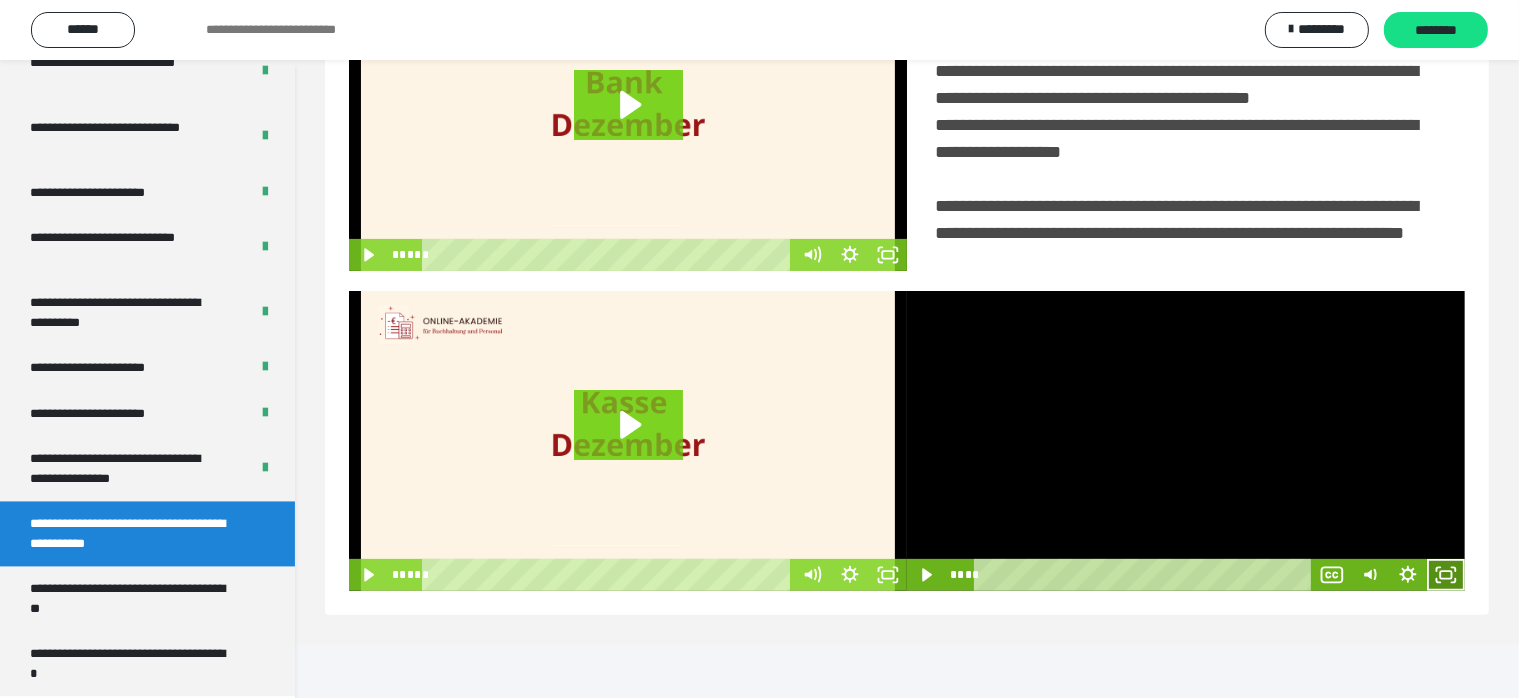 click 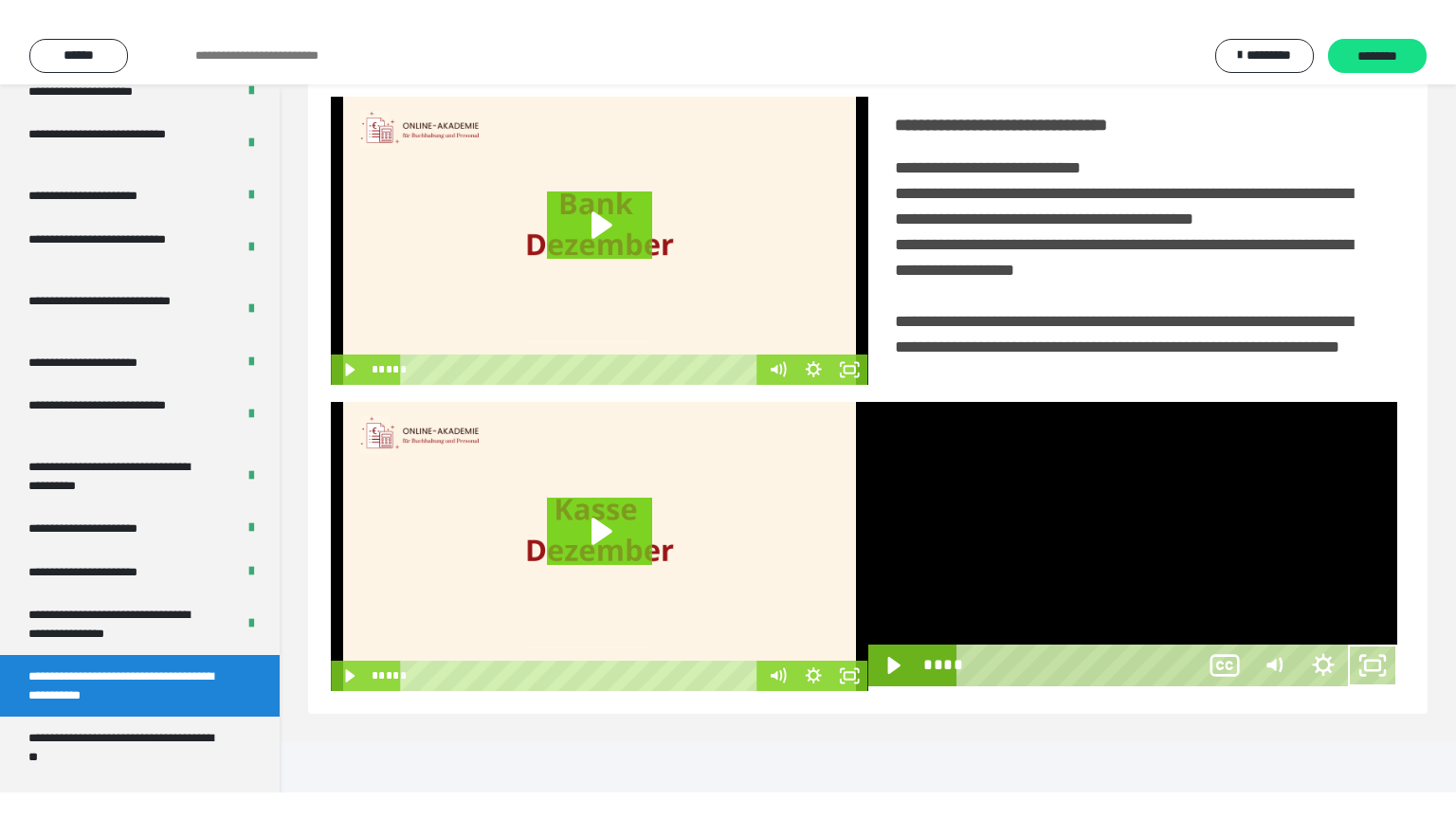 scroll, scrollTop: 317, scrollLeft: 0, axis: vertical 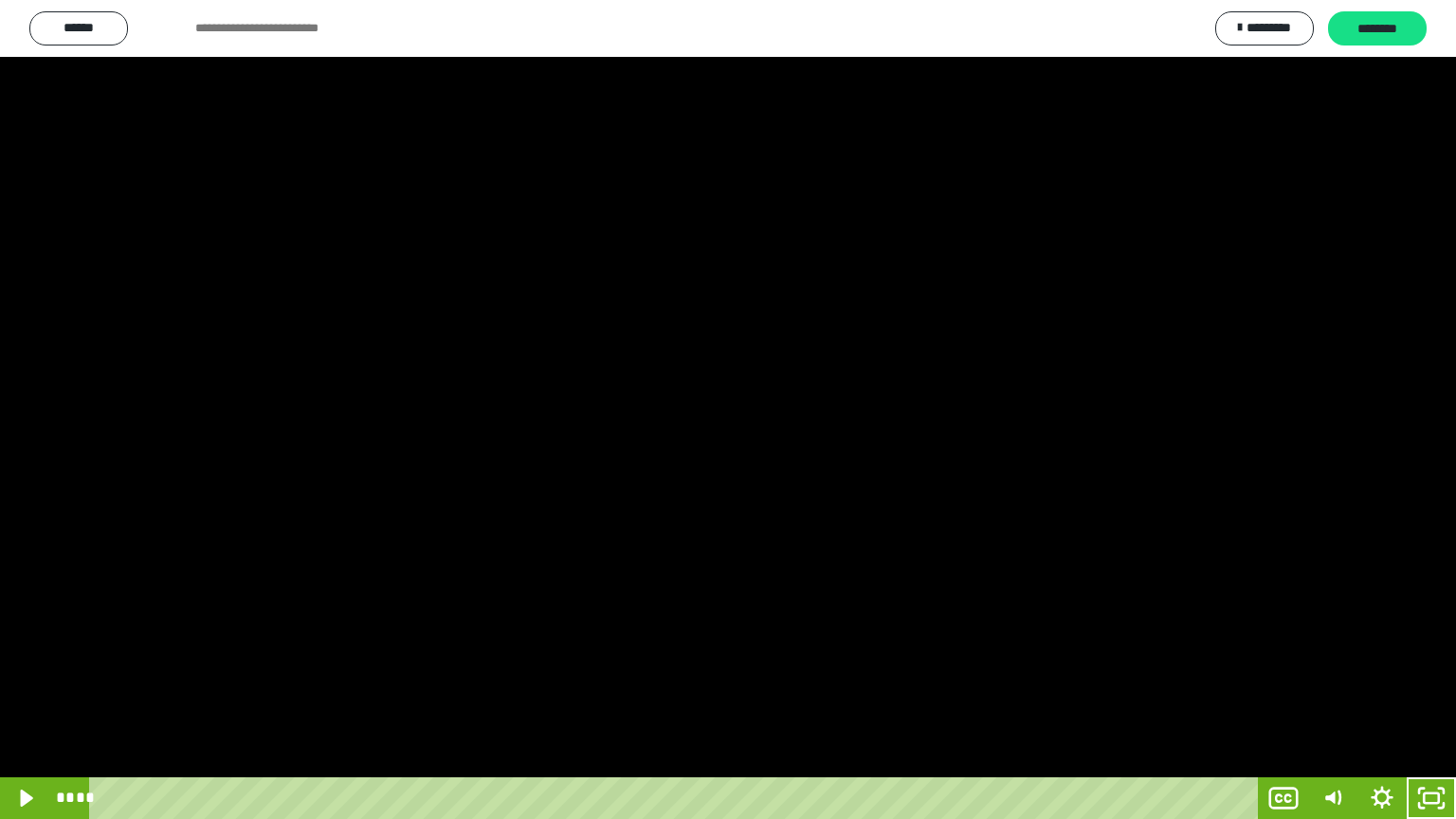 click at bounding box center (728, 410) 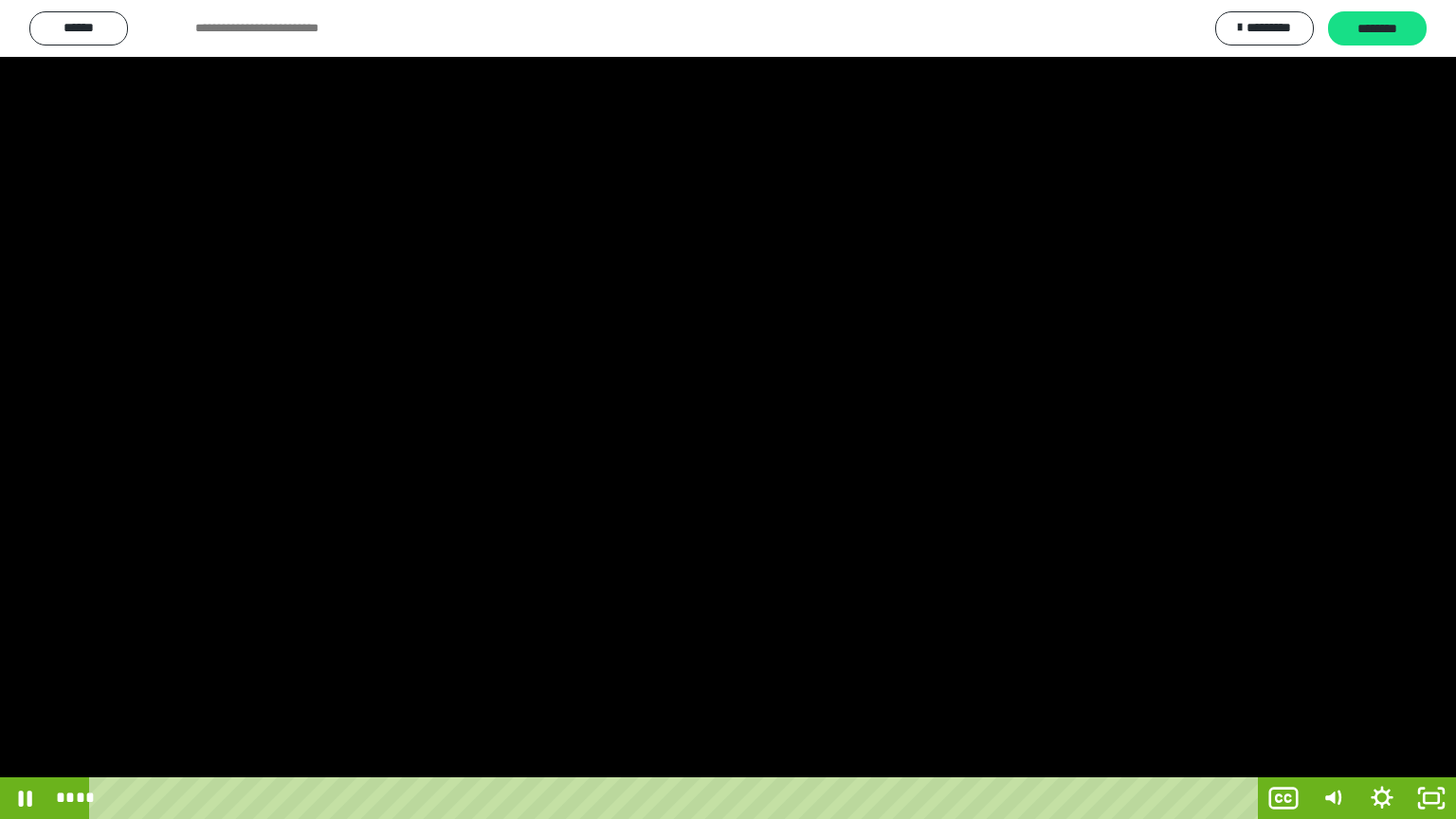 click at bounding box center [728, 410] 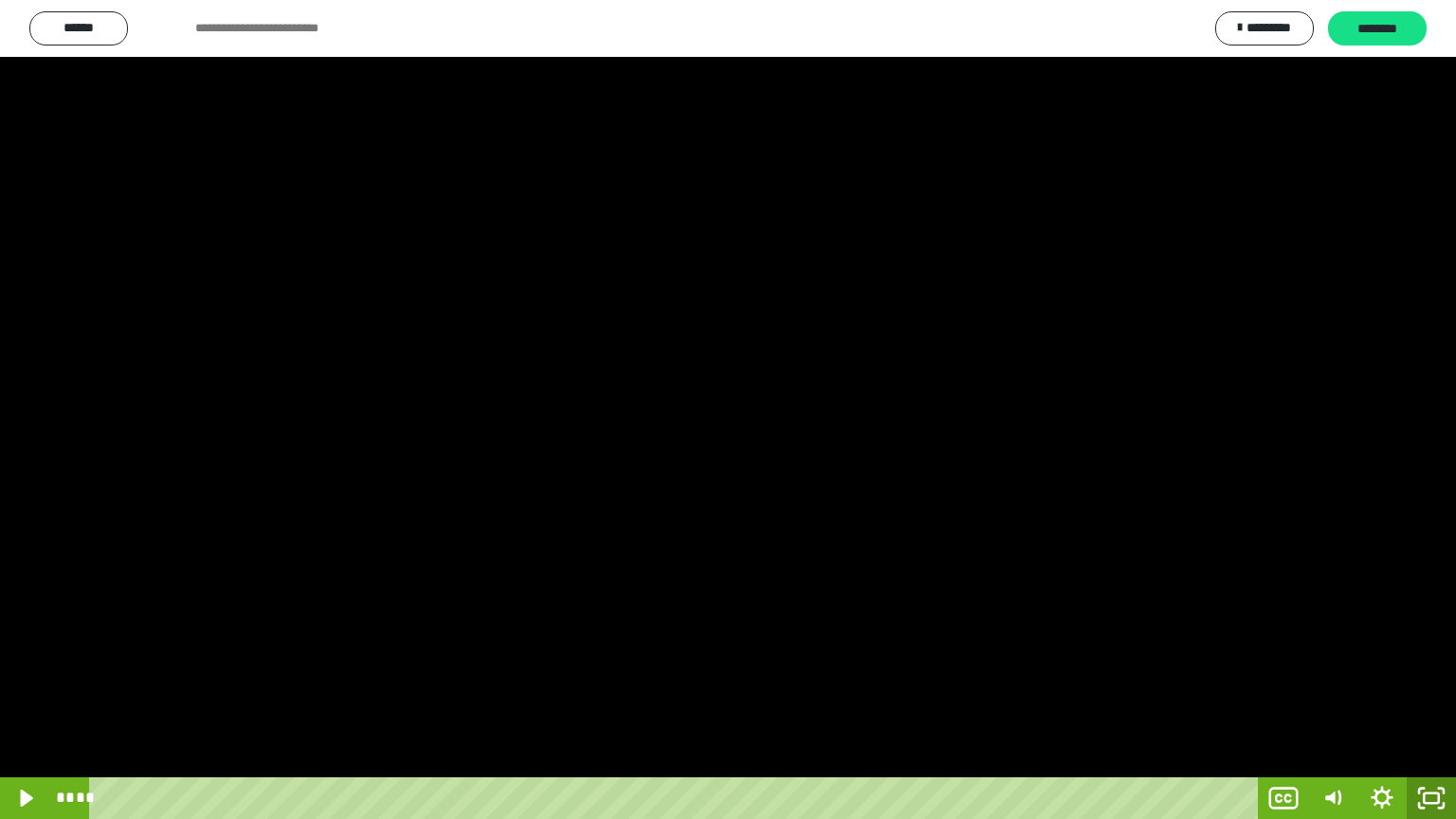drag, startPoint x: 1429, startPoint y: 800, endPoint x: 1397, endPoint y: 567, distance: 235.18716 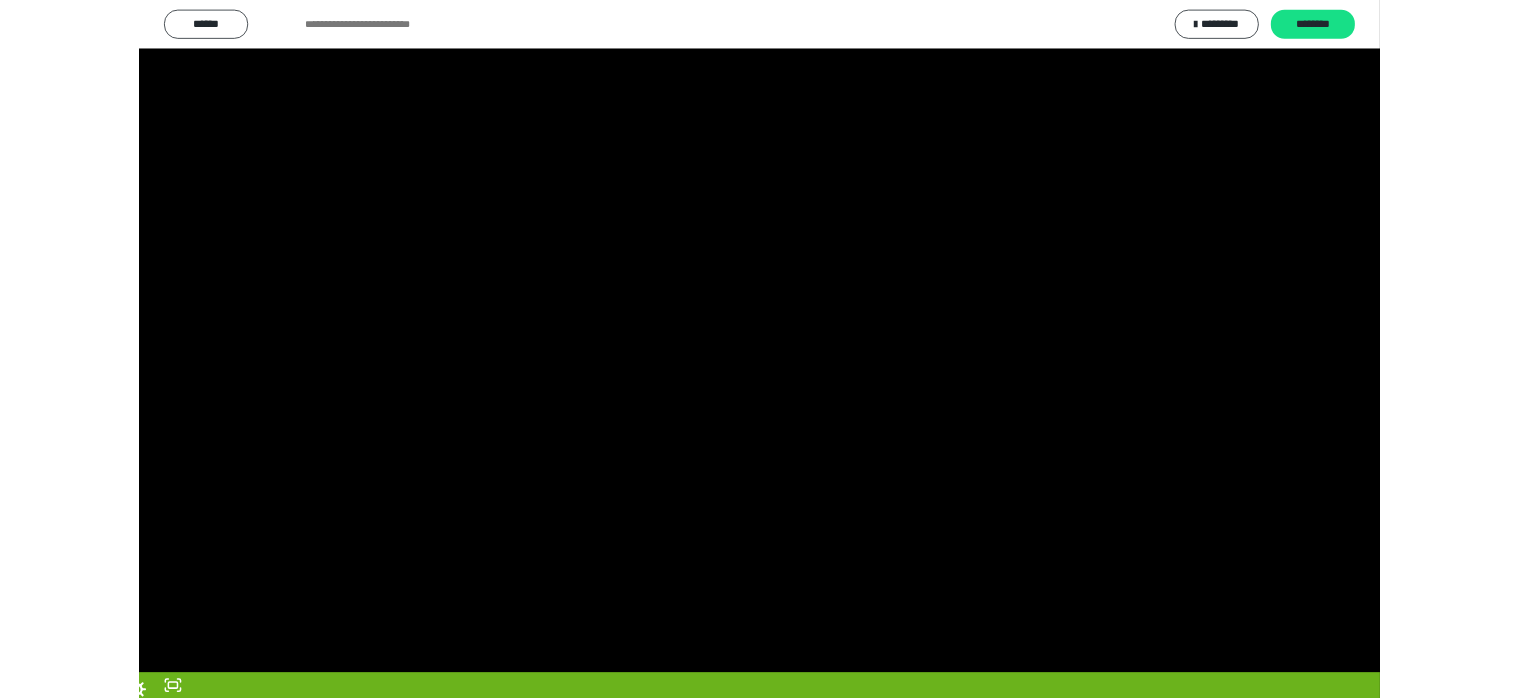 scroll, scrollTop: 3988, scrollLeft: 0, axis: vertical 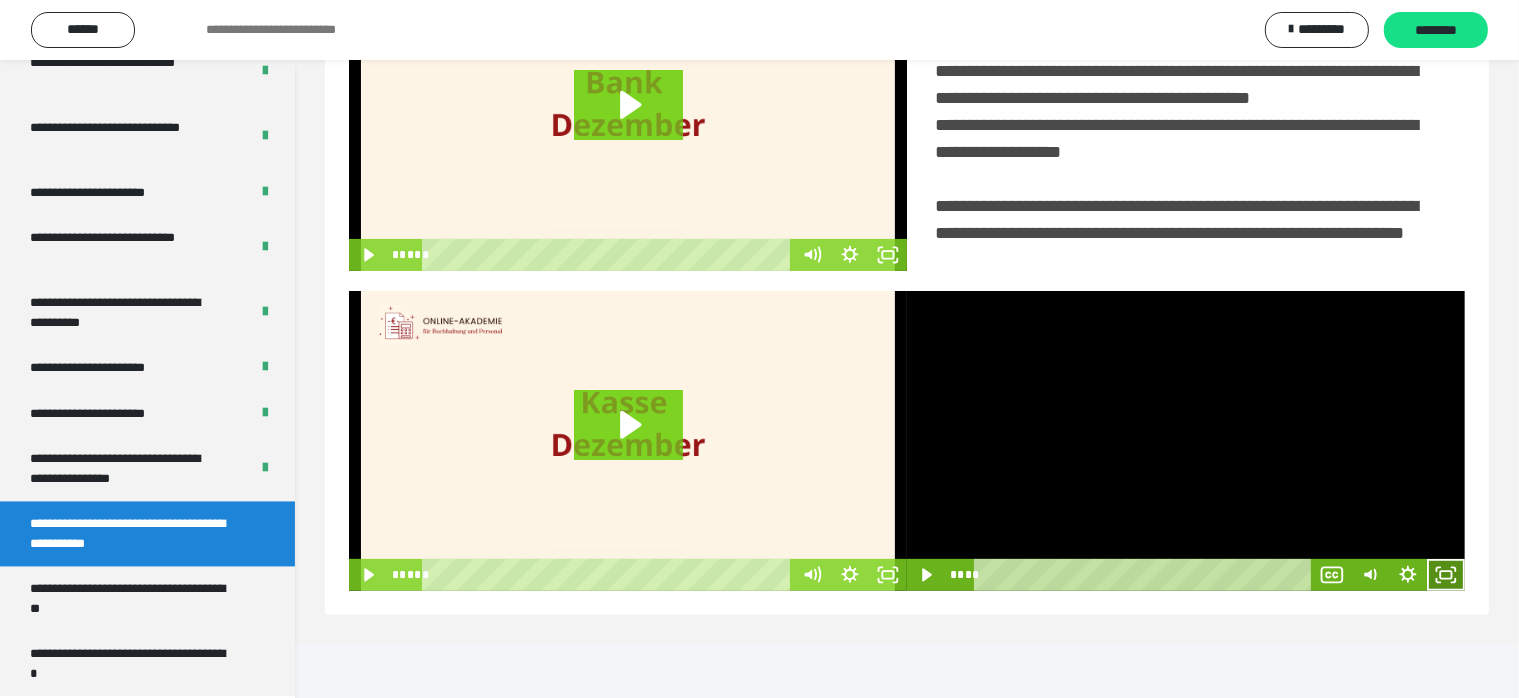 click 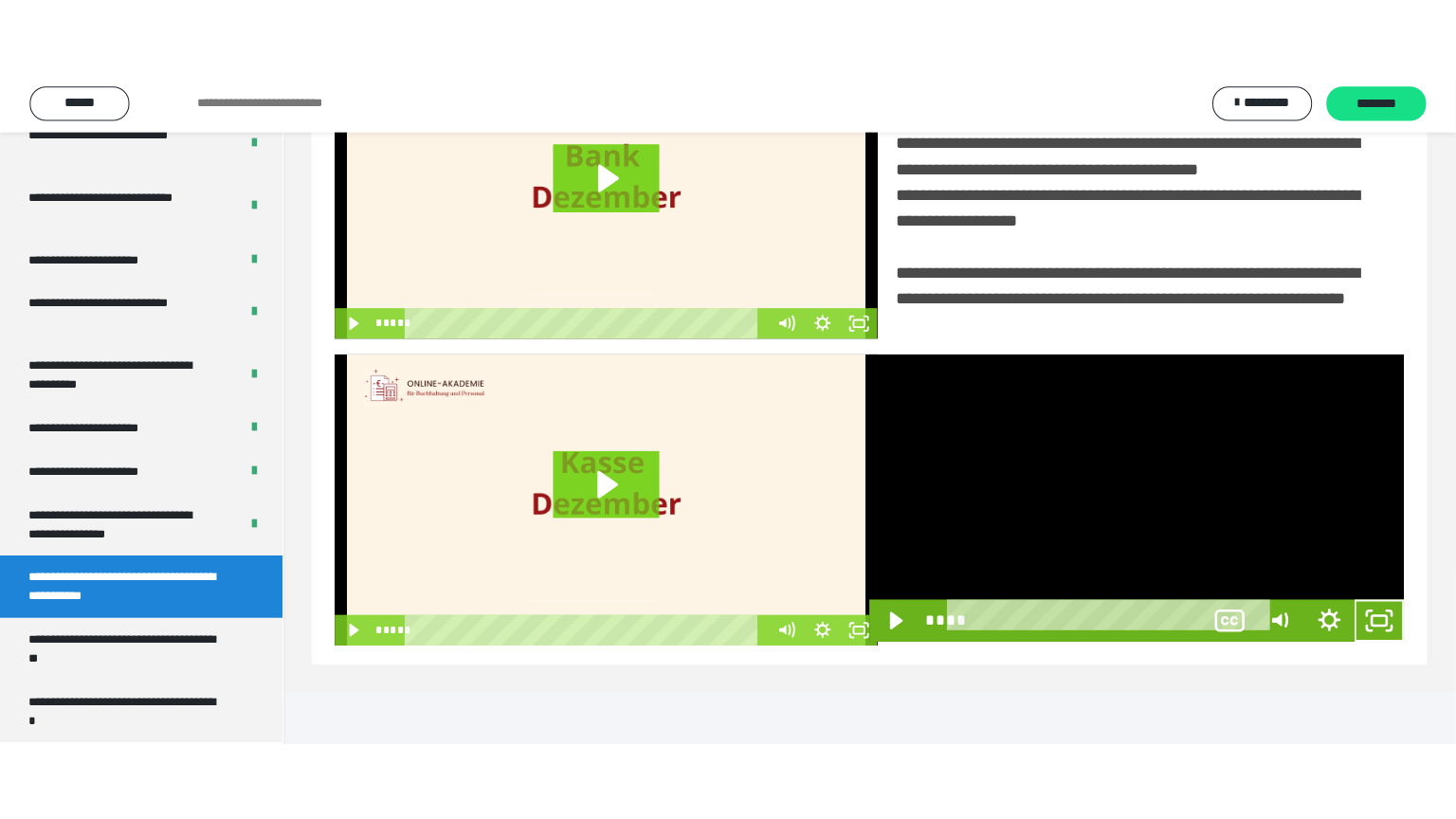 scroll, scrollTop: 317, scrollLeft: 0, axis: vertical 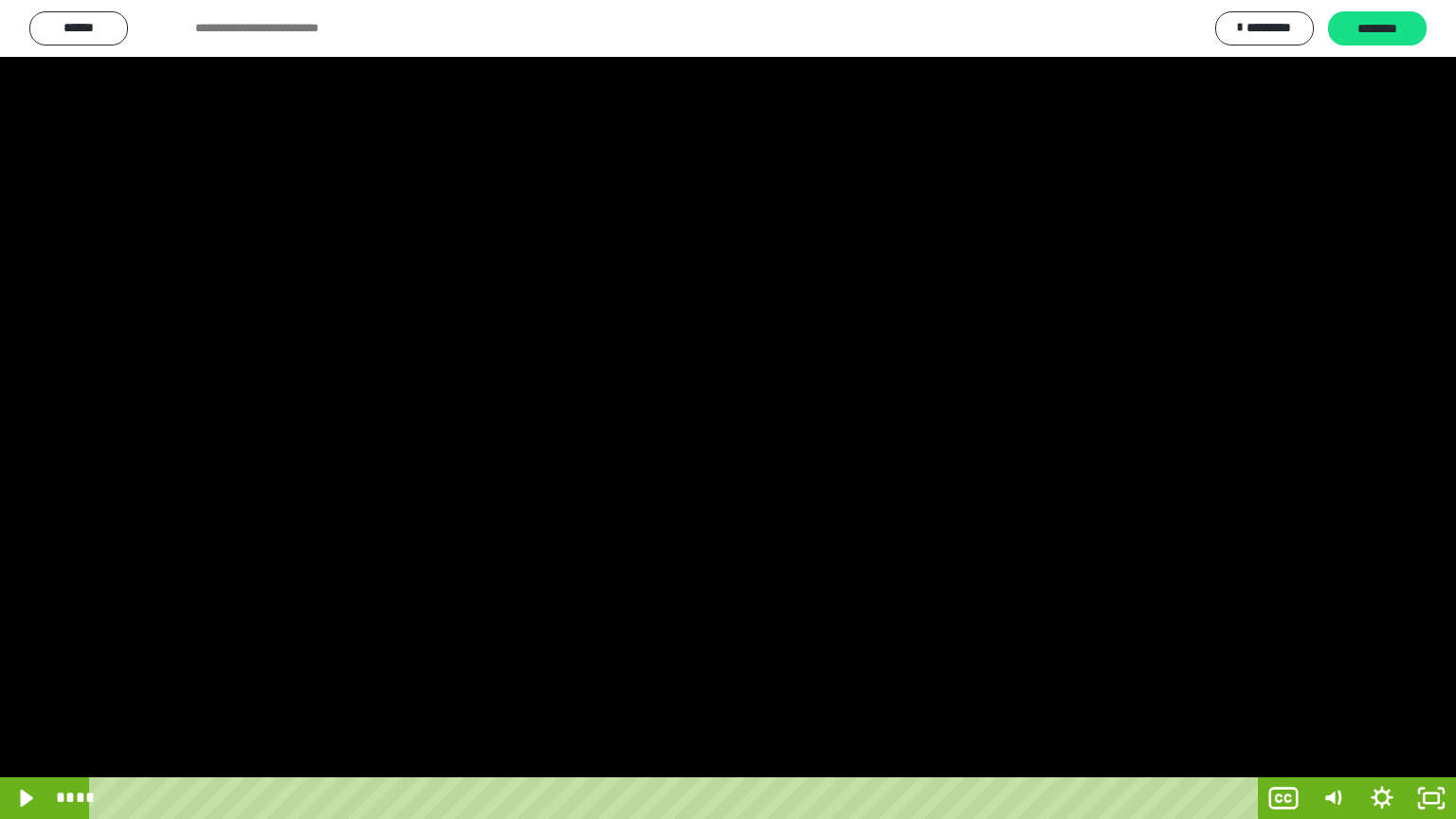 click at bounding box center [728, 410] 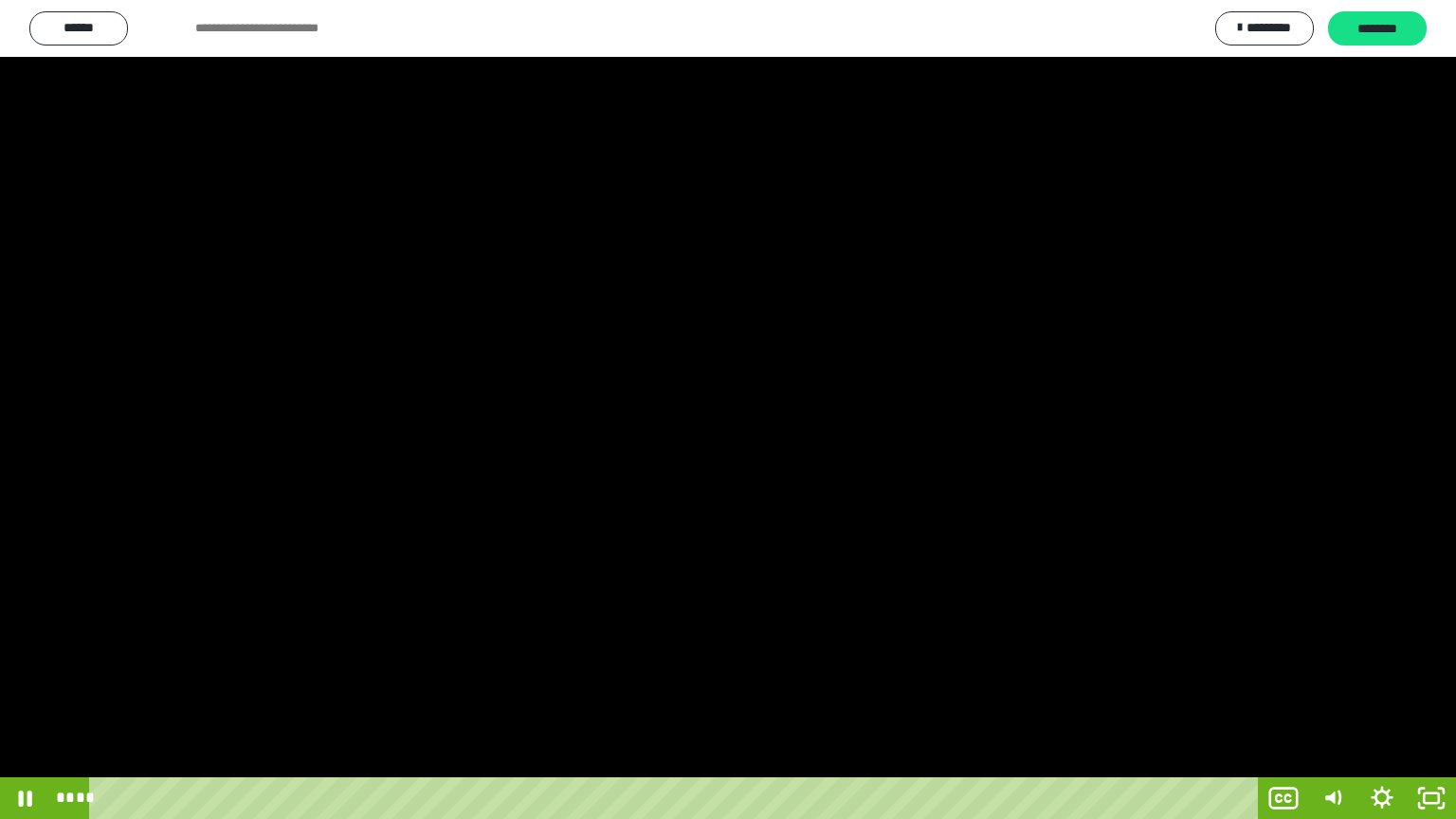click at bounding box center (728, 410) 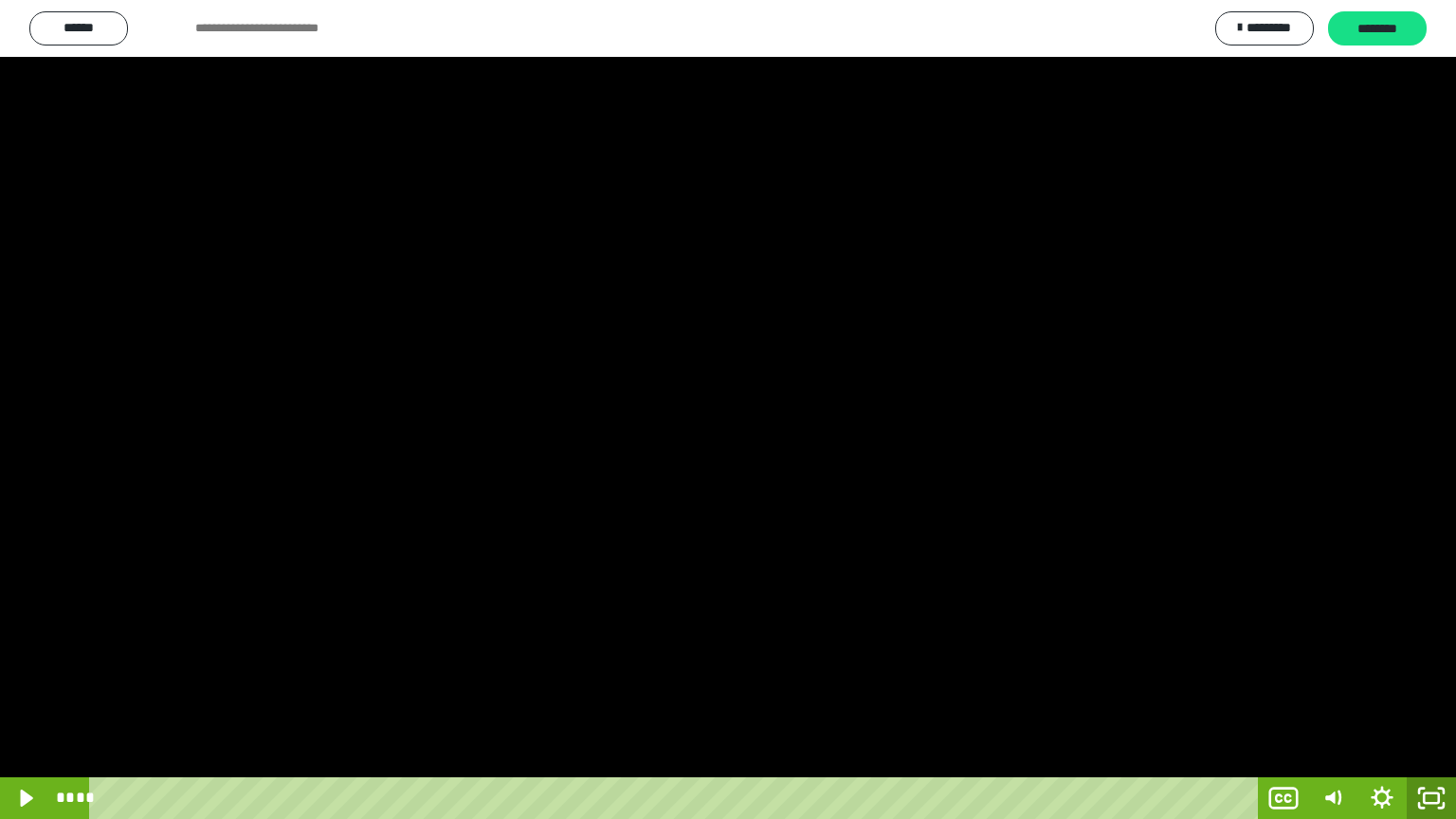 click 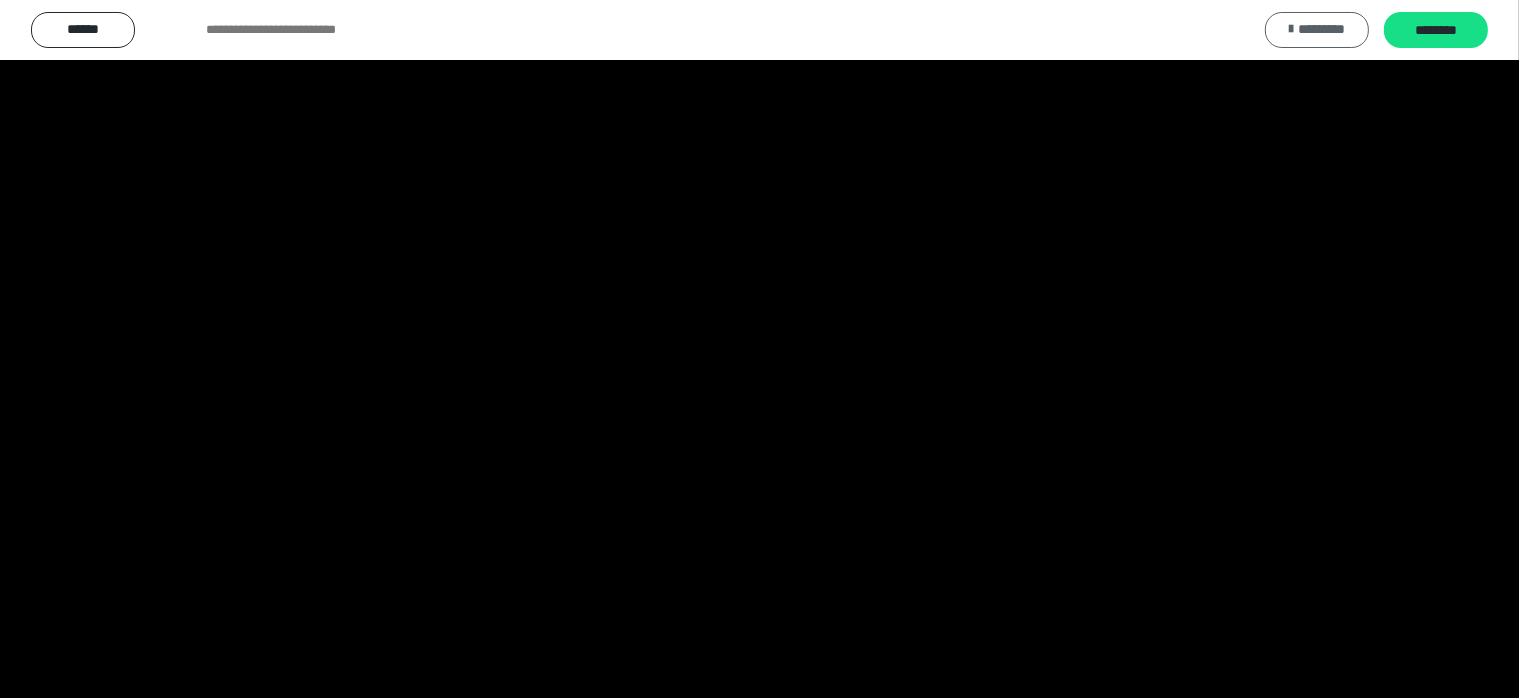 scroll, scrollTop: 3988, scrollLeft: 0, axis: vertical 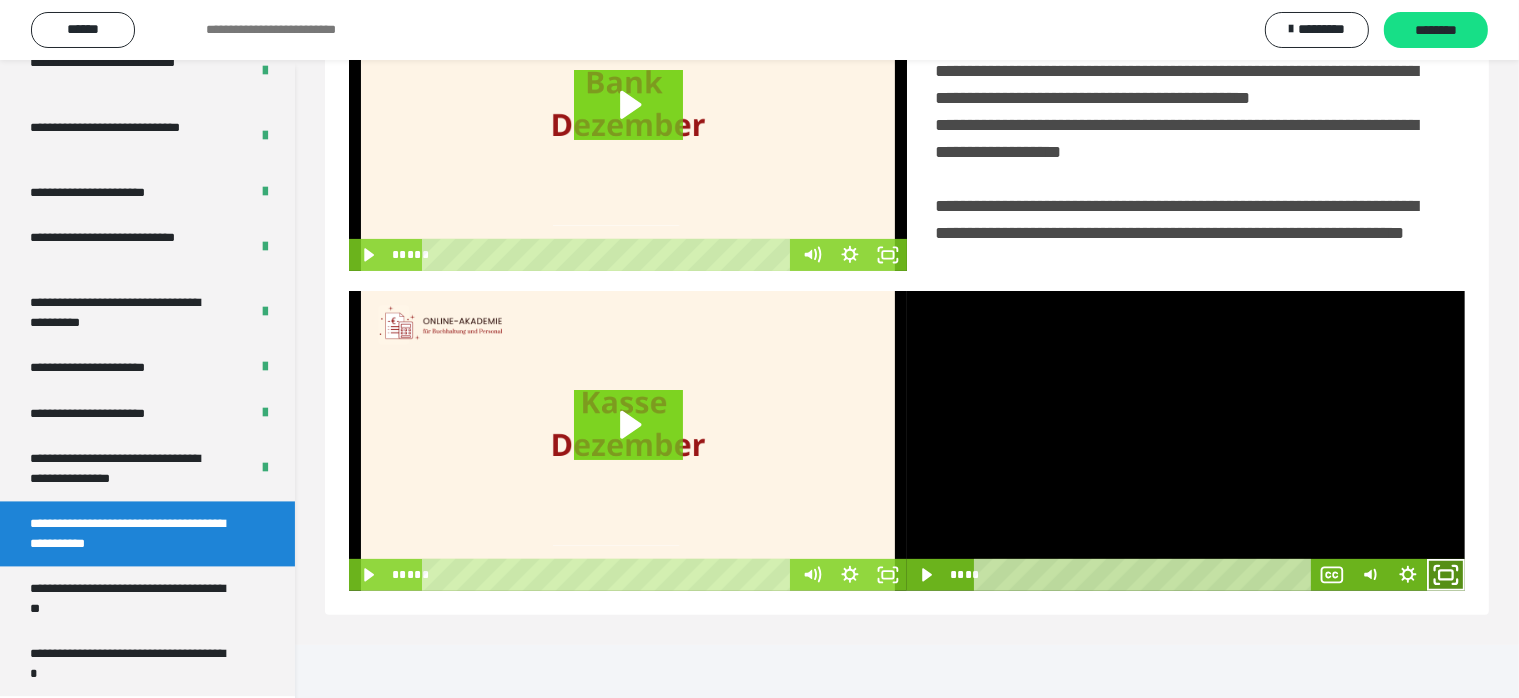 drag, startPoint x: 1453, startPoint y: 627, endPoint x: 1452, endPoint y: 697, distance: 70.00714 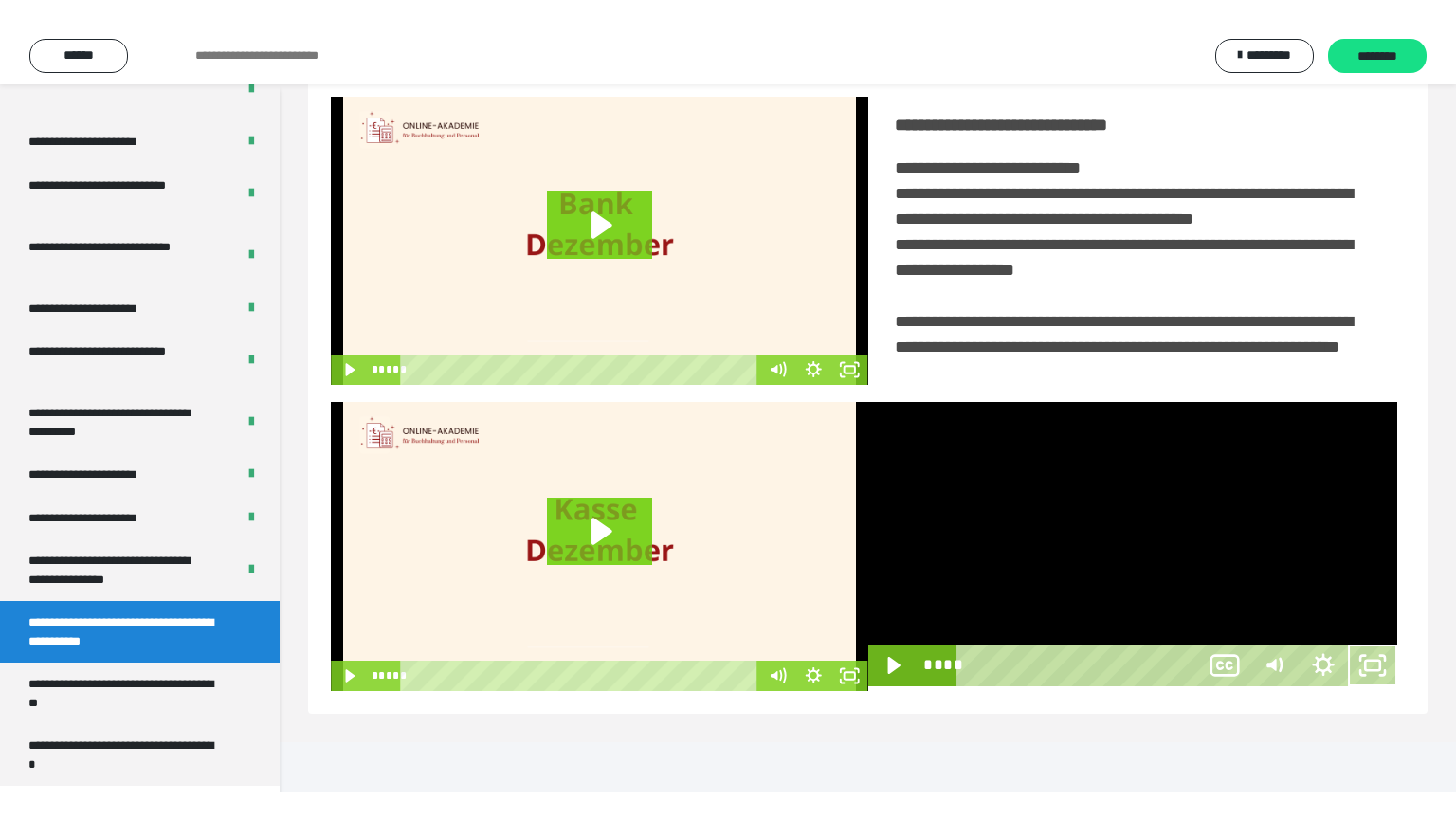 scroll, scrollTop: 317, scrollLeft: 0, axis: vertical 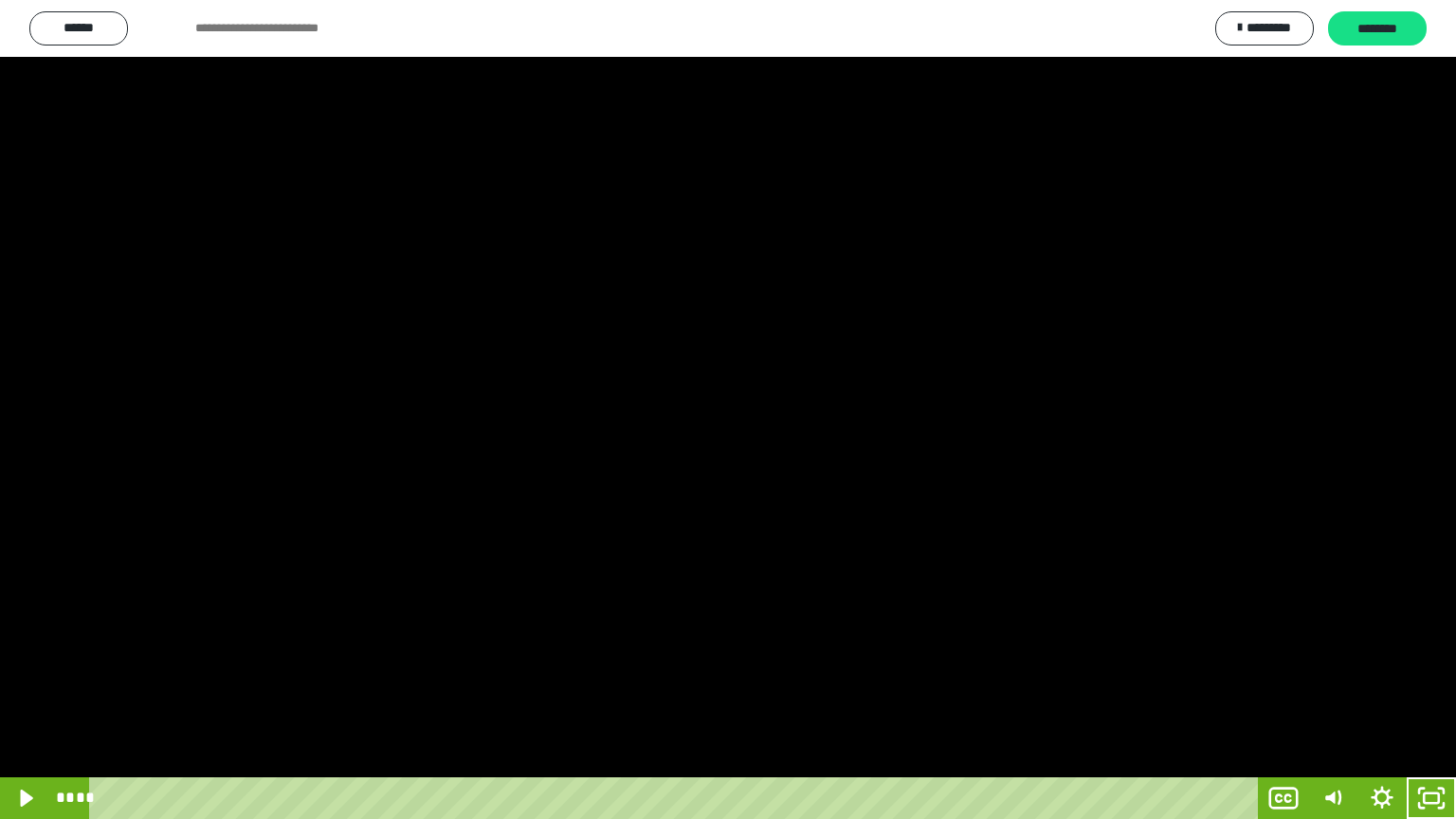 click at bounding box center (728, 410) 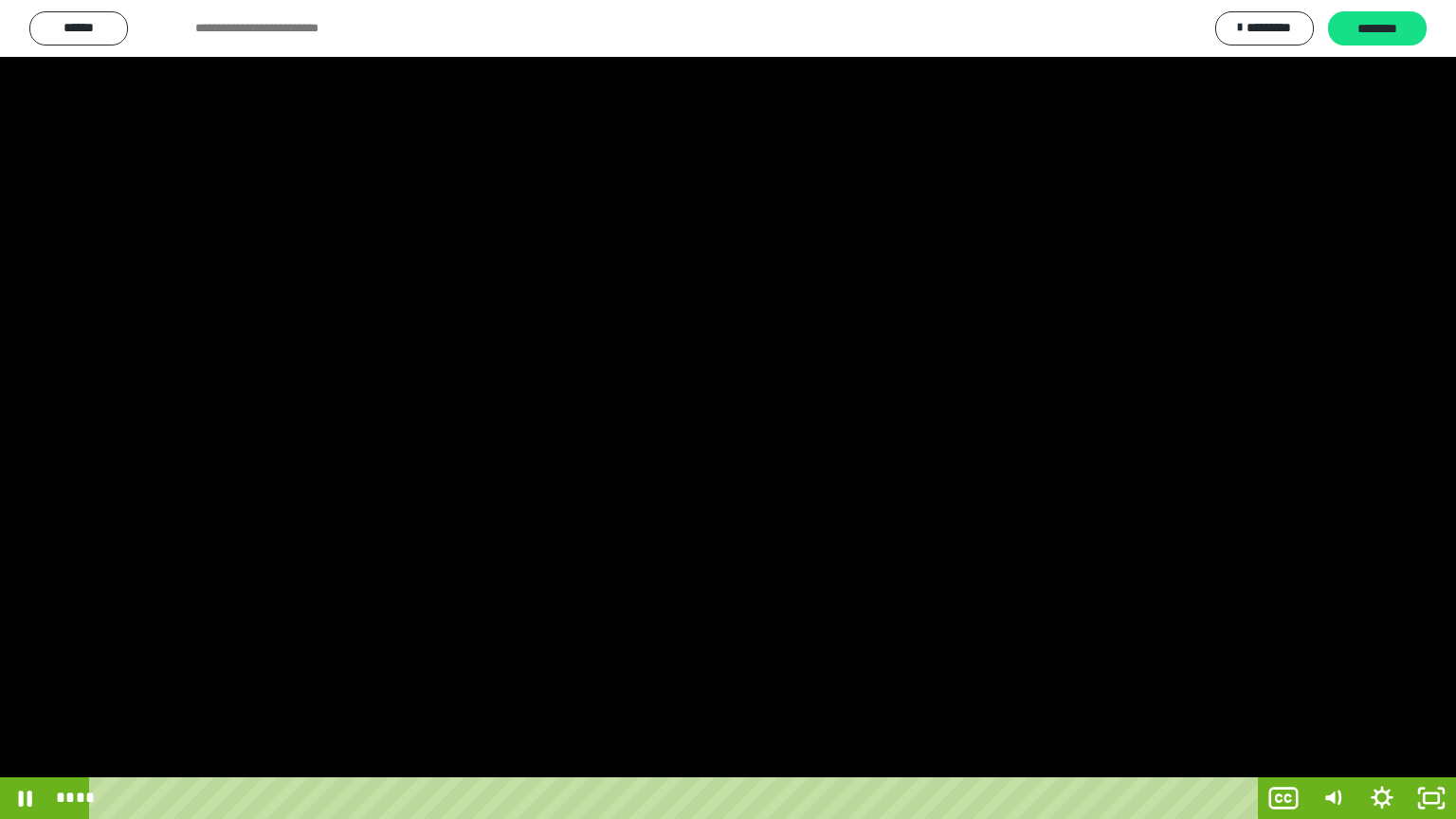 click at bounding box center [728, 410] 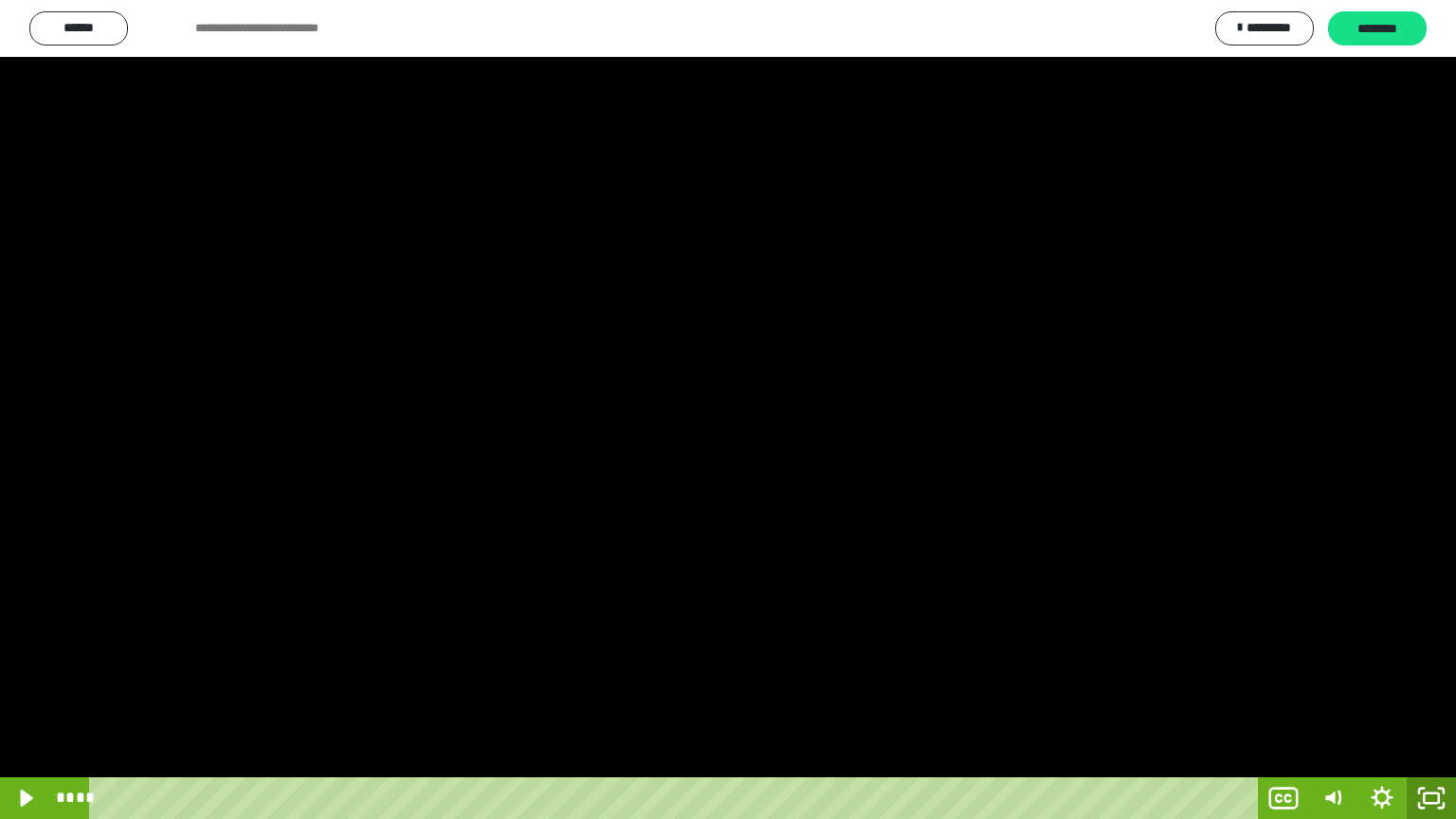 click 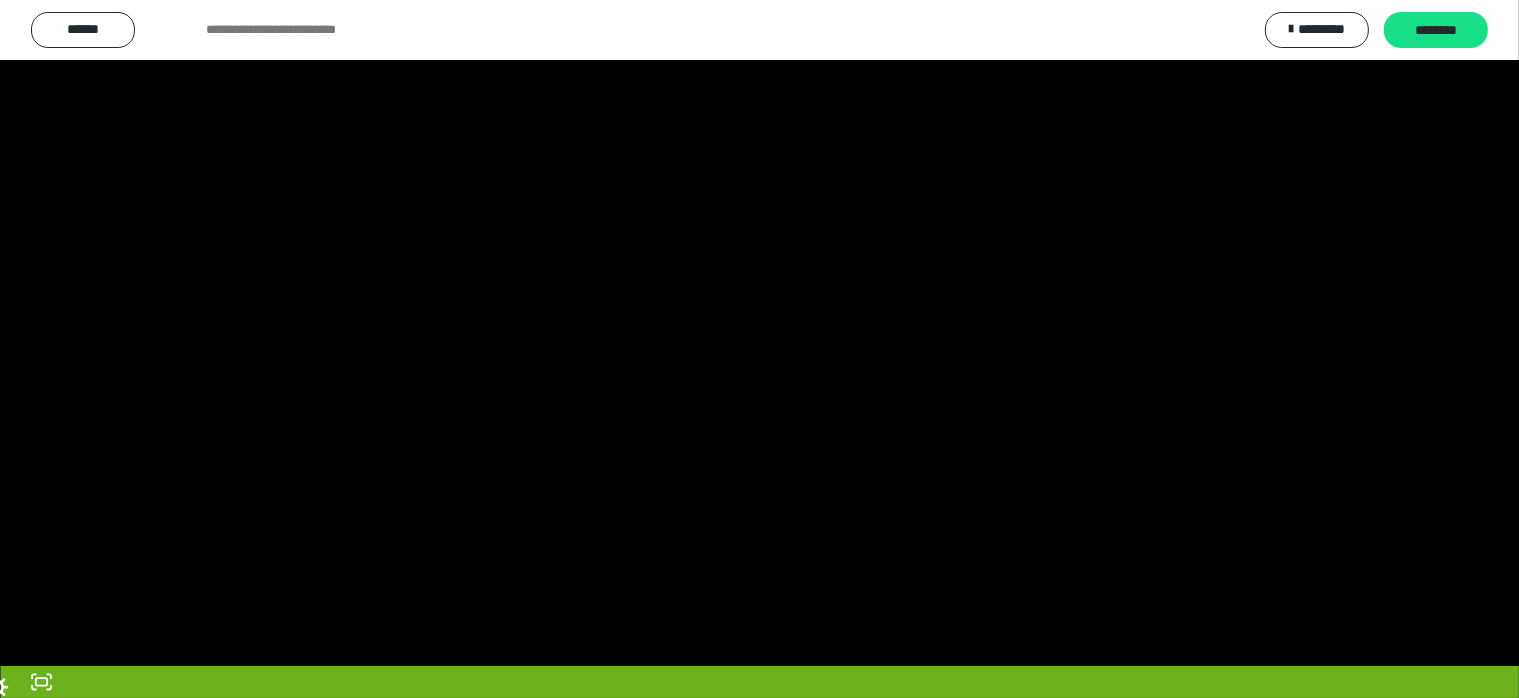 scroll, scrollTop: 3988, scrollLeft: 0, axis: vertical 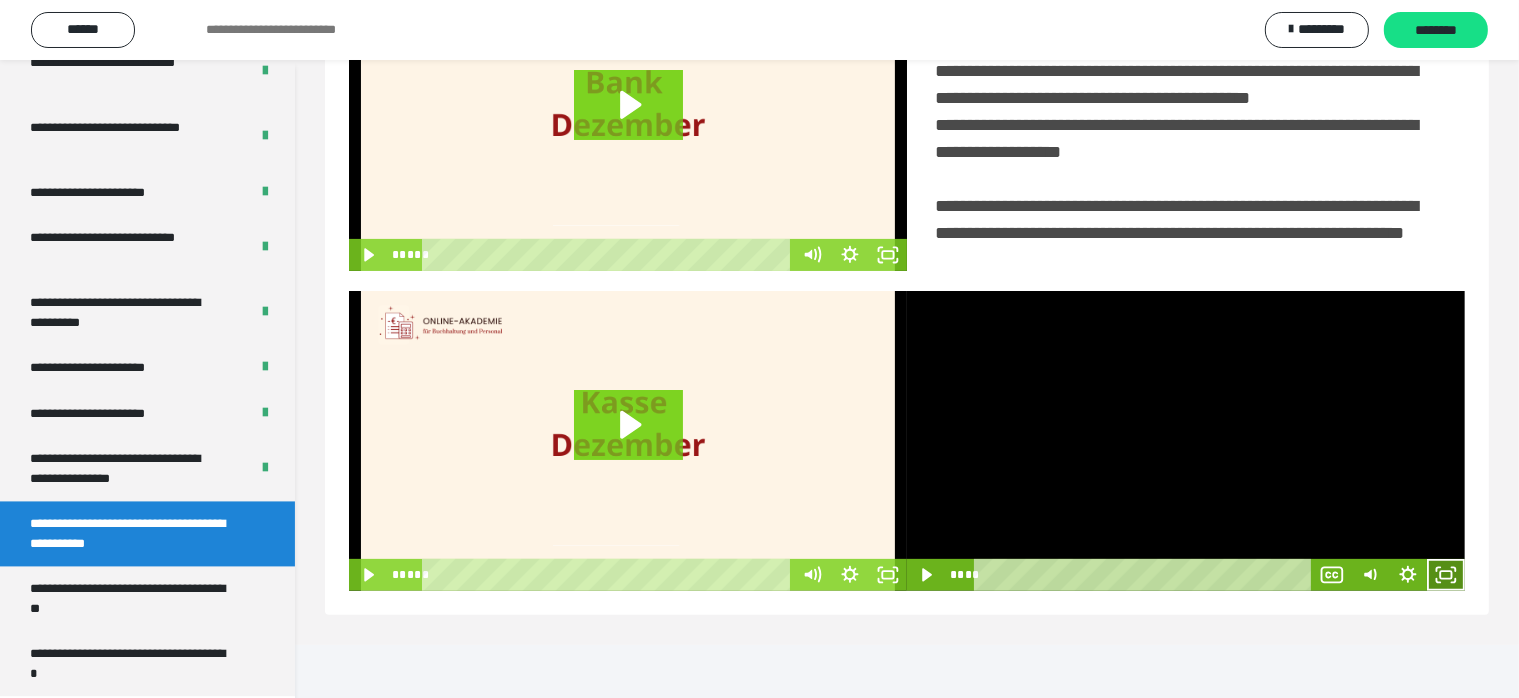 click 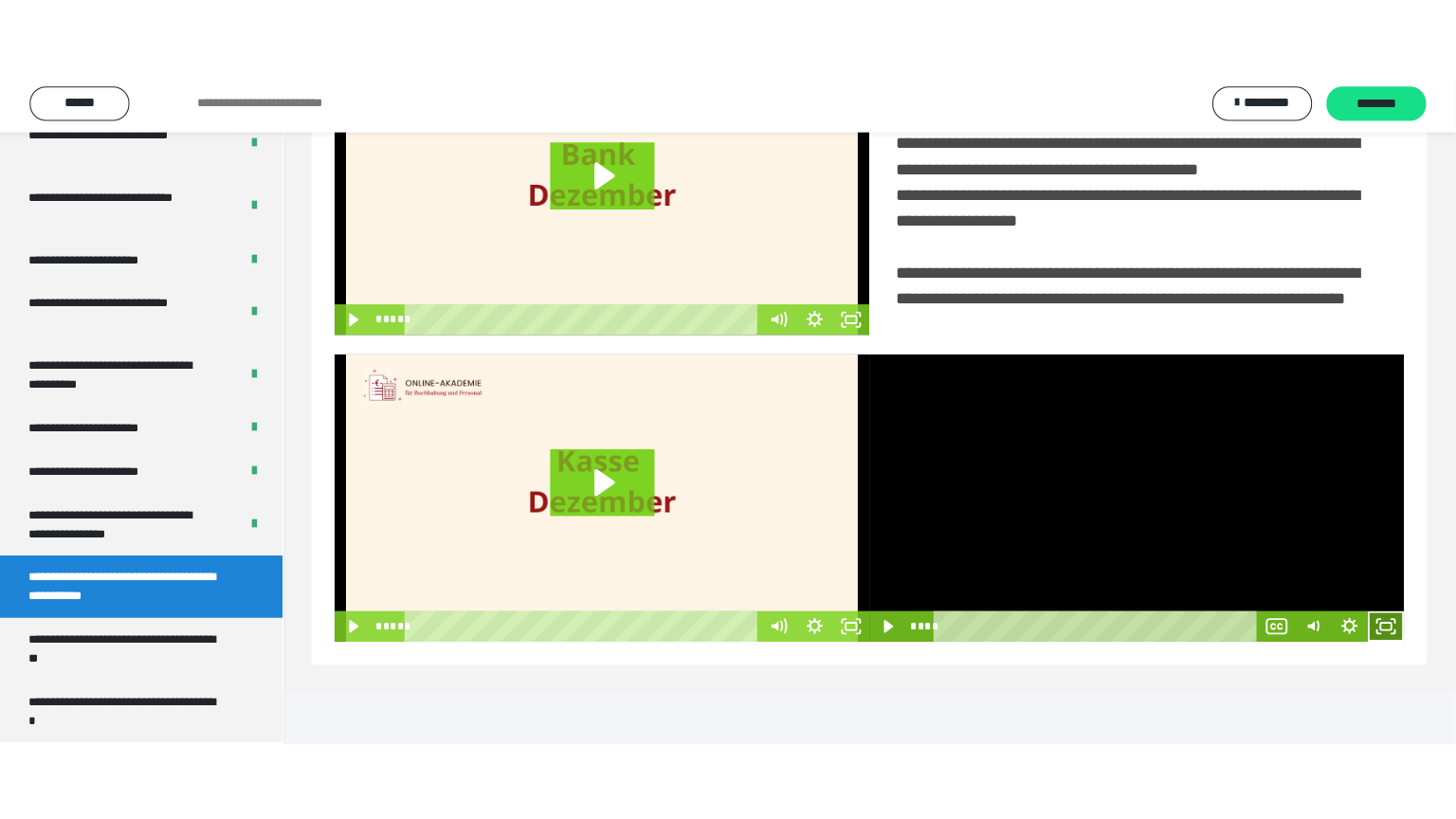 scroll, scrollTop: 317, scrollLeft: 0, axis: vertical 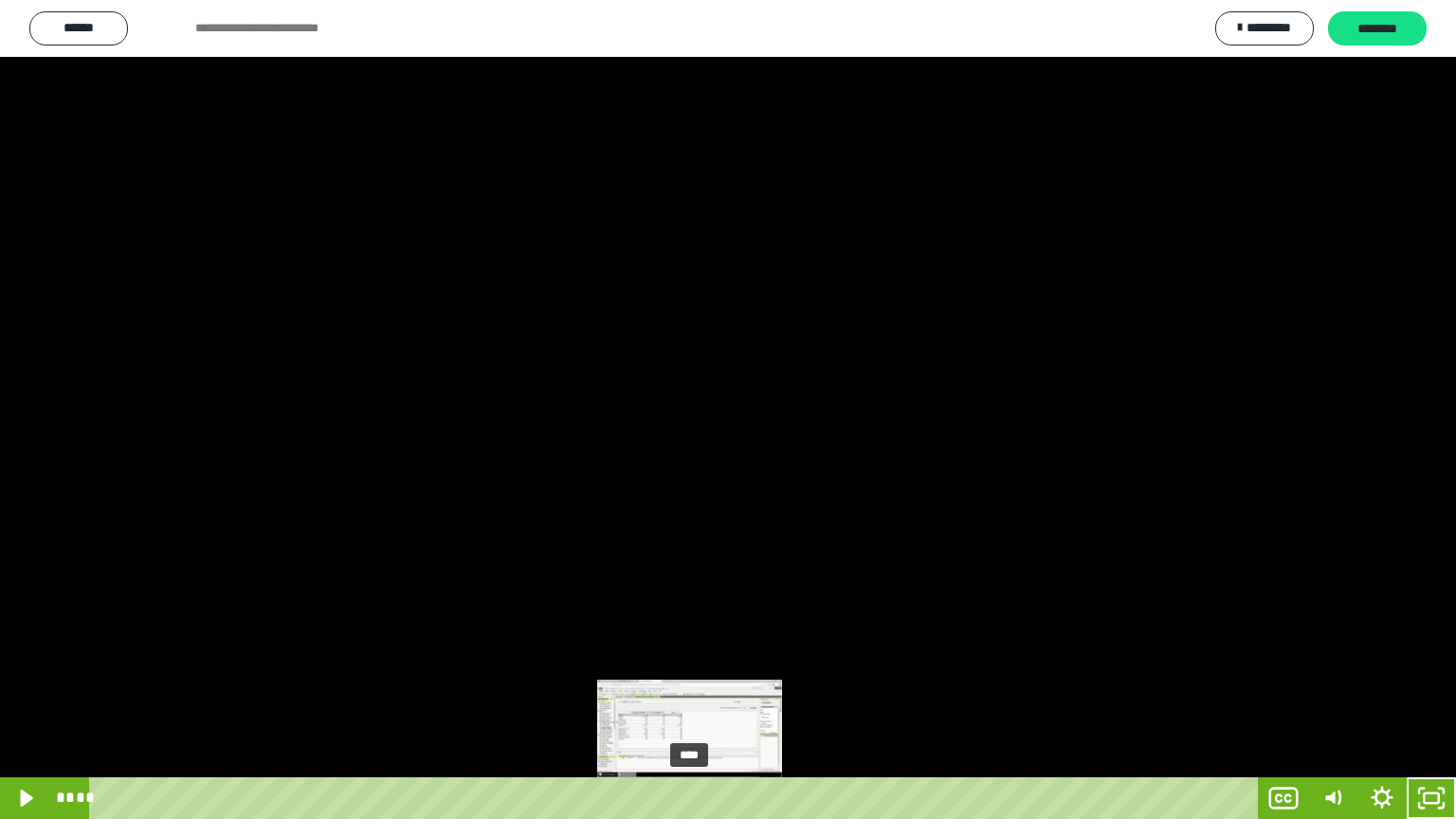 click on "****" at bounding box center [677, 798] 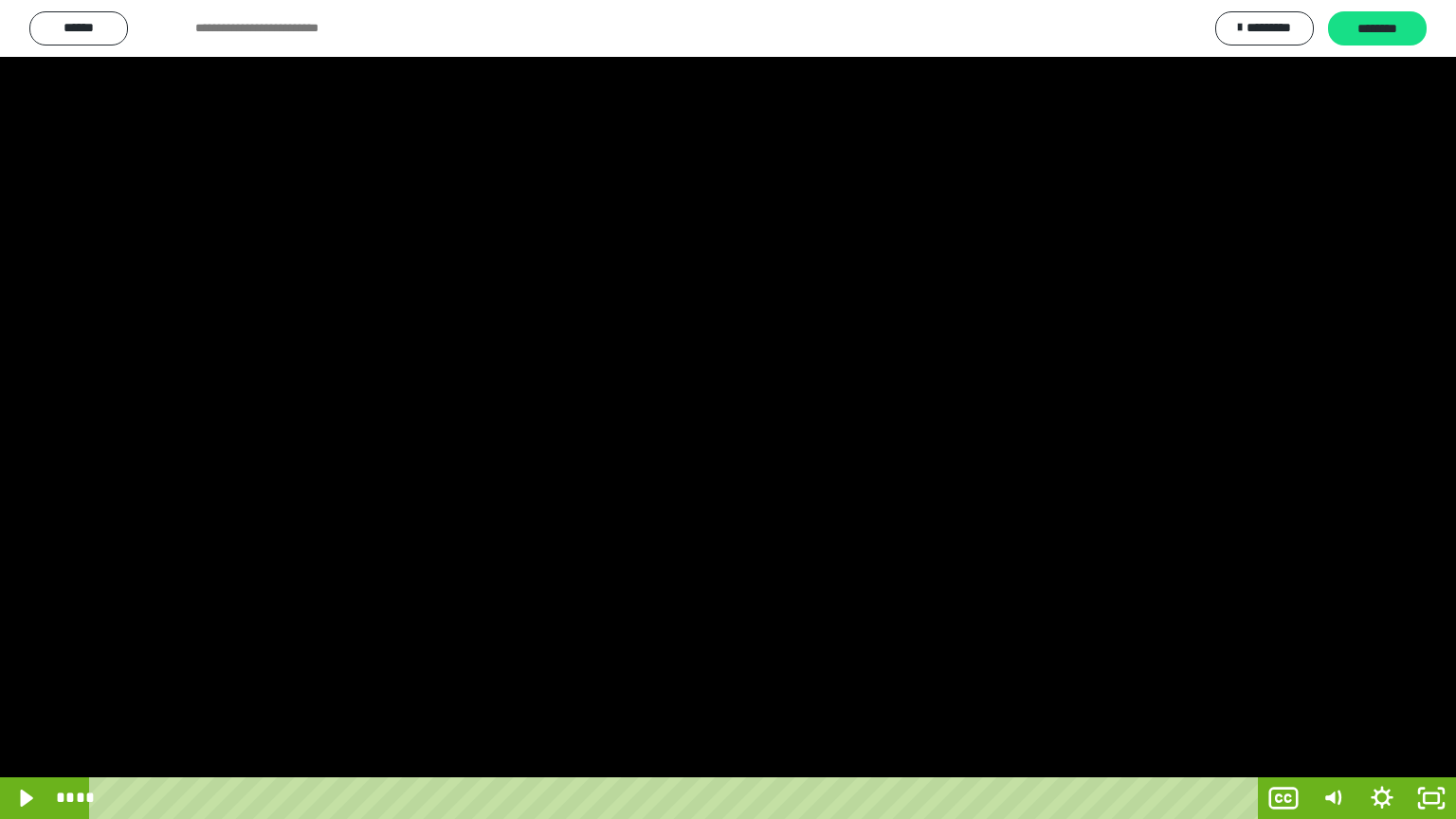 click at bounding box center (728, 410) 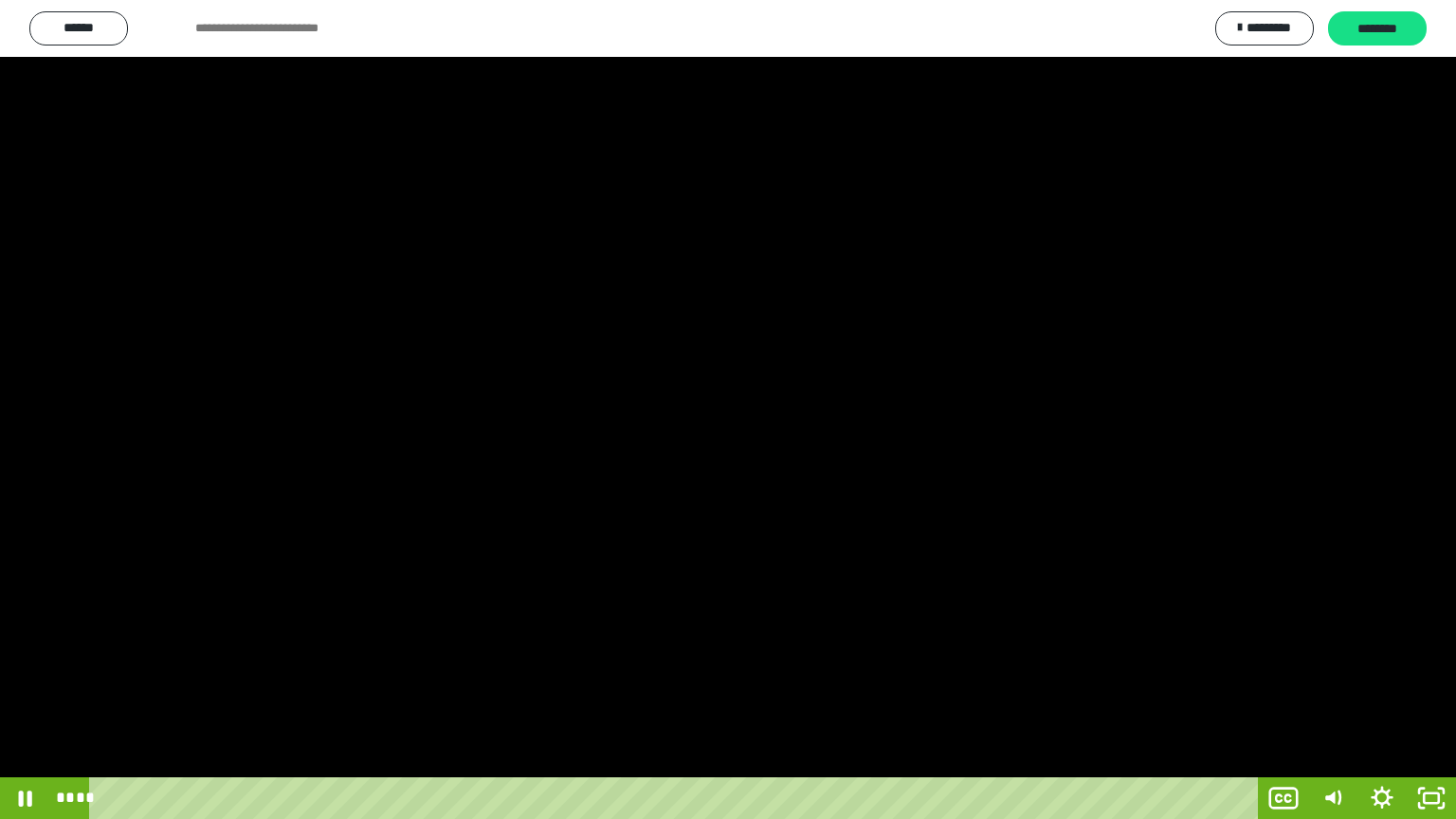 click at bounding box center [728, 410] 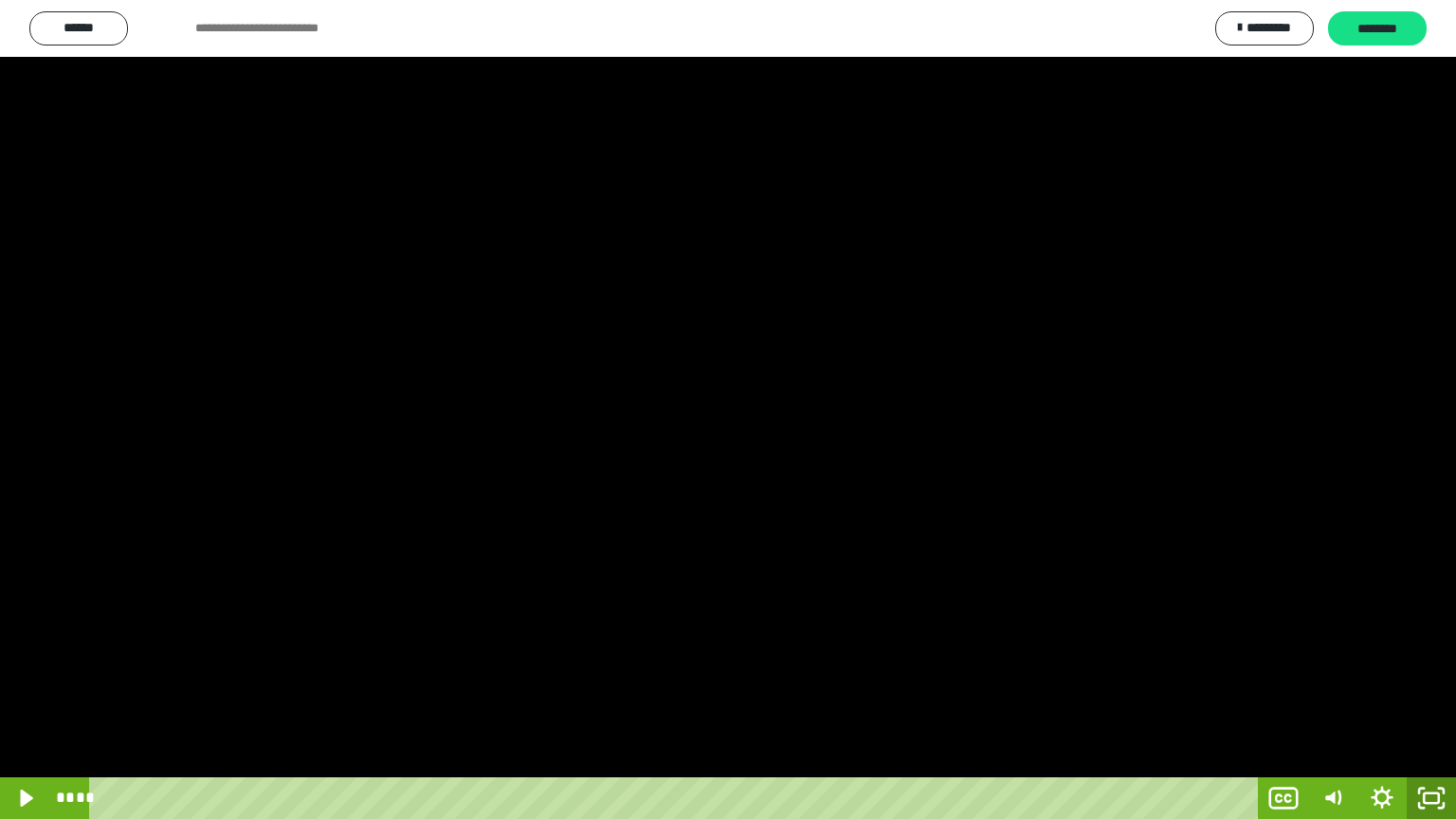 click 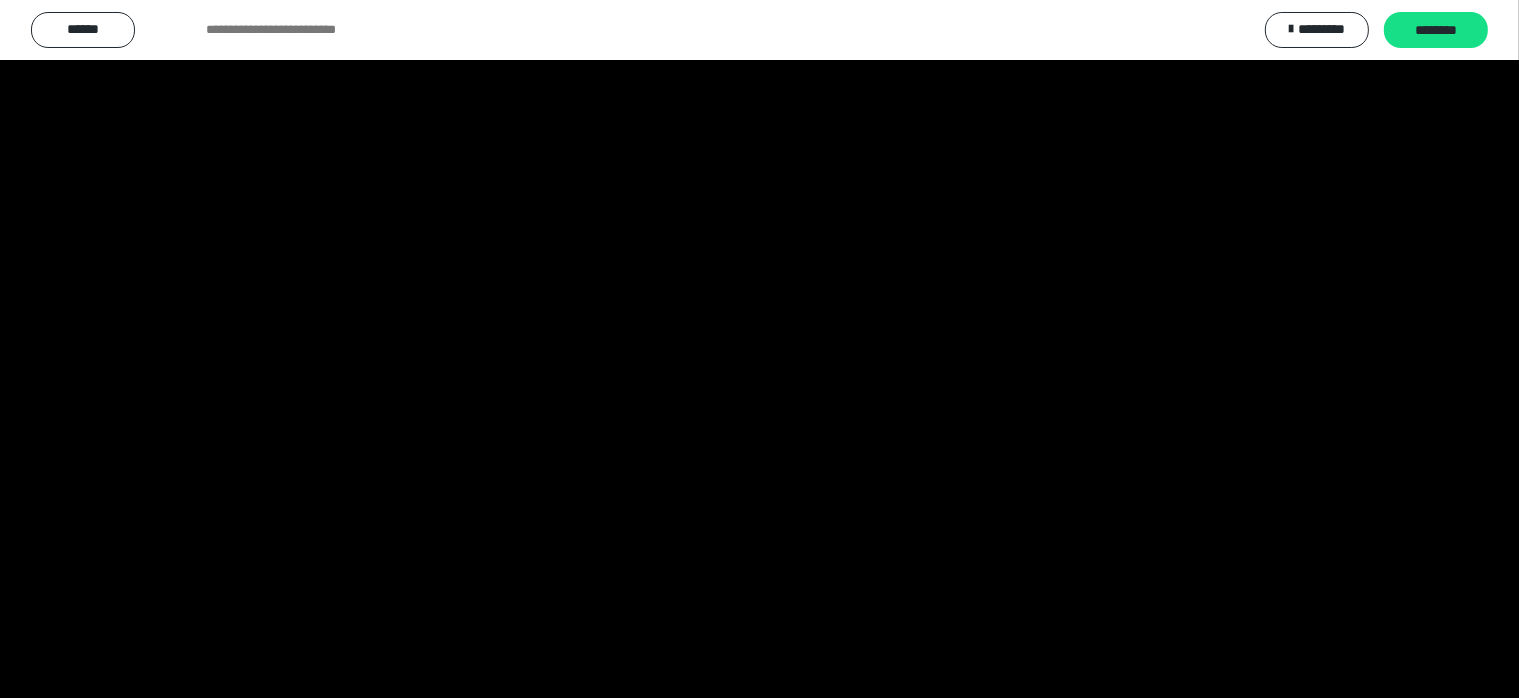 scroll, scrollTop: 3988, scrollLeft: 0, axis: vertical 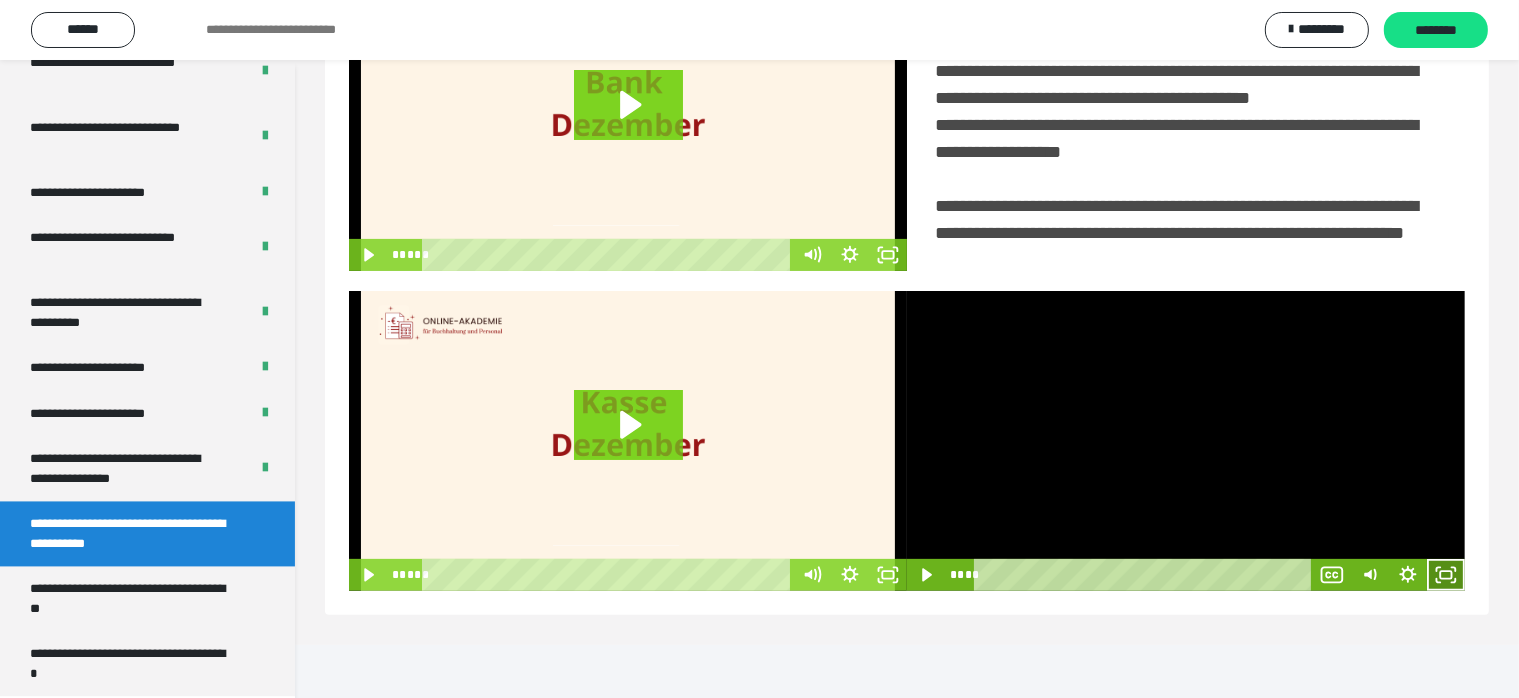 click 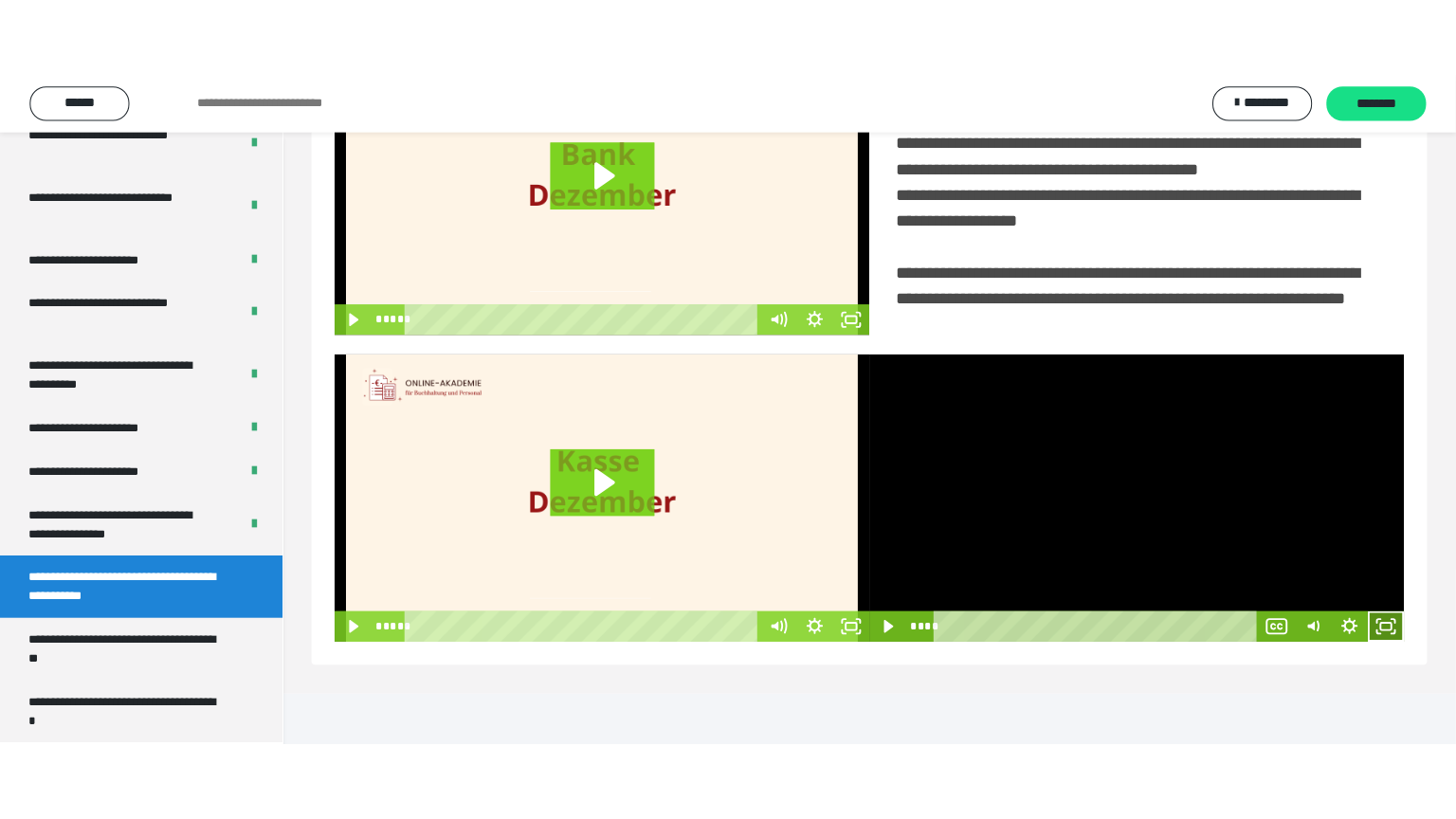 scroll, scrollTop: 317, scrollLeft: 0, axis: vertical 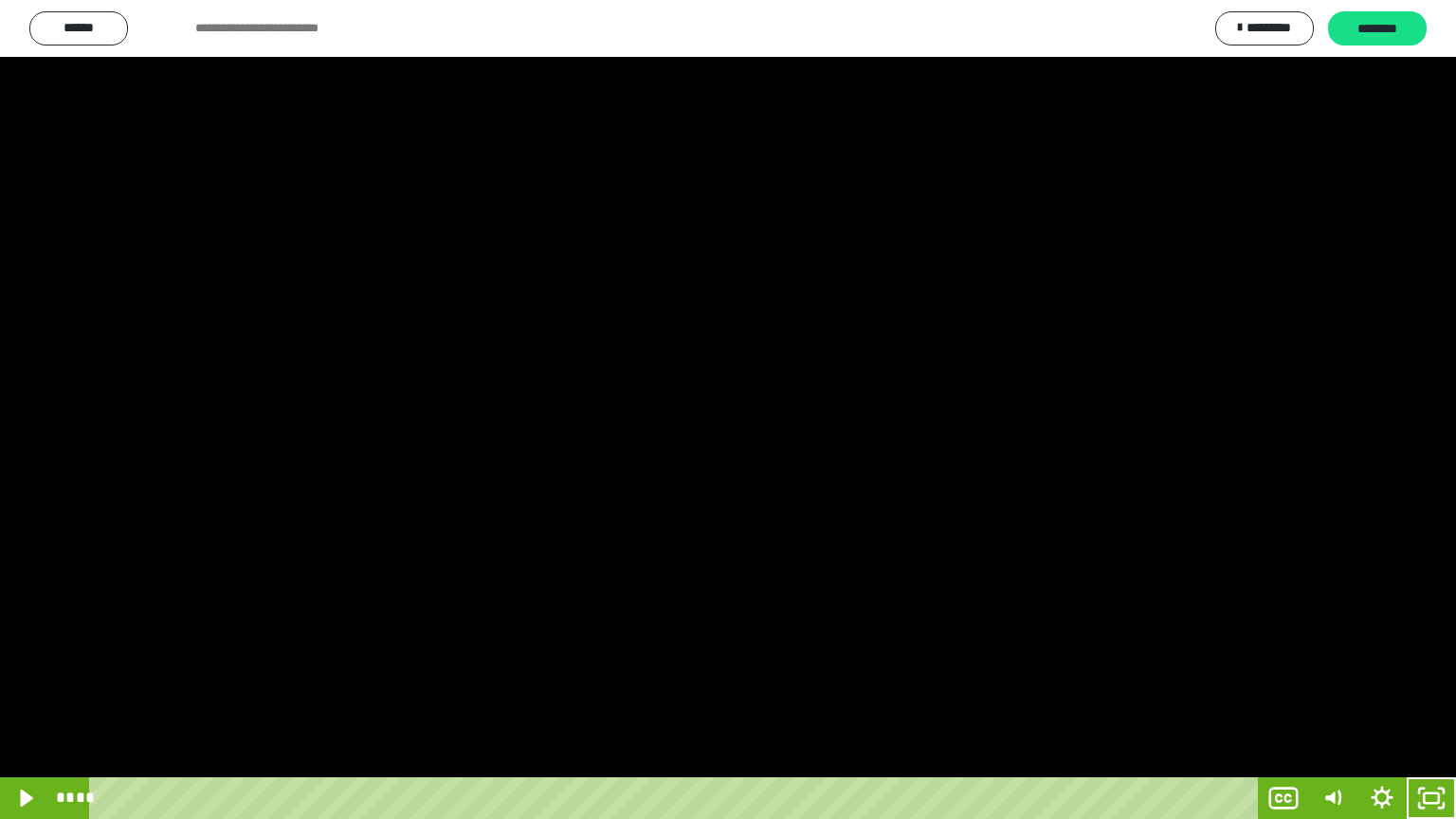 click at bounding box center [728, 410] 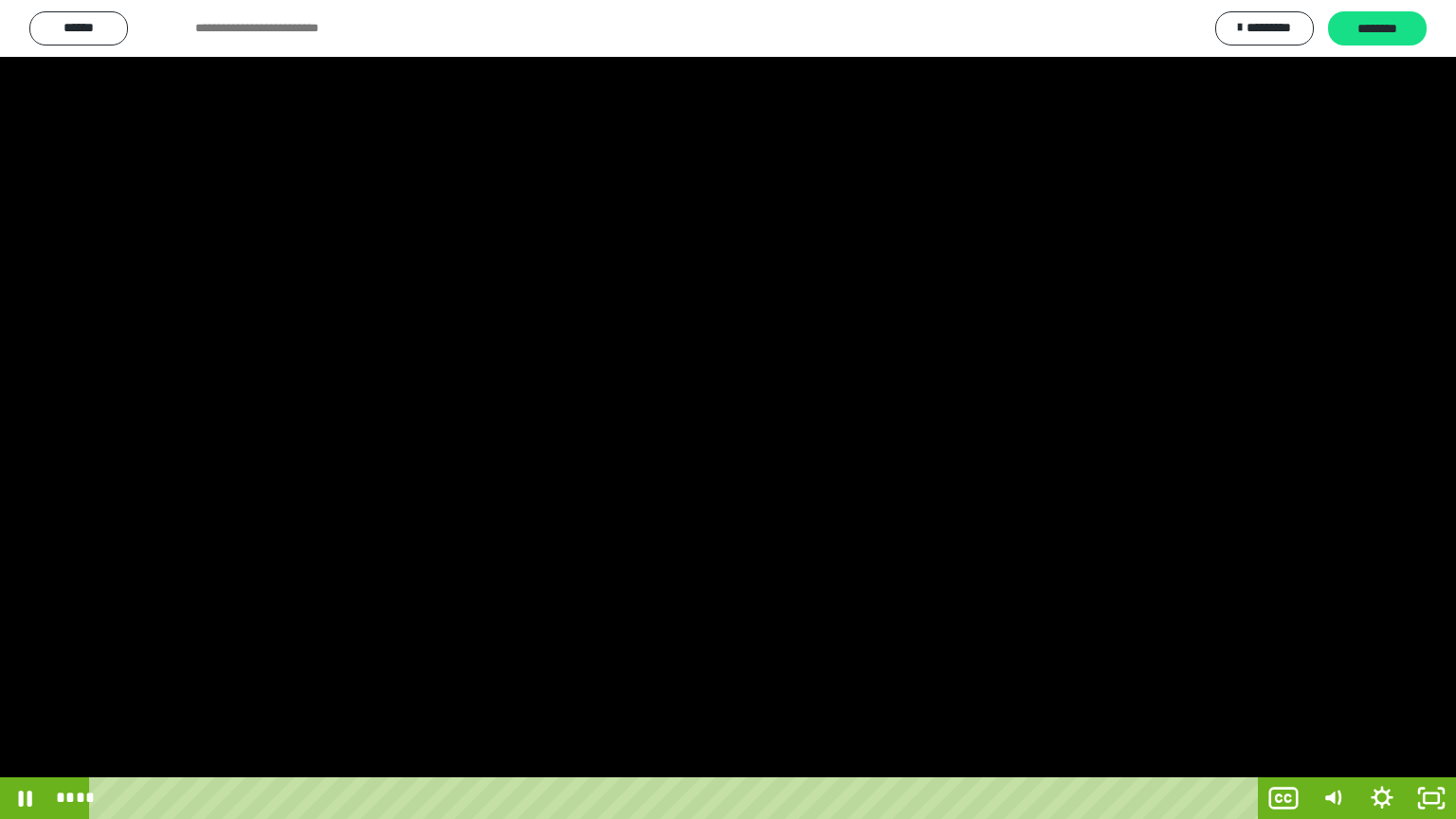 click at bounding box center (728, 410) 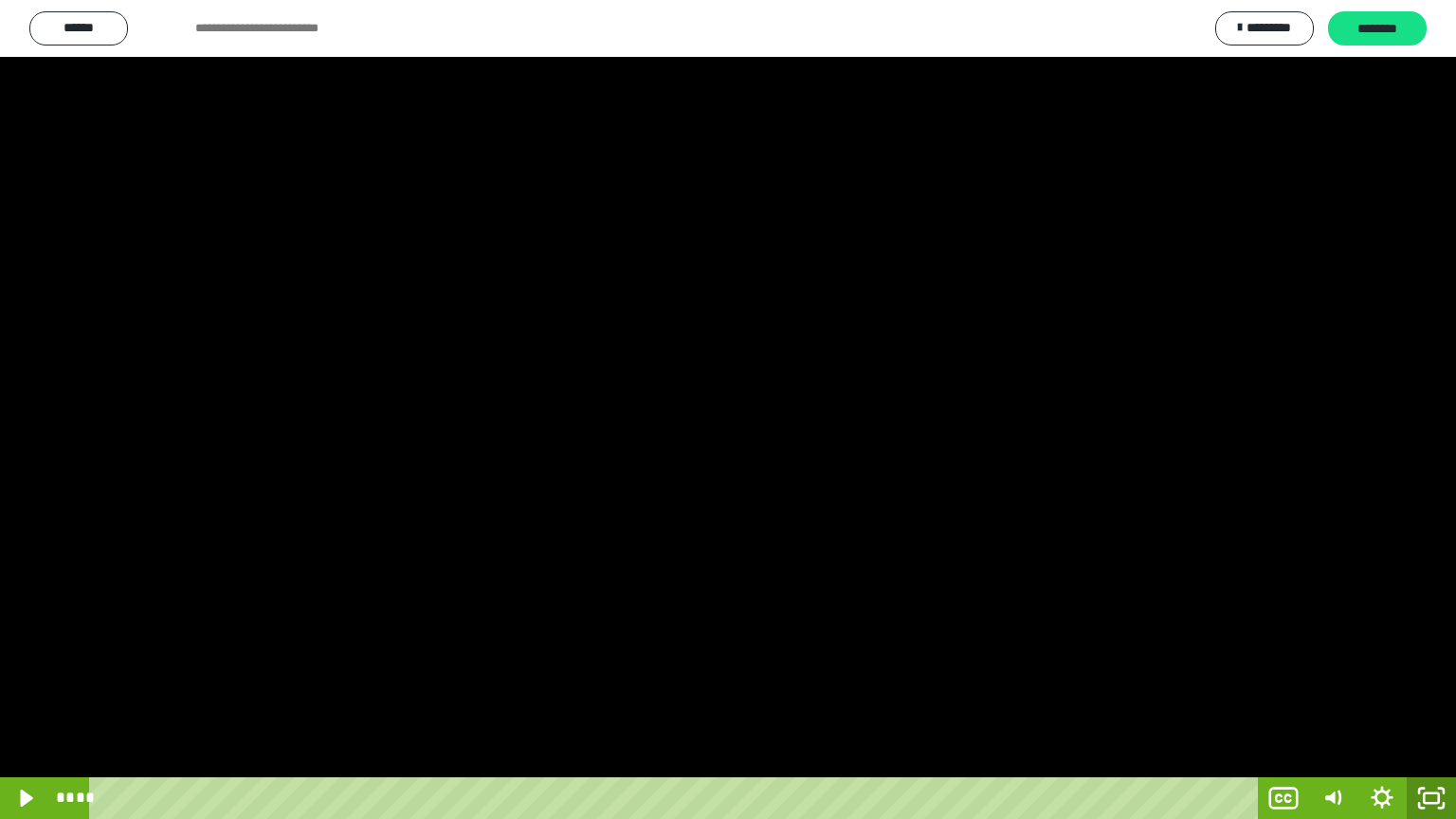 click 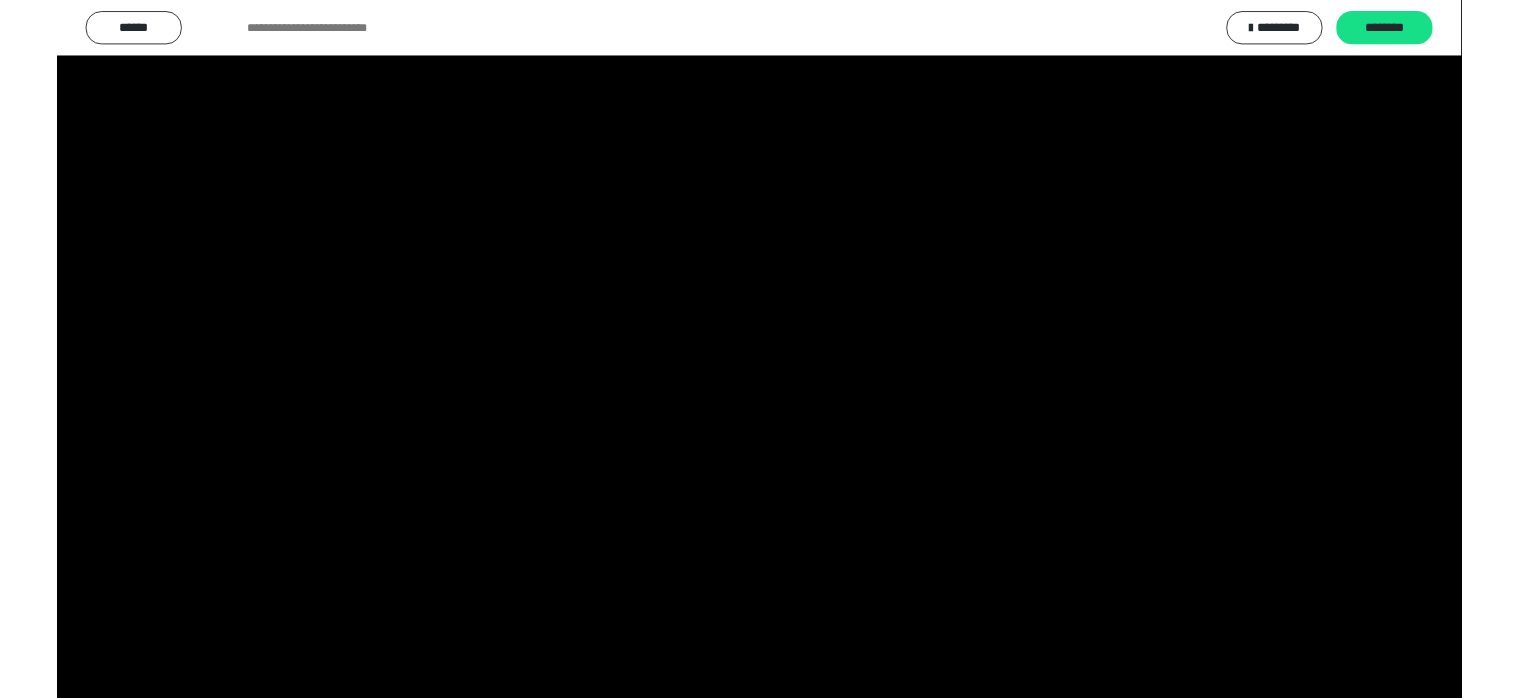 scroll, scrollTop: 3988, scrollLeft: 0, axis: vertical 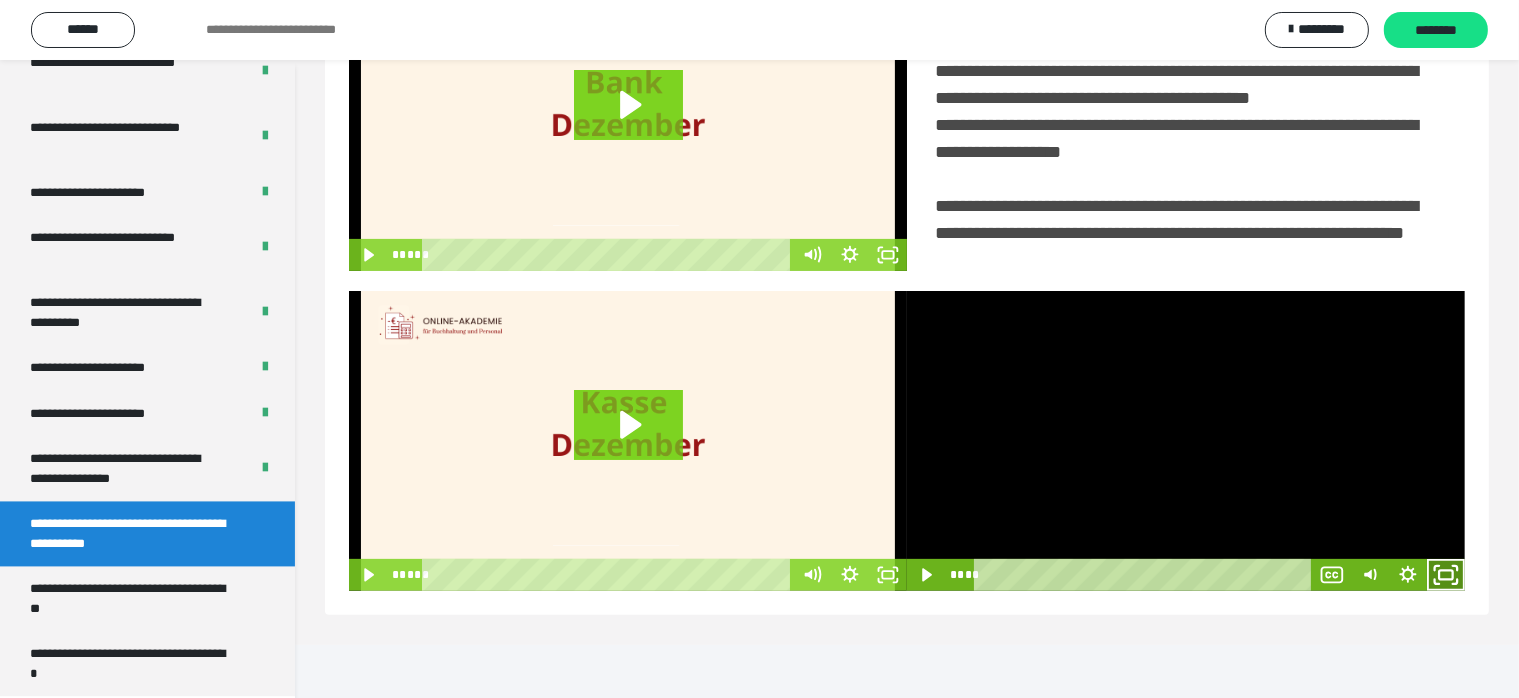 click 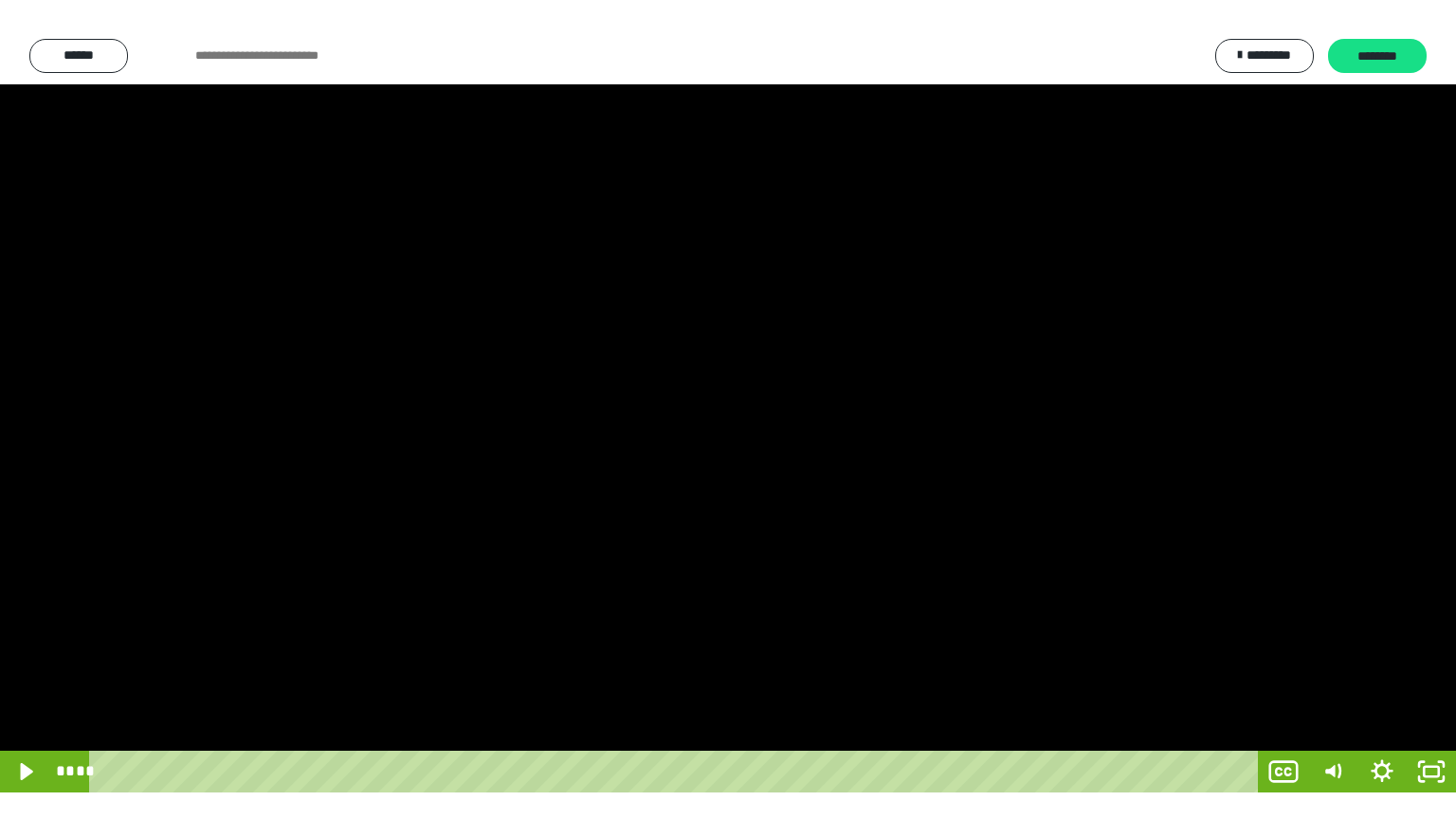 scroll, scrollTop: 317, scrollLeft: 0, axis: vertical 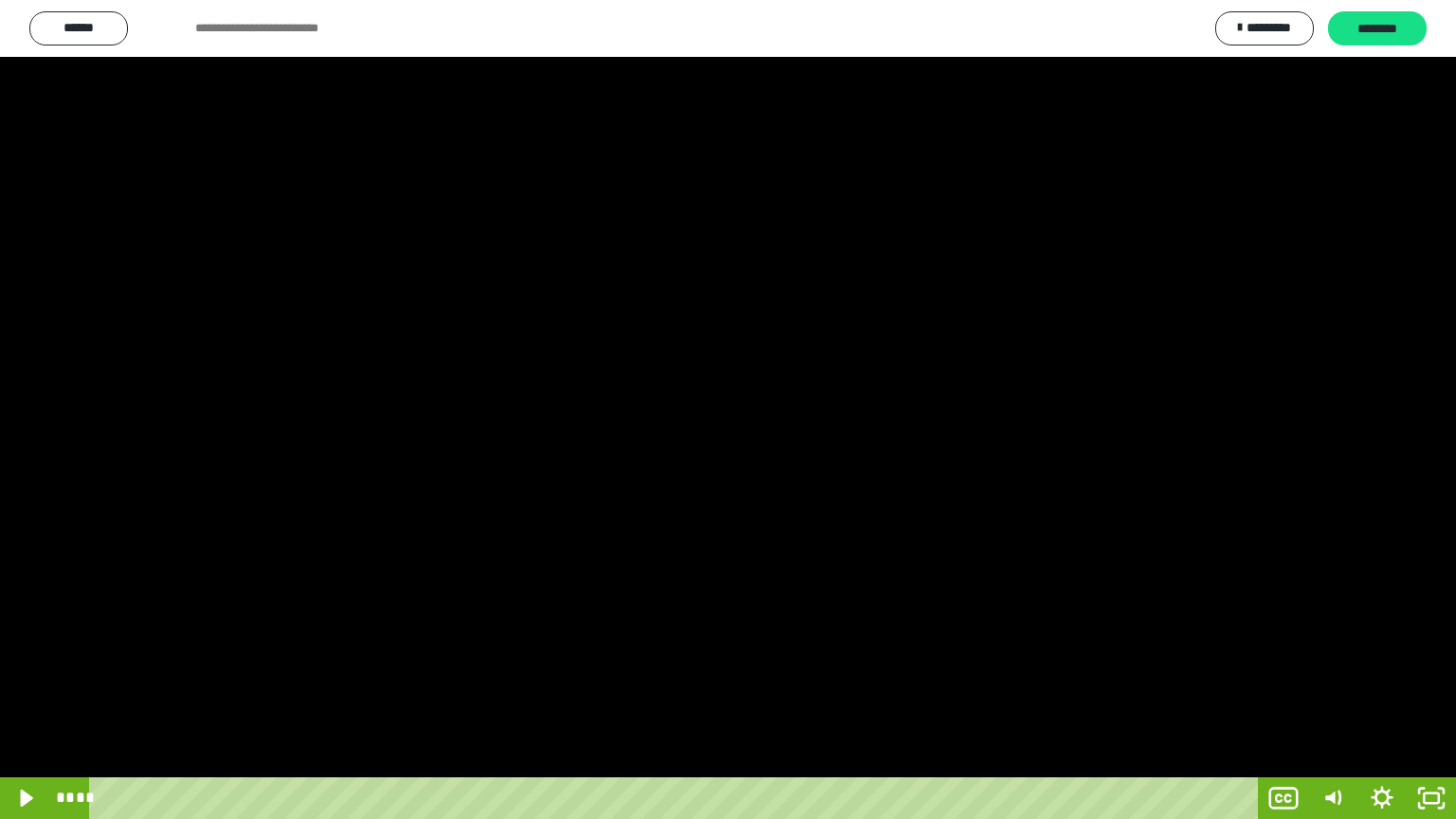 click at bounding box center (728, 410) 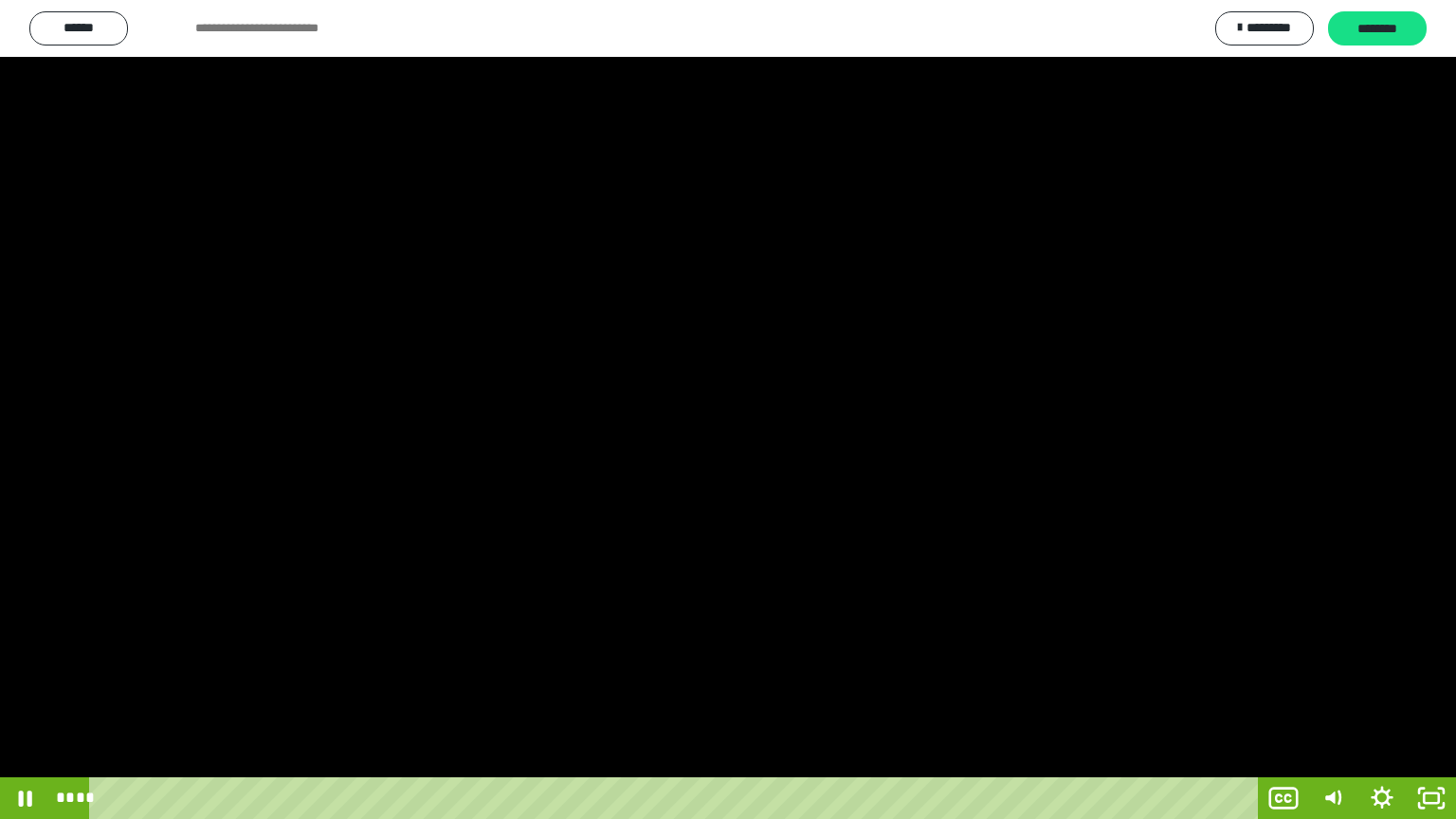 click at bounding box center (728, 410) 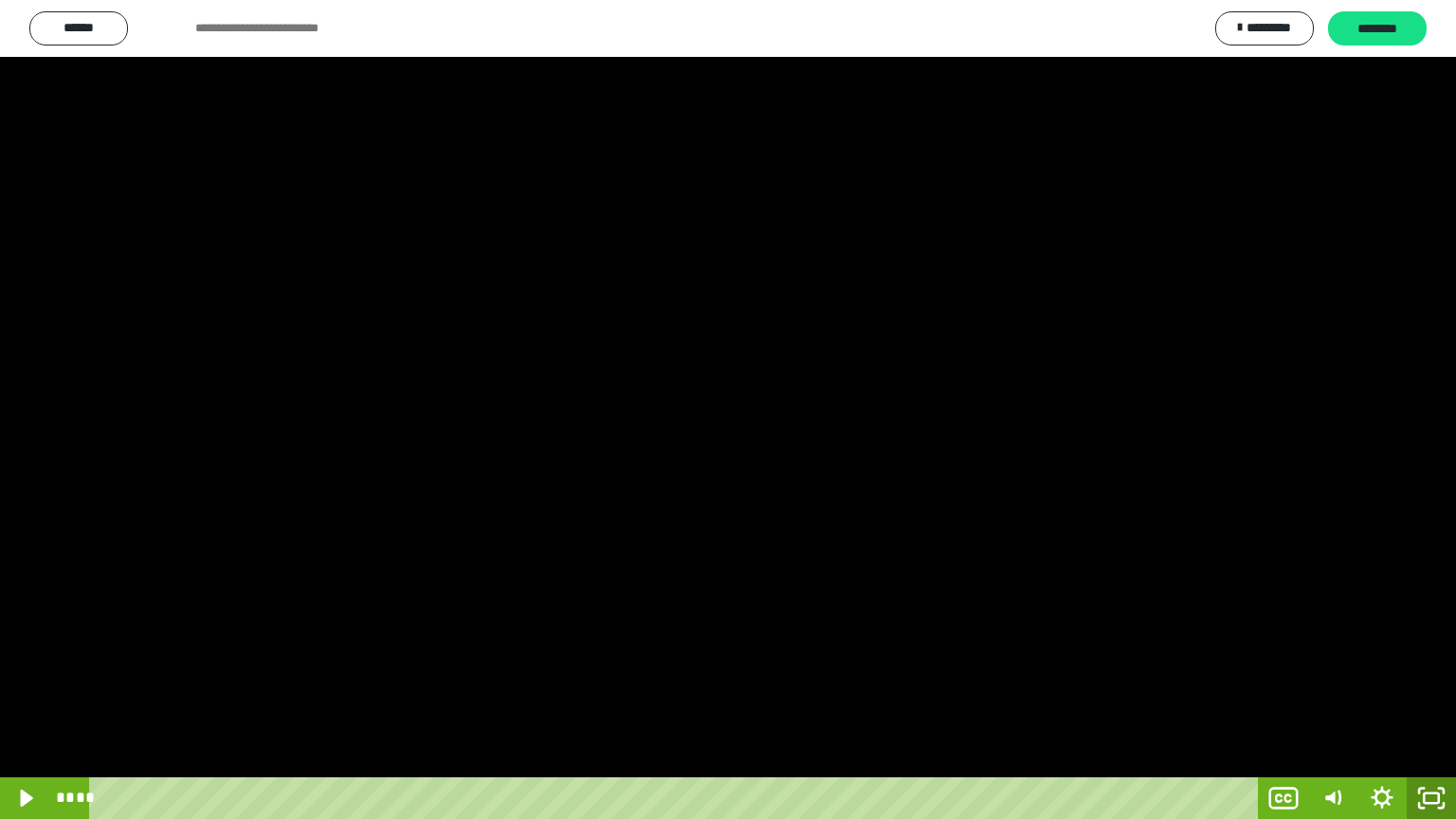 drag, startPoint x: 1438, startPoint y: 796, endPoint x: 1427, endPoint y: 185, distance: 611.09901 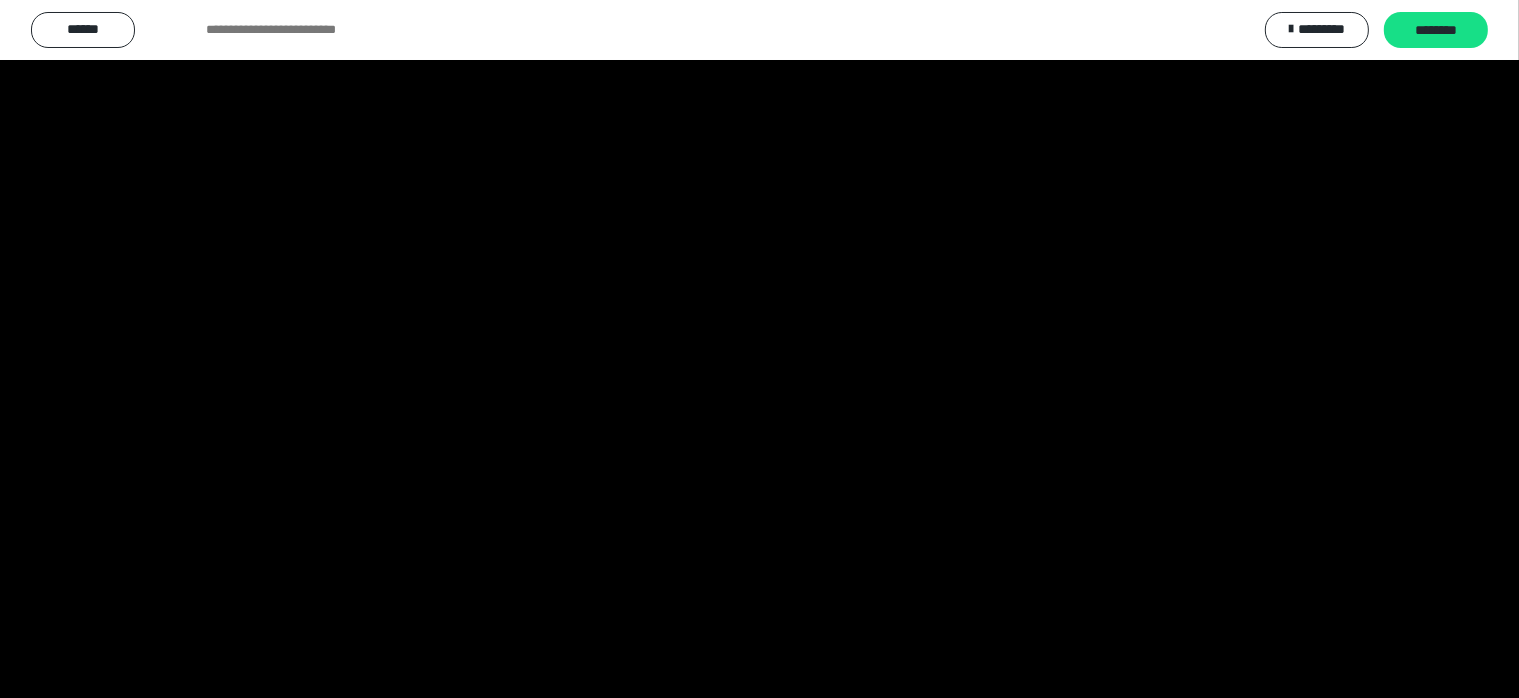 scroll, scrollTop: 3988, scrollLeft: 0, axis: vertical 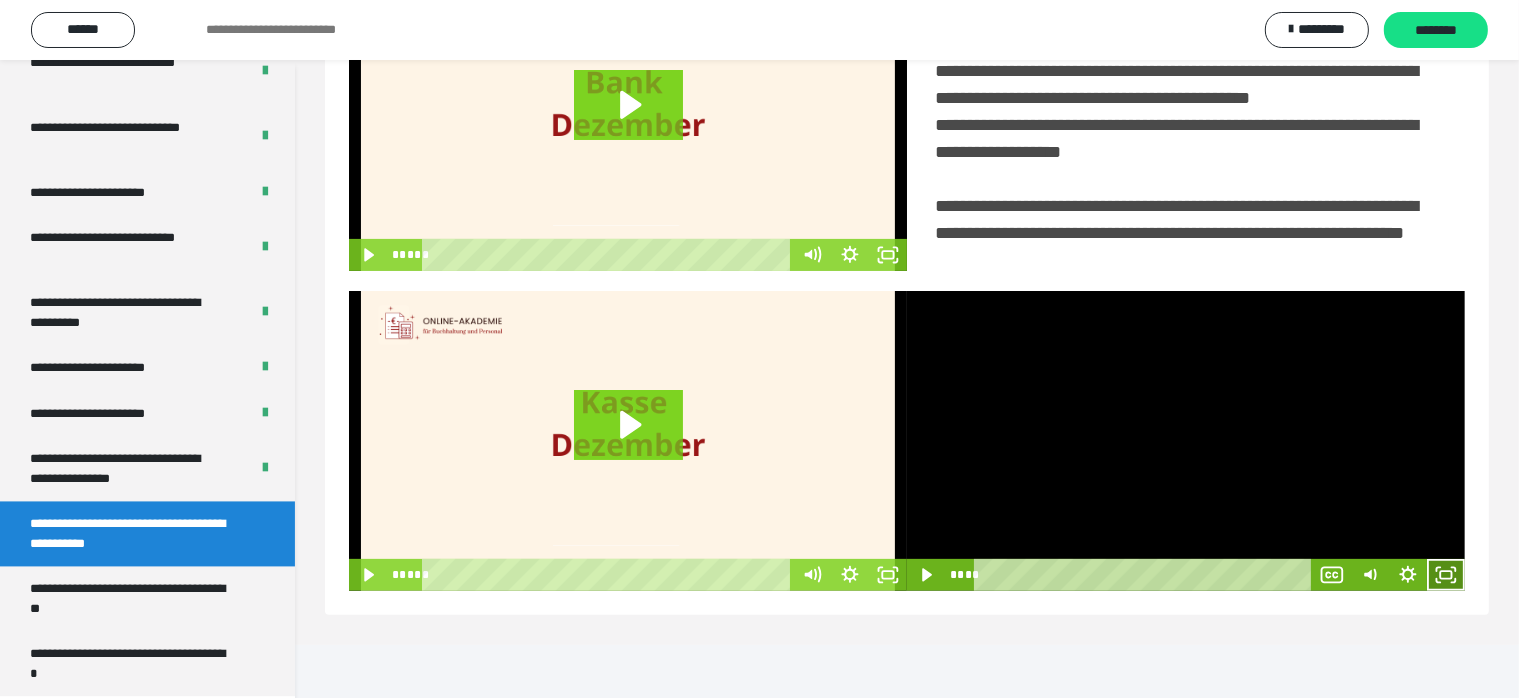 drag, startPoint x: 1438, startPoint y: 633, endPoint x: 1404, endPoint y: 689, distance: 65.51336 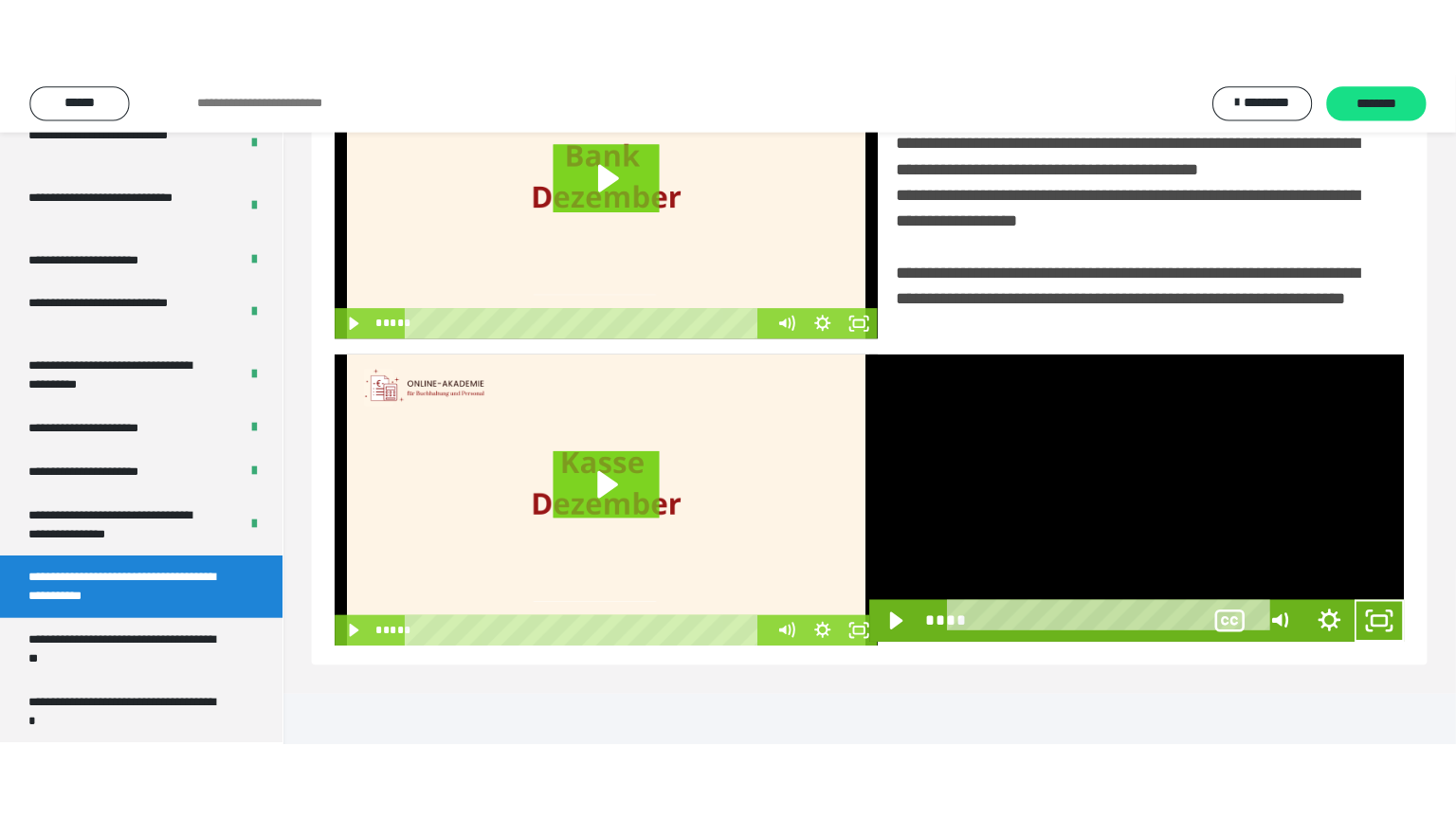 scroll, scrollTop: 317, scrollLeft: 0, axis: vertical 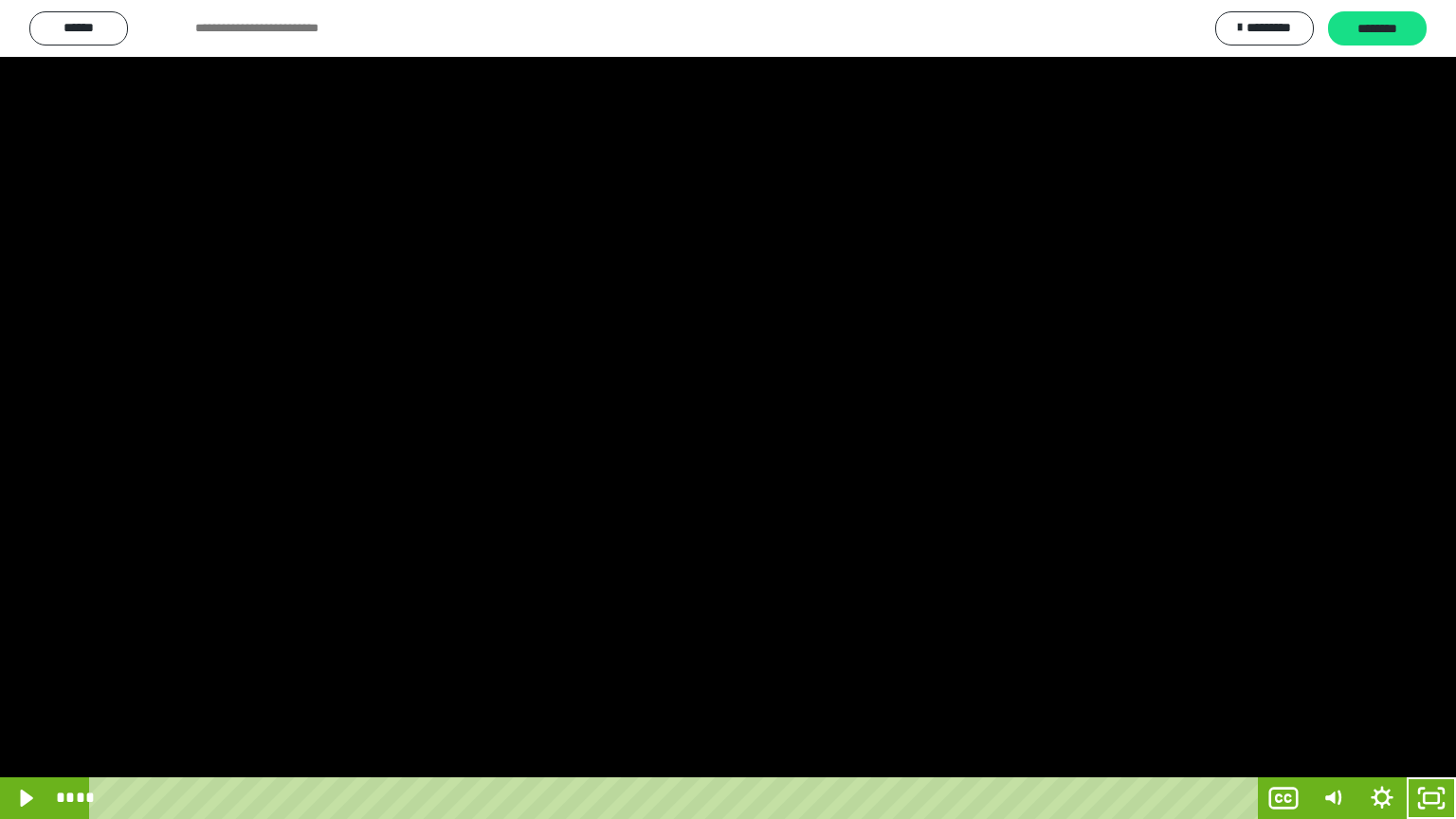 click at bounding box center [728, 410] 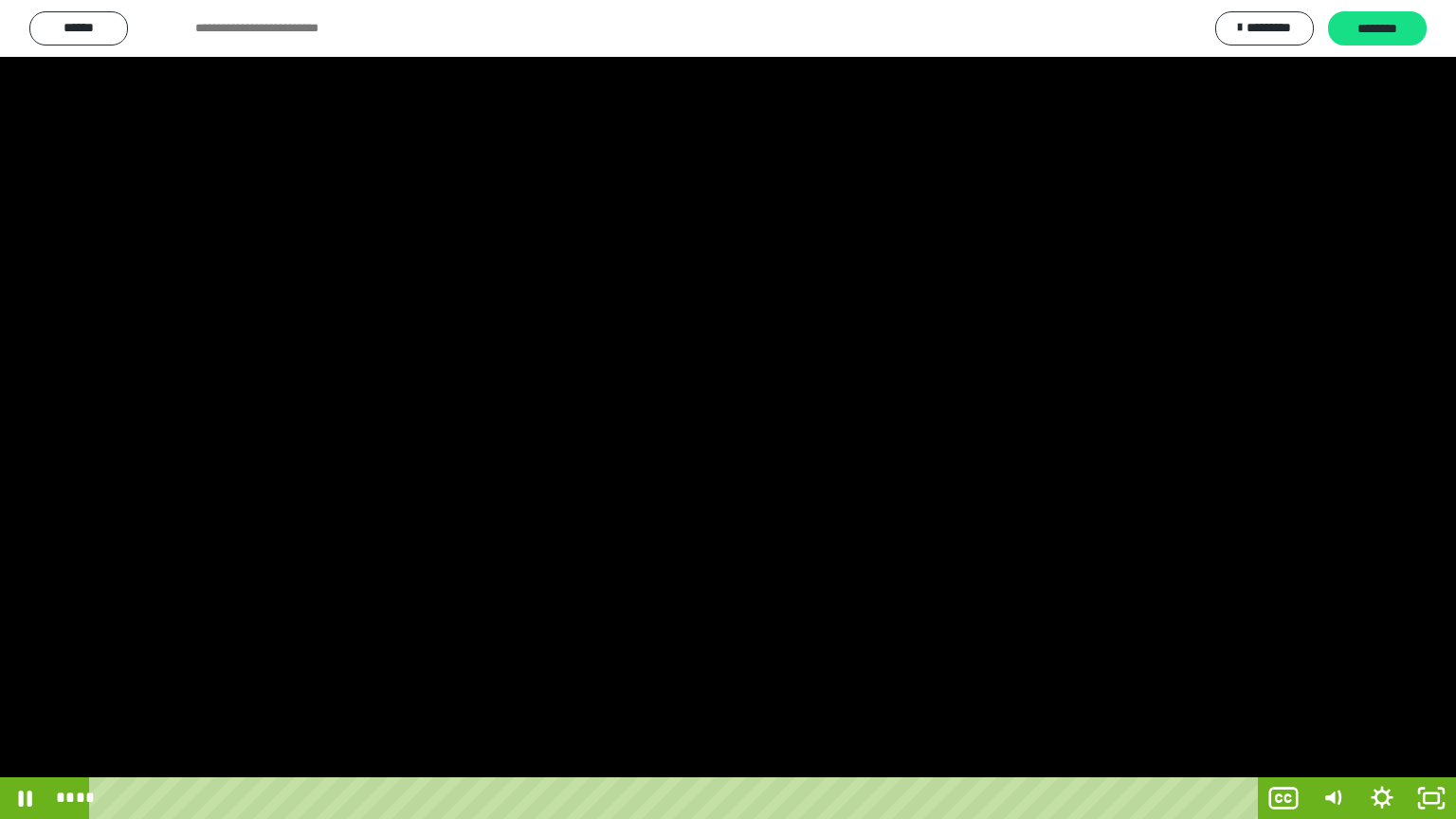 click at bounding box center [728, 410] 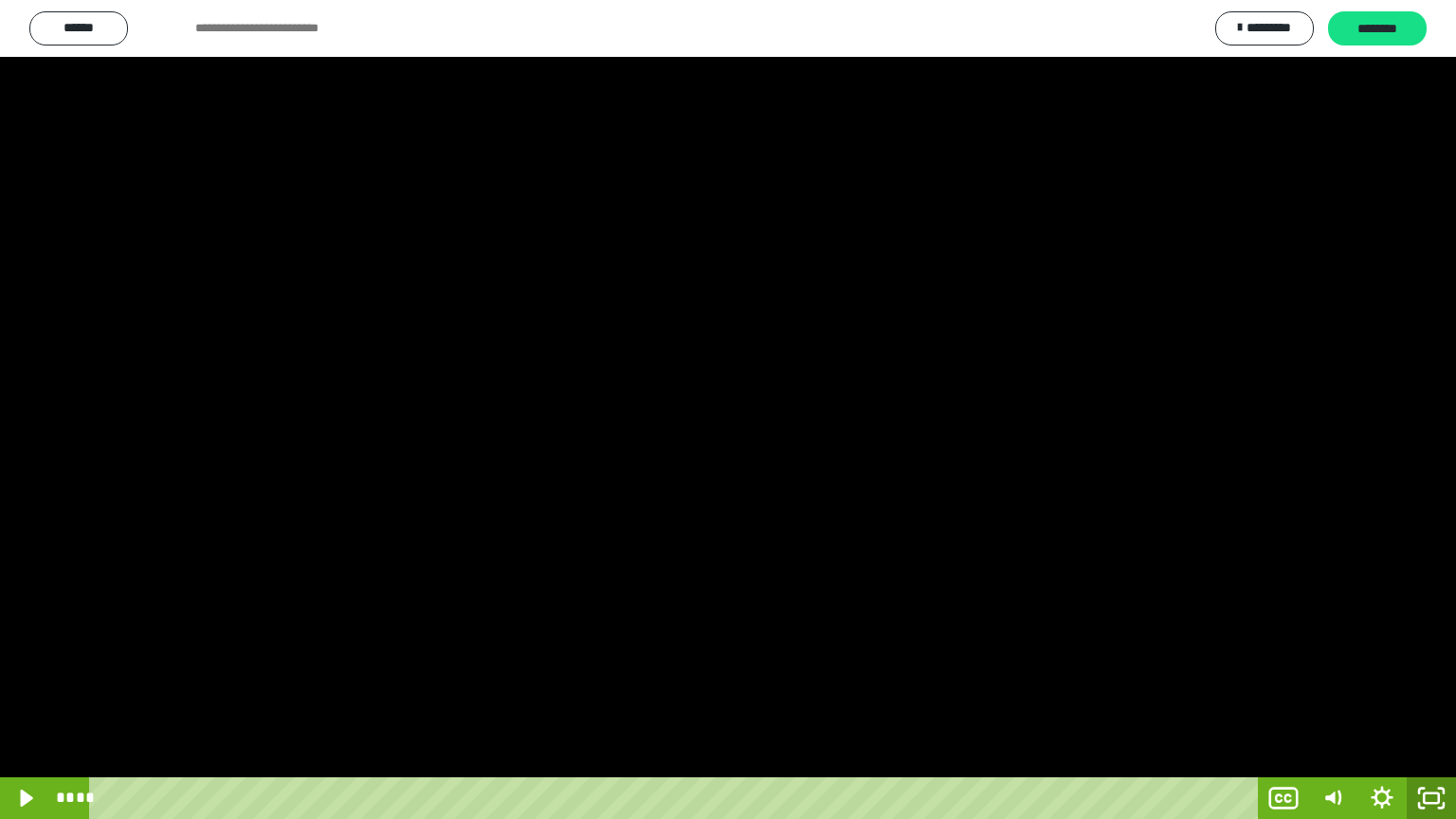 click 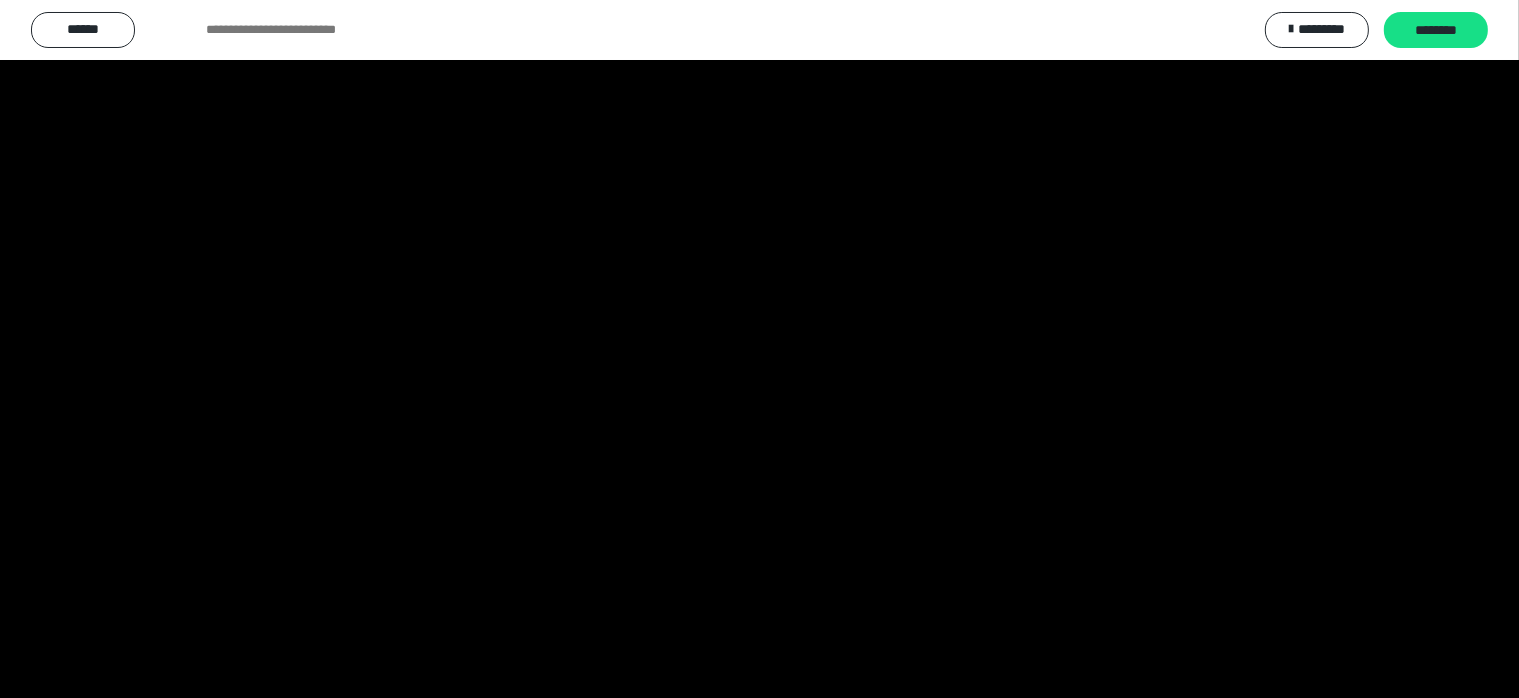 scroll, scrollTop: 3988, scrollLeft: 0, axis: vertical 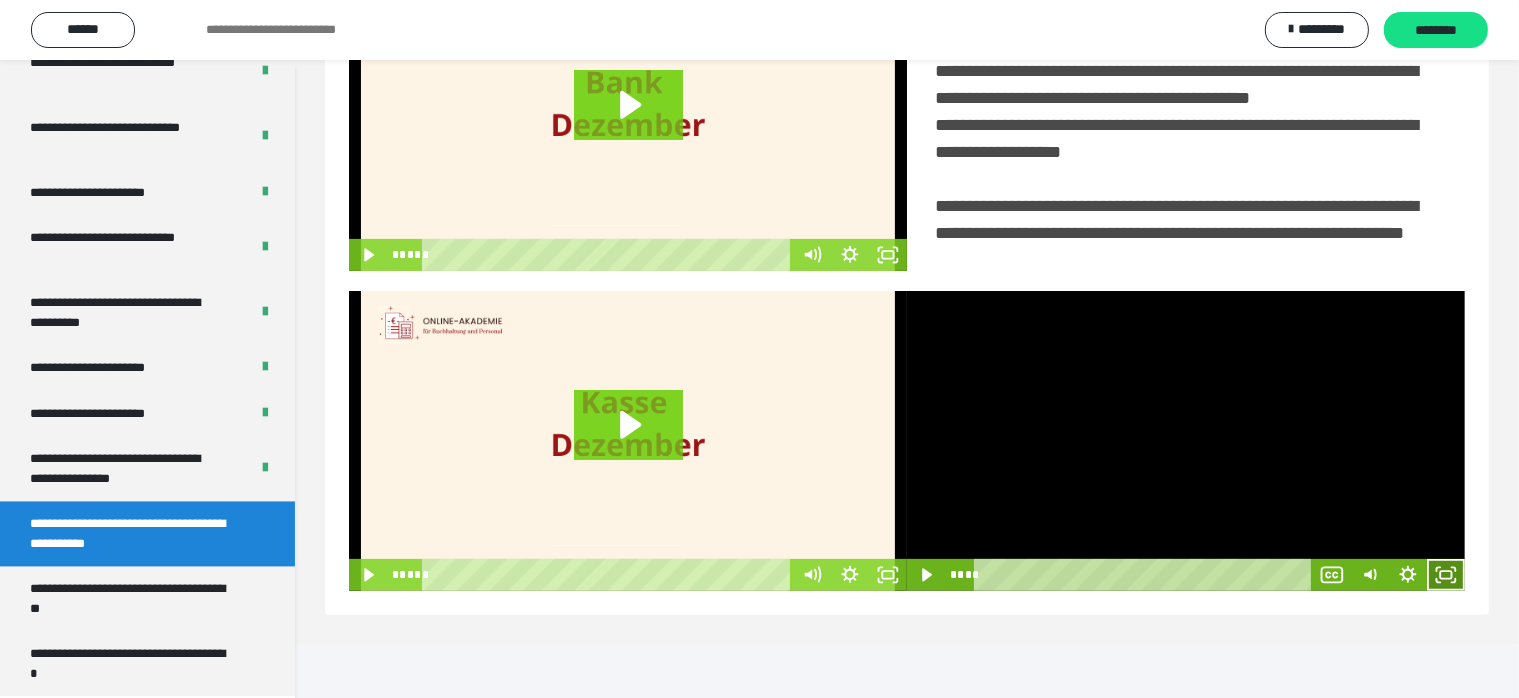 click 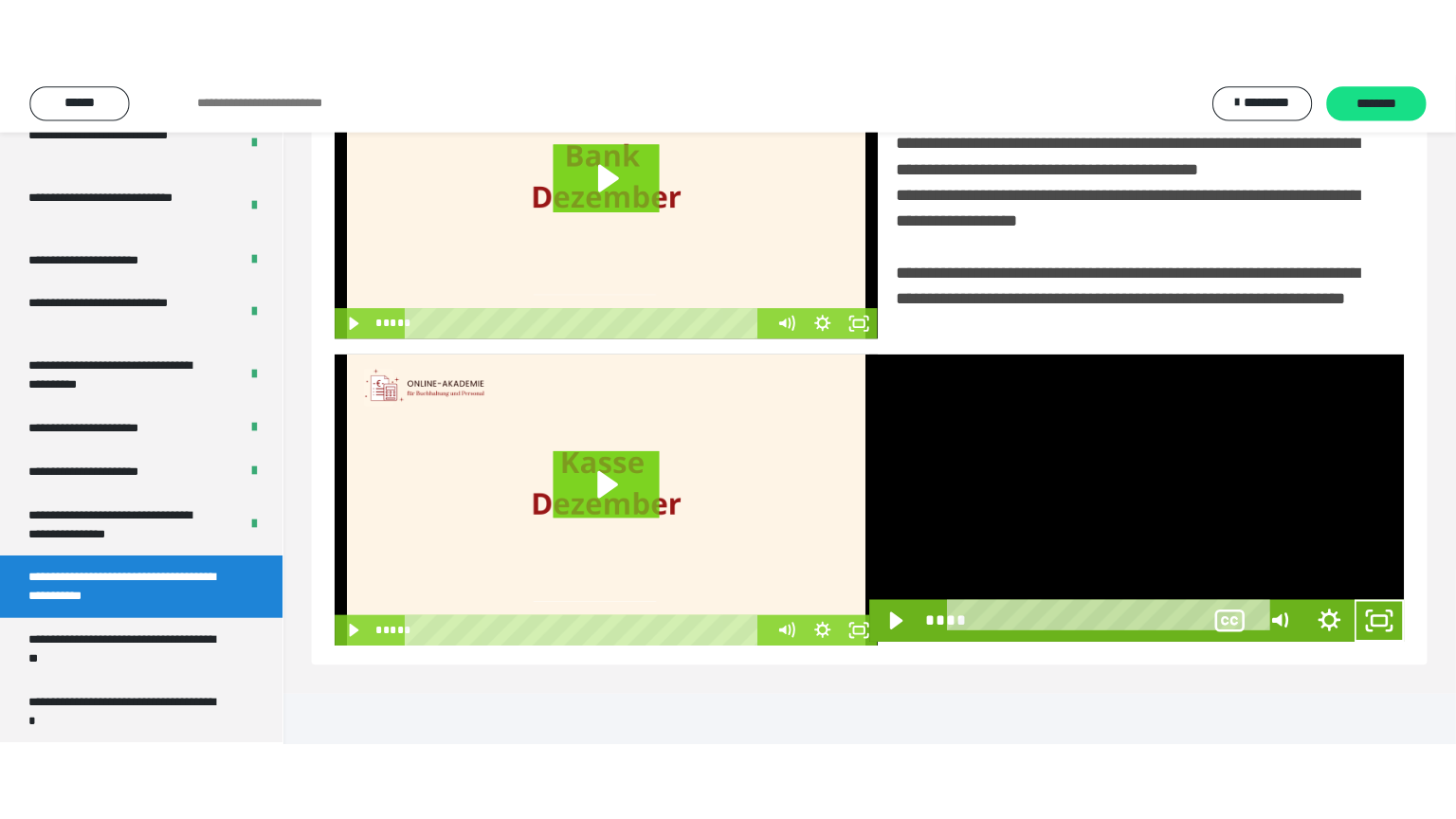 scroll, scrollTop: 317, scrollLeft: 0, axis: vertical 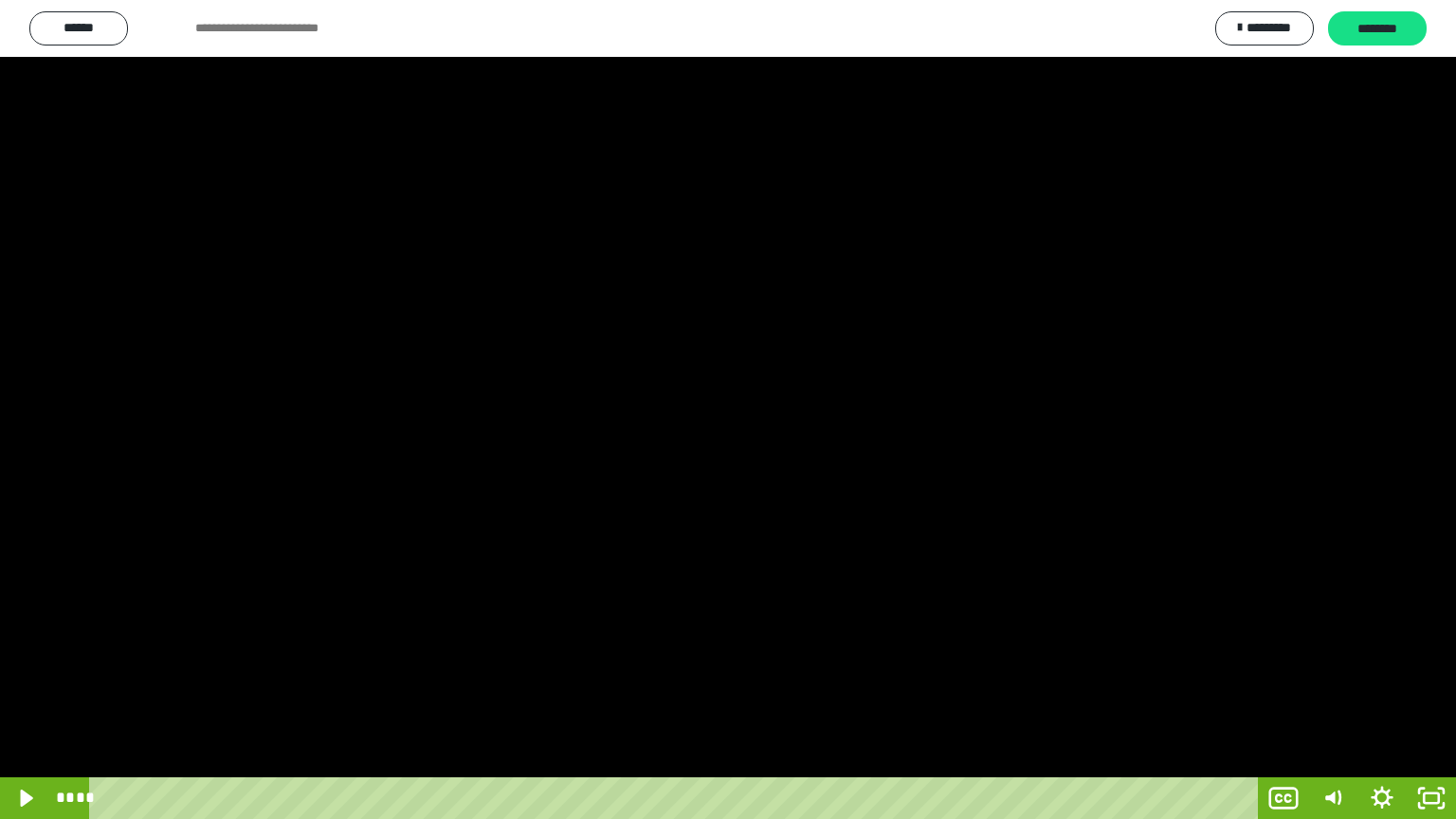 click at bounding box center [728, 410] 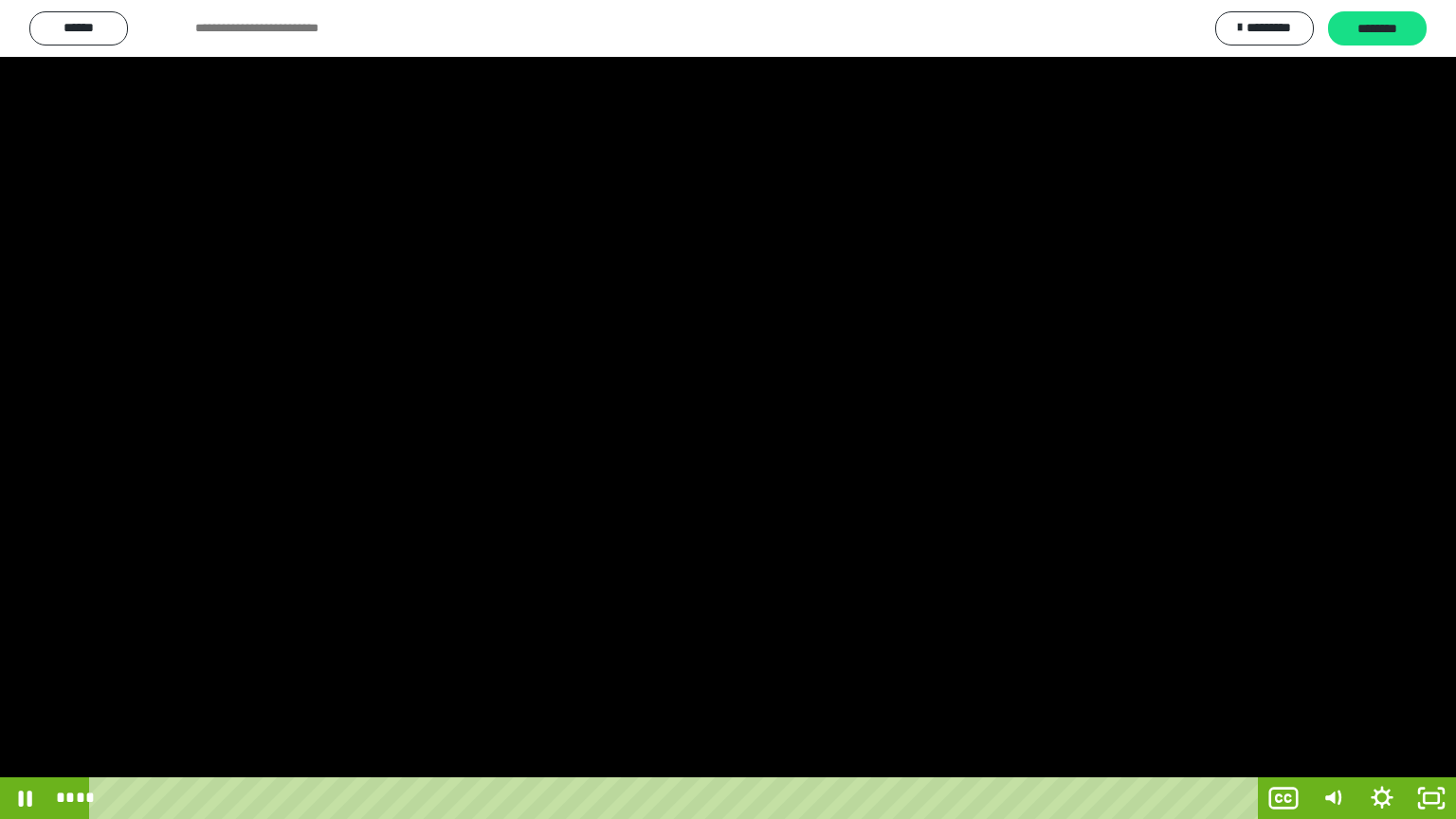 click at bounding box center (728, 410) 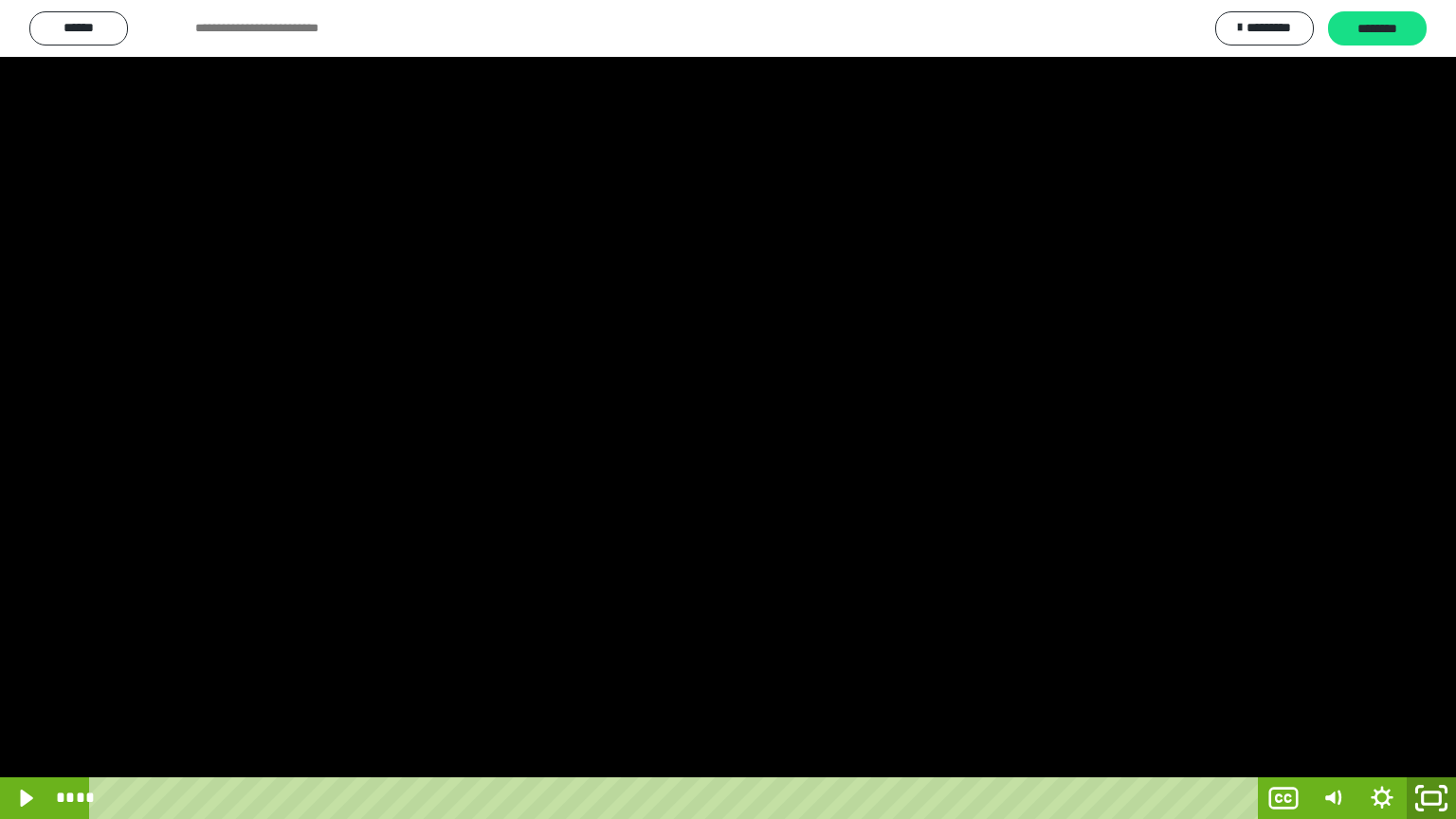 click 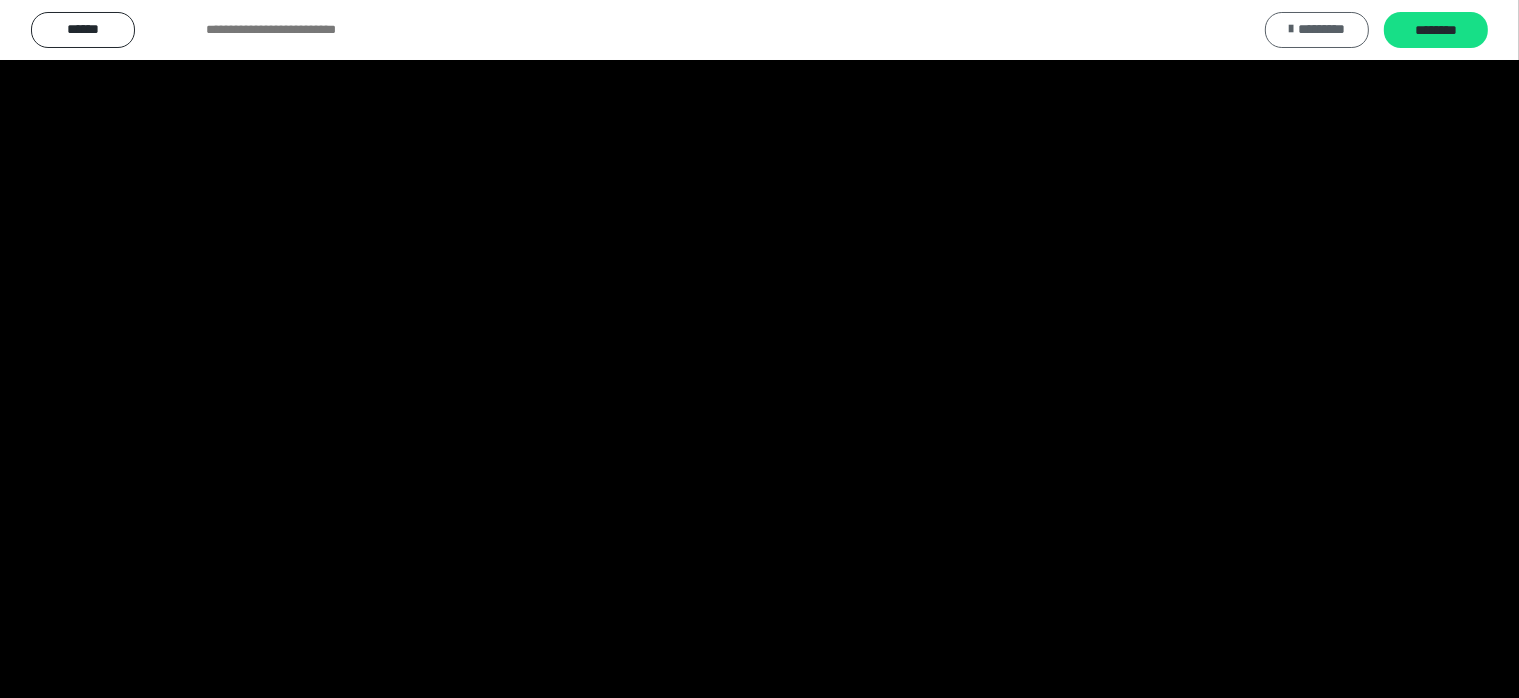 scroll, scrollTop: 3988, scrollLeft: 0, axis: vertical 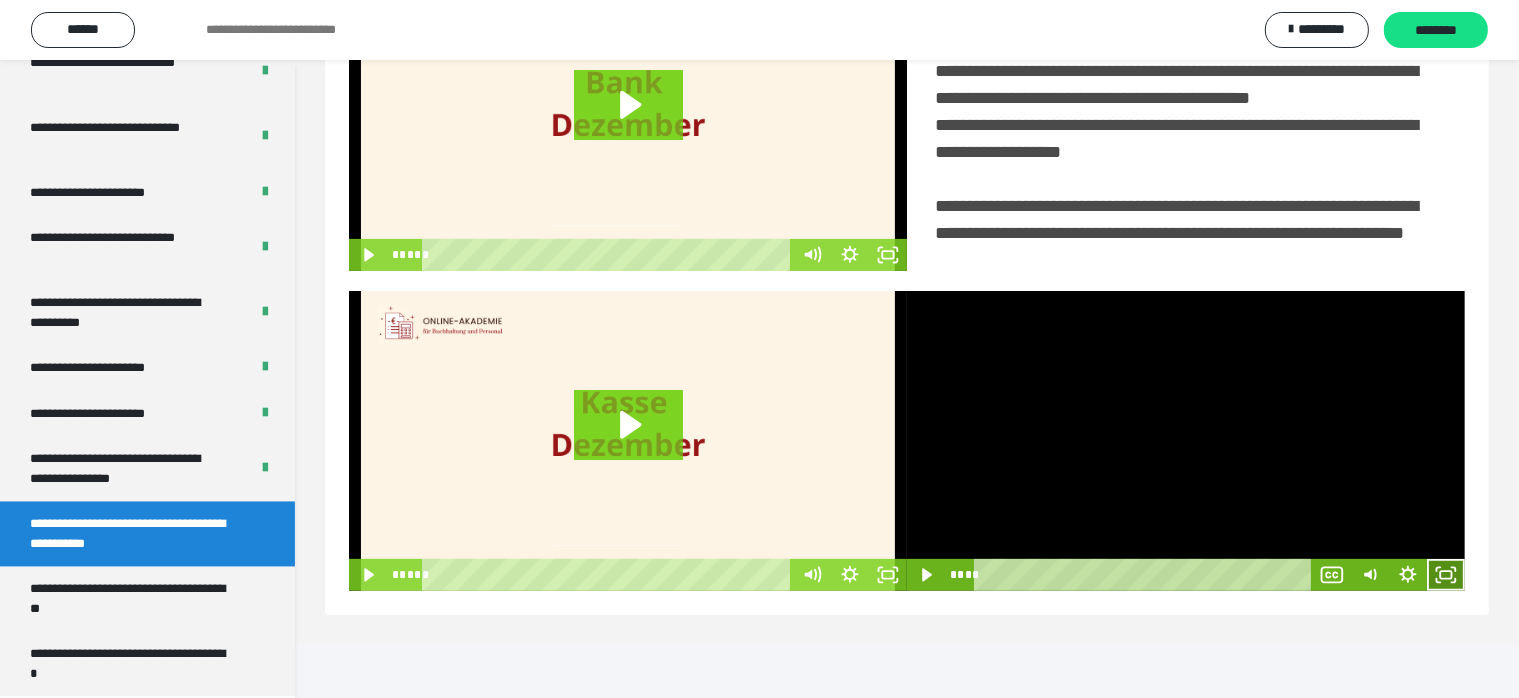 click 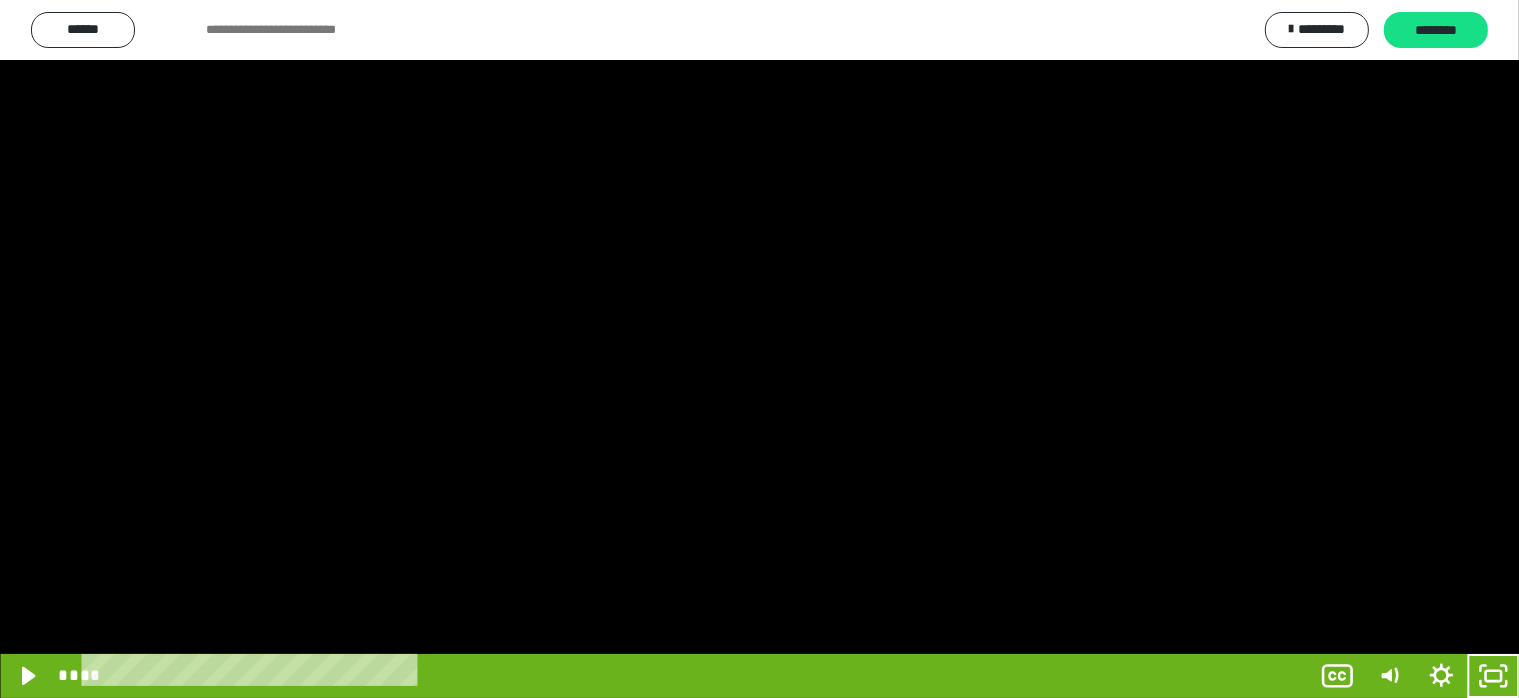 click at bounding box center [759, 349] 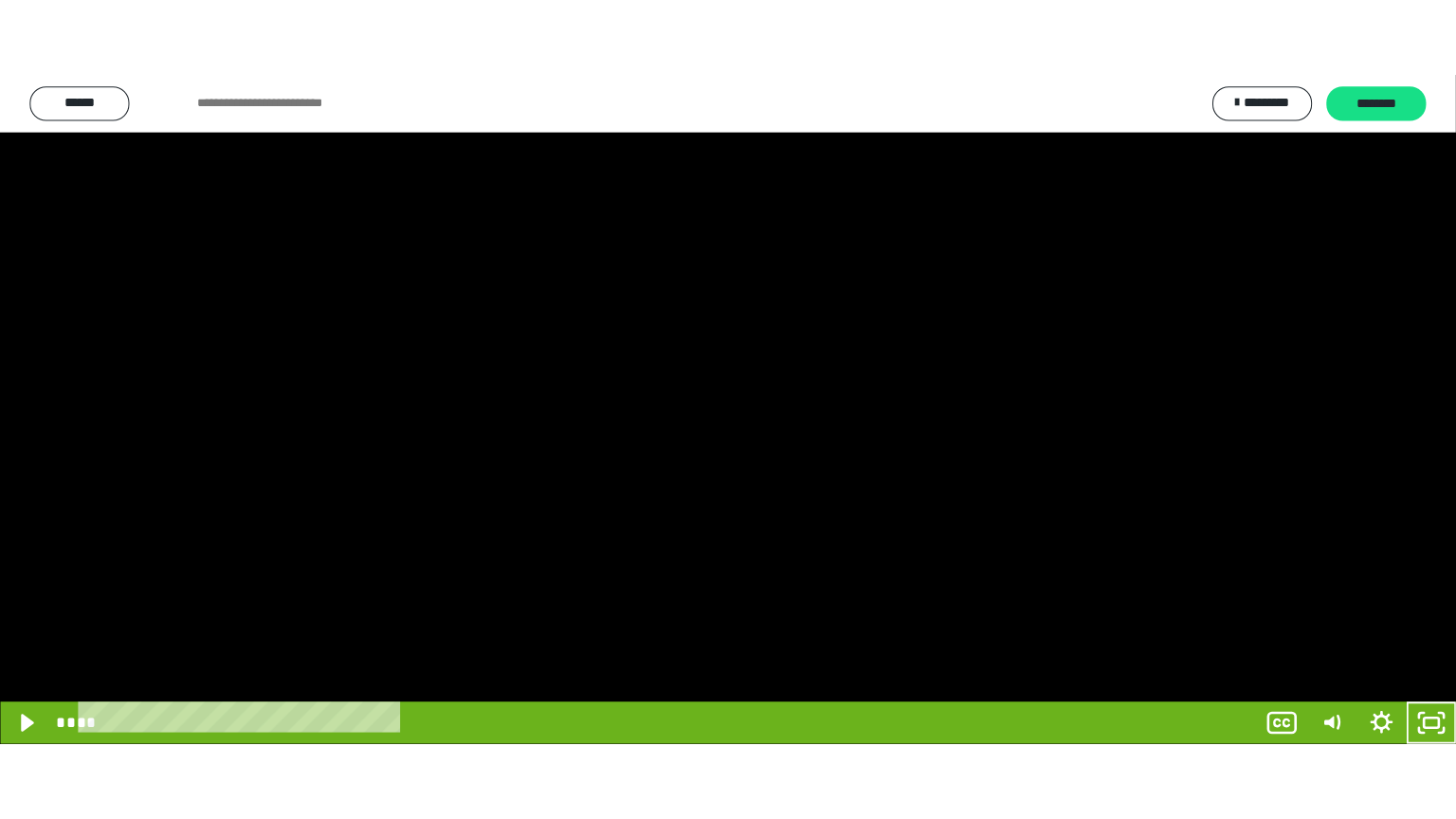 scroll, scrollTop: 317, scrollLeft: 0, axis: vertical 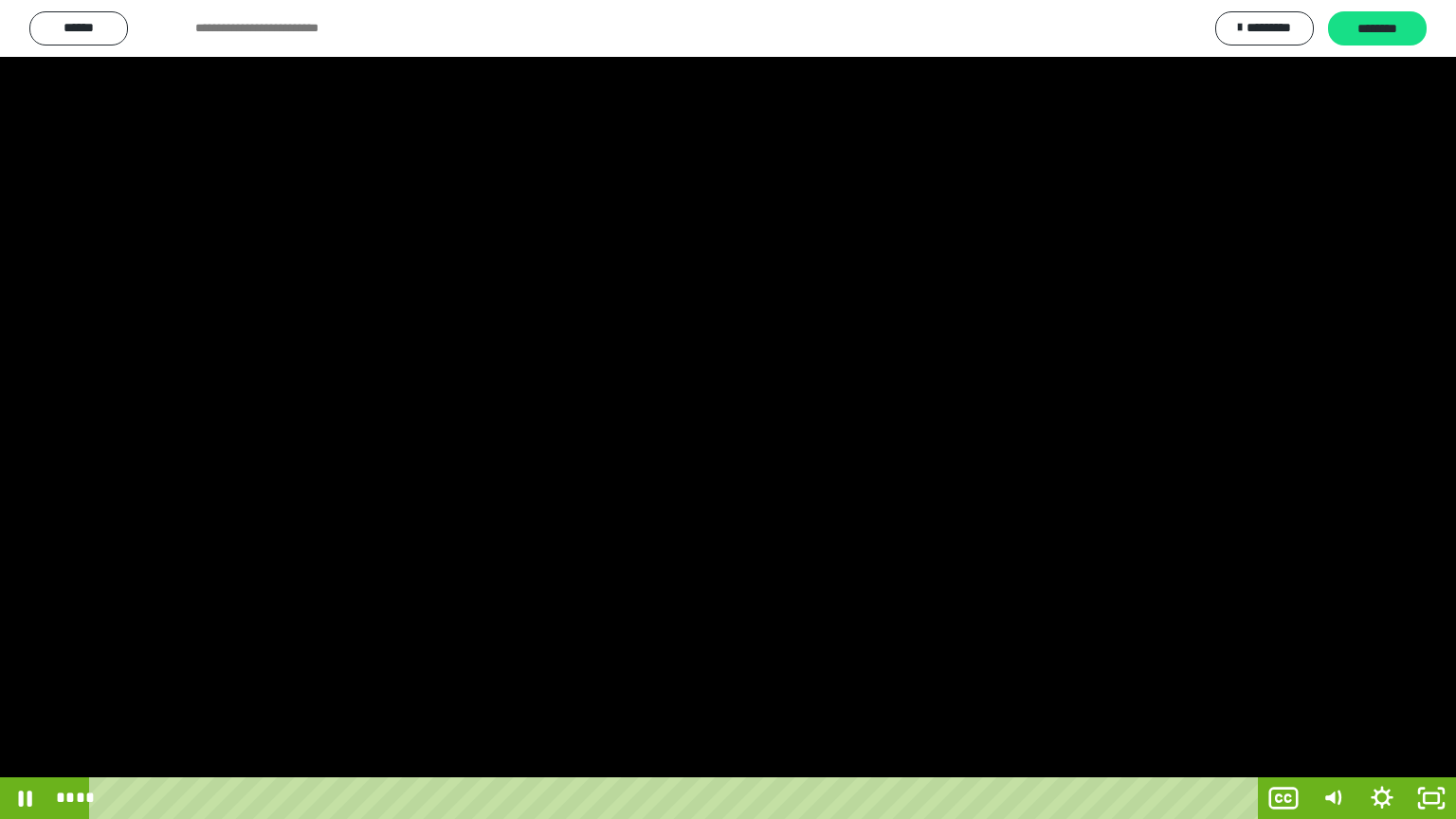 drag, startPoint x: 1184, startPoint y: 510, endPoint x: 1327, endPoint y: 573, distance: 156.2626 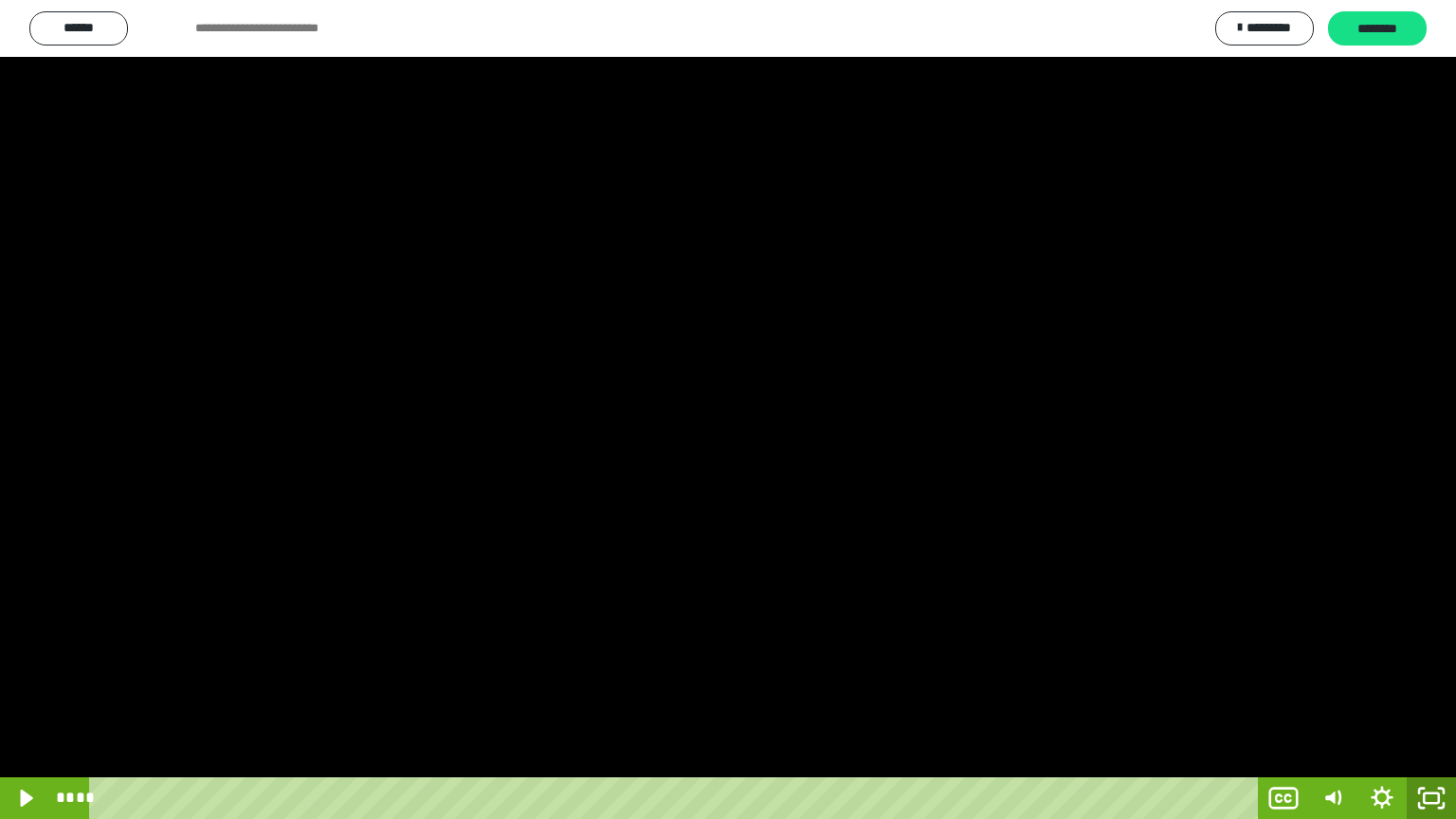 click 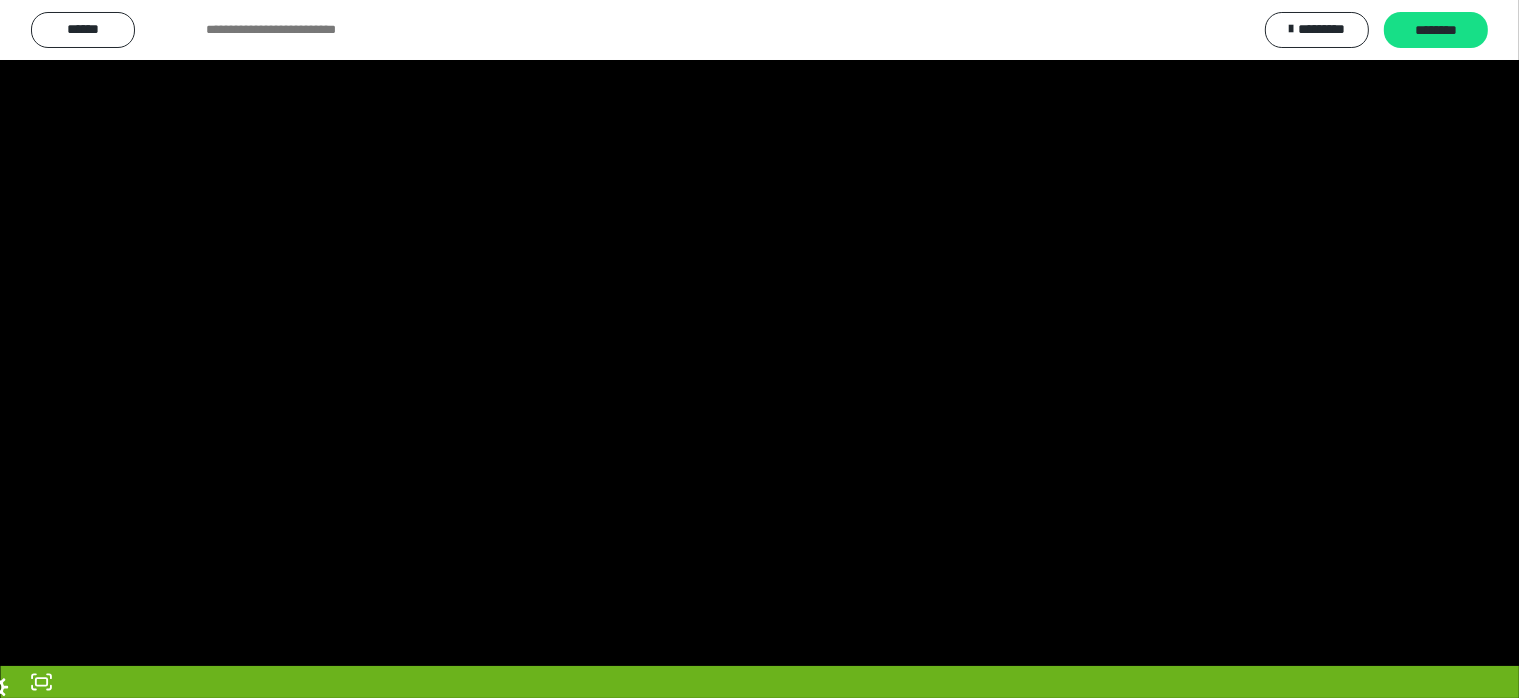 scroll, scrollTop: 3988, scrollLeft: 0, axis: vertical 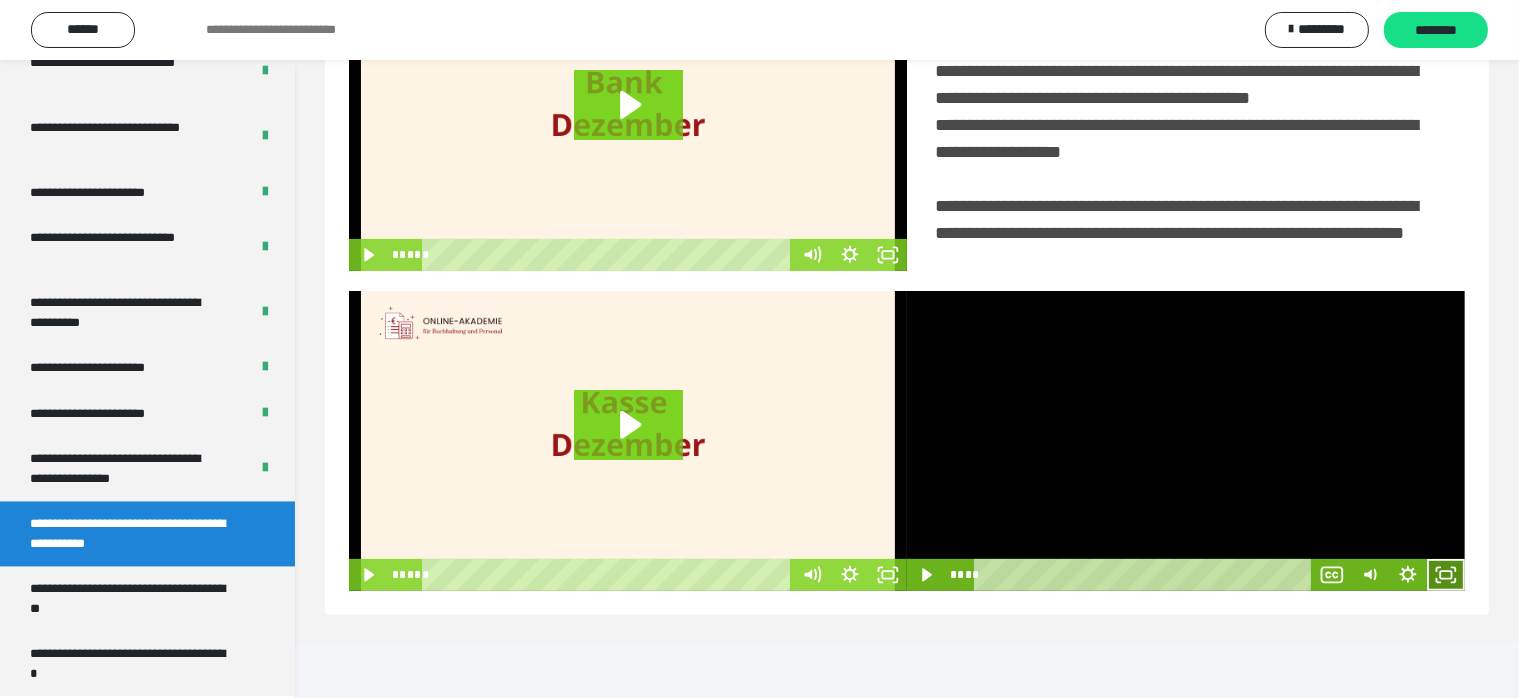 click 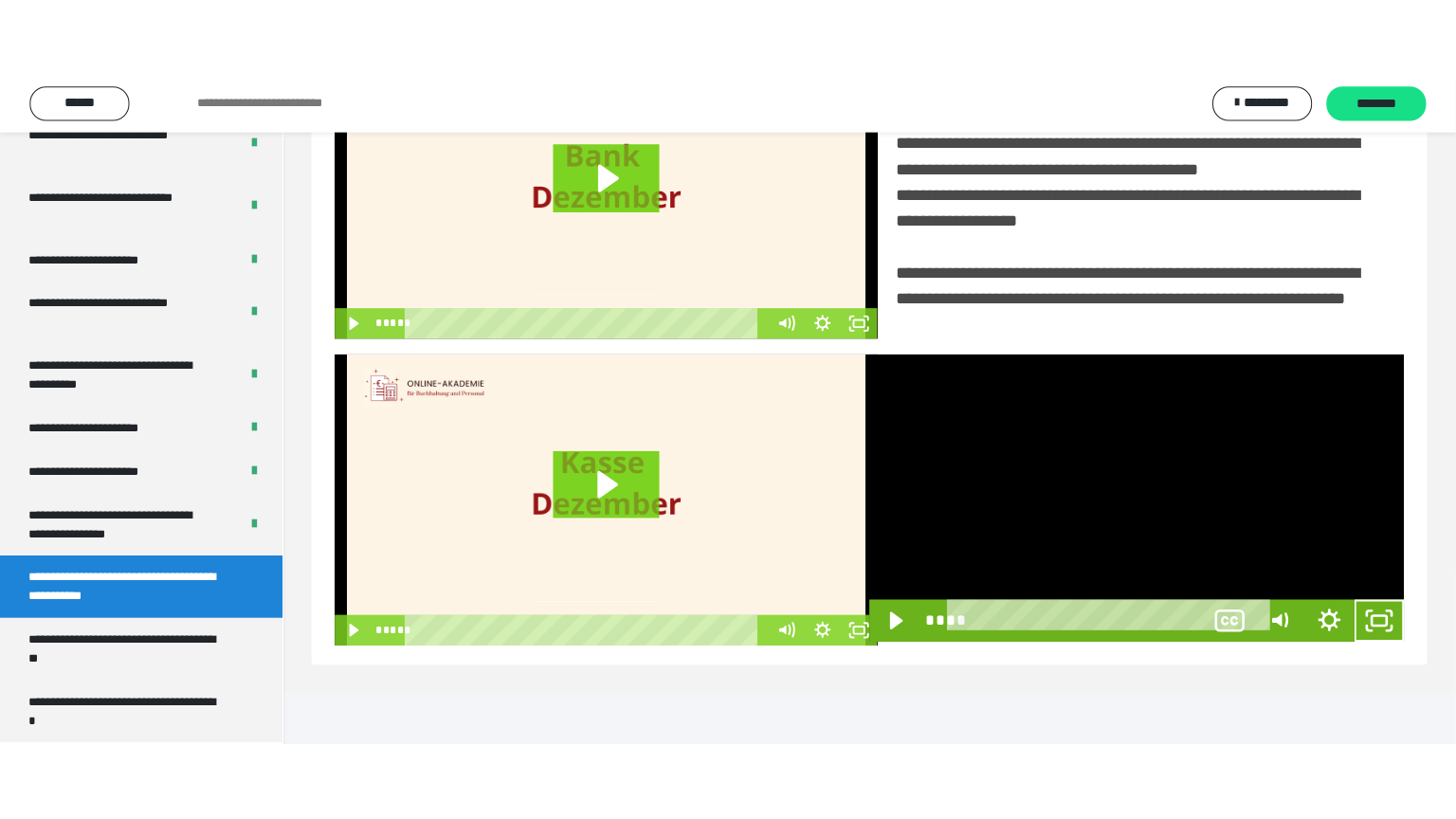 scroll, scrollTop: 317, scrollLeft: 0, axis: vertical 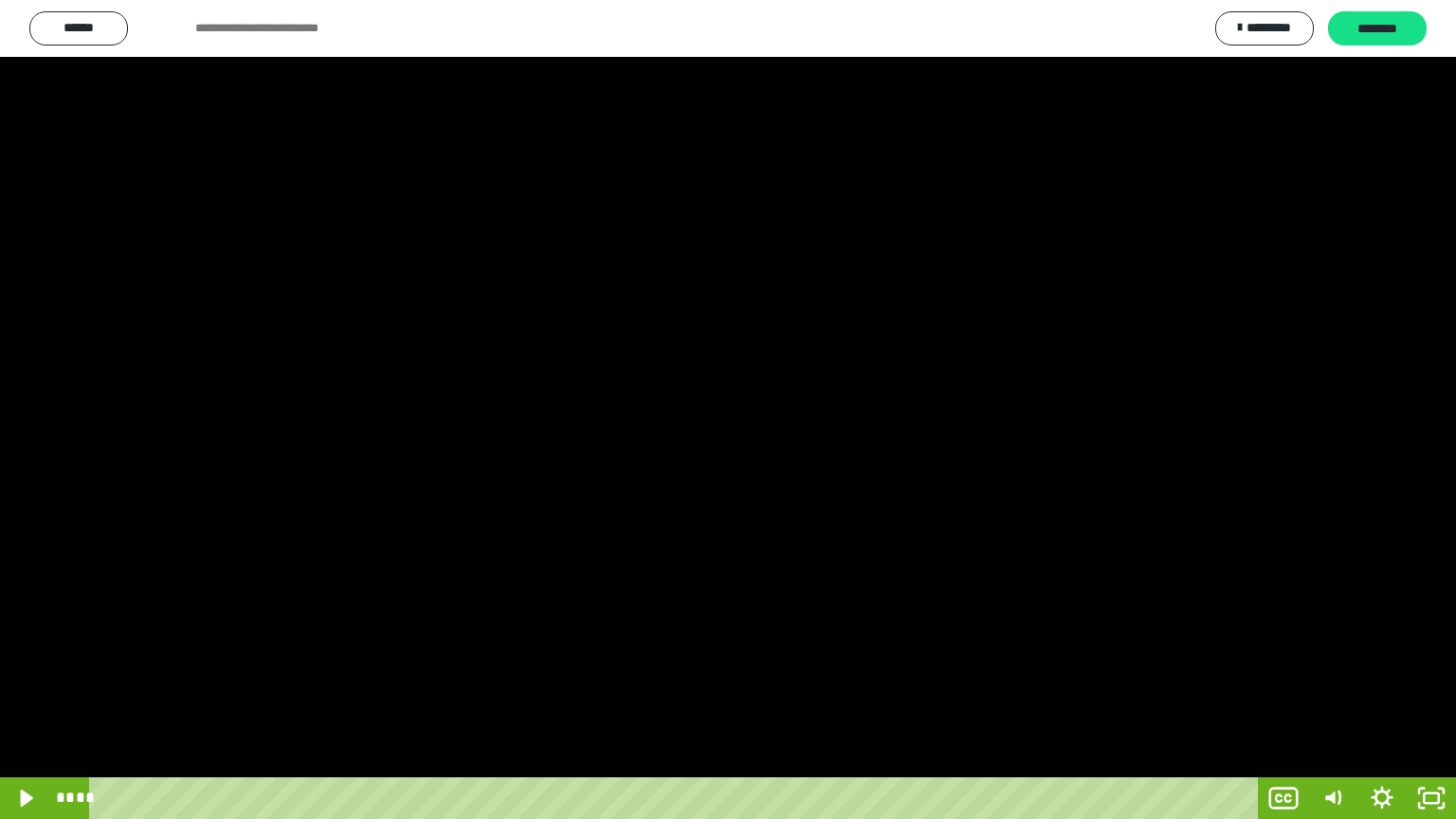 click at bounding box center [728, 410] 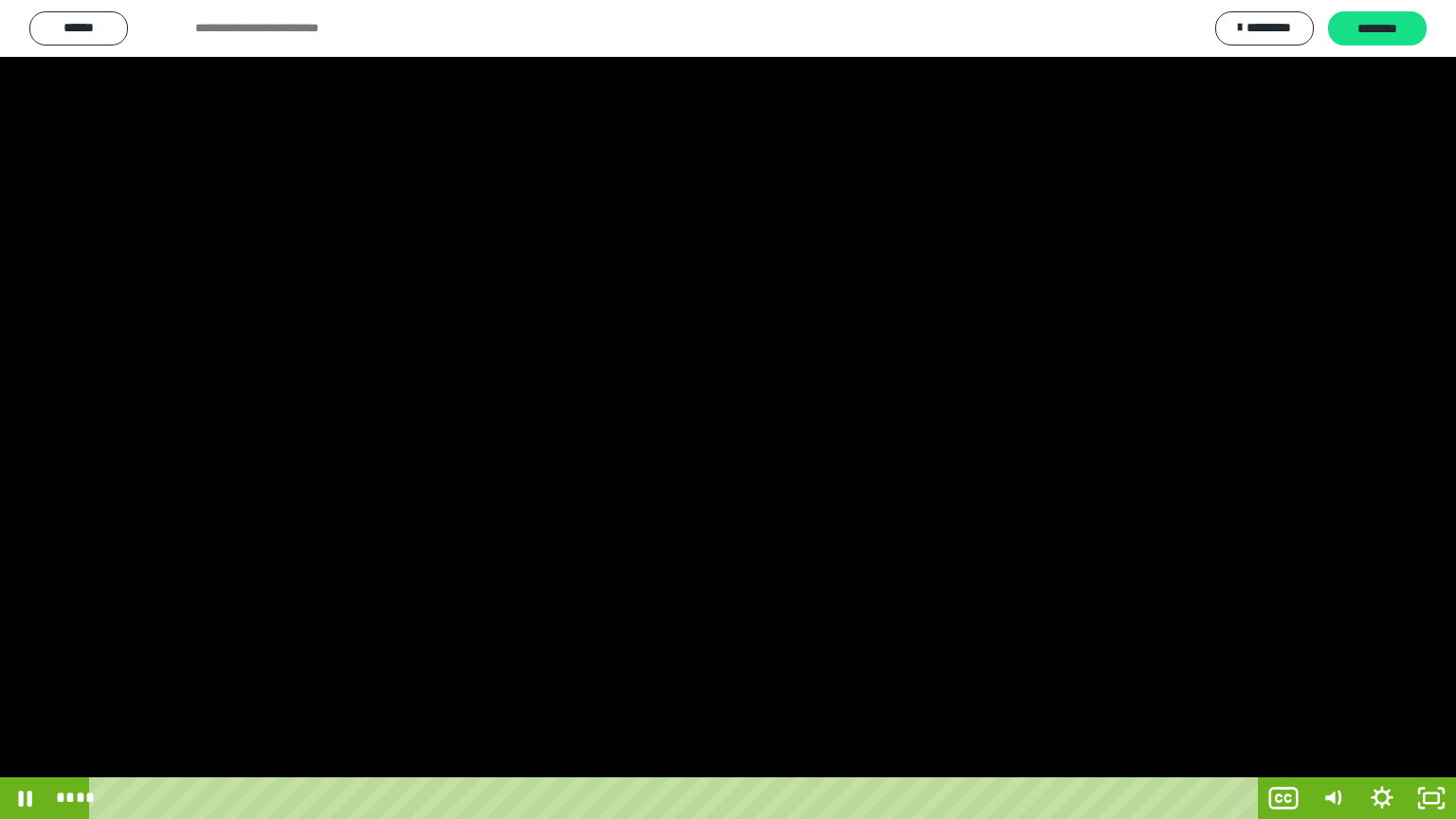 click at bounding box center (728, 410) 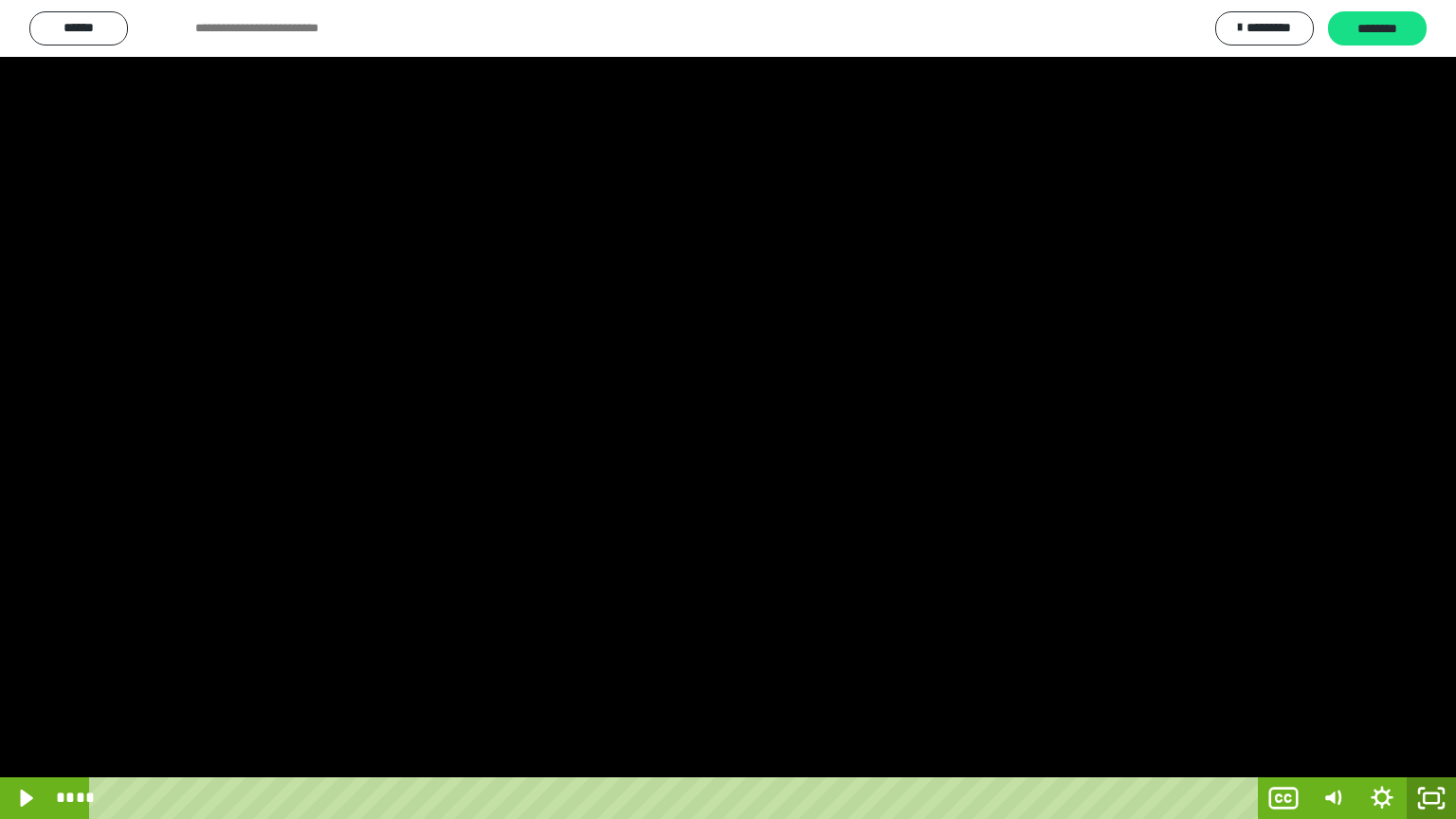 drag, startPoint x: 1433, startPoint y: 800, endPoint x: 1414, endPoint y: 631, distance: 170.06469 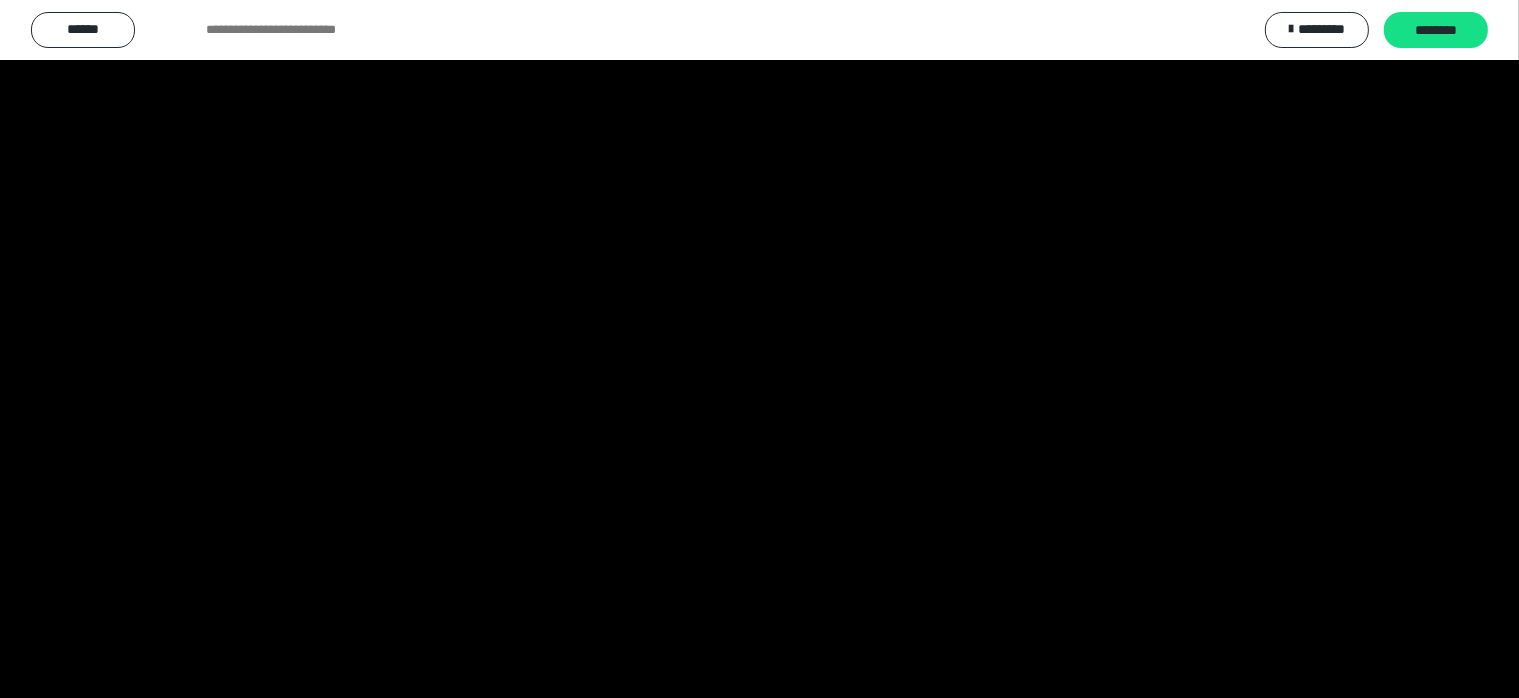 scroll, scrollTop: 3988, scrollLeft: 0, axis: vertical 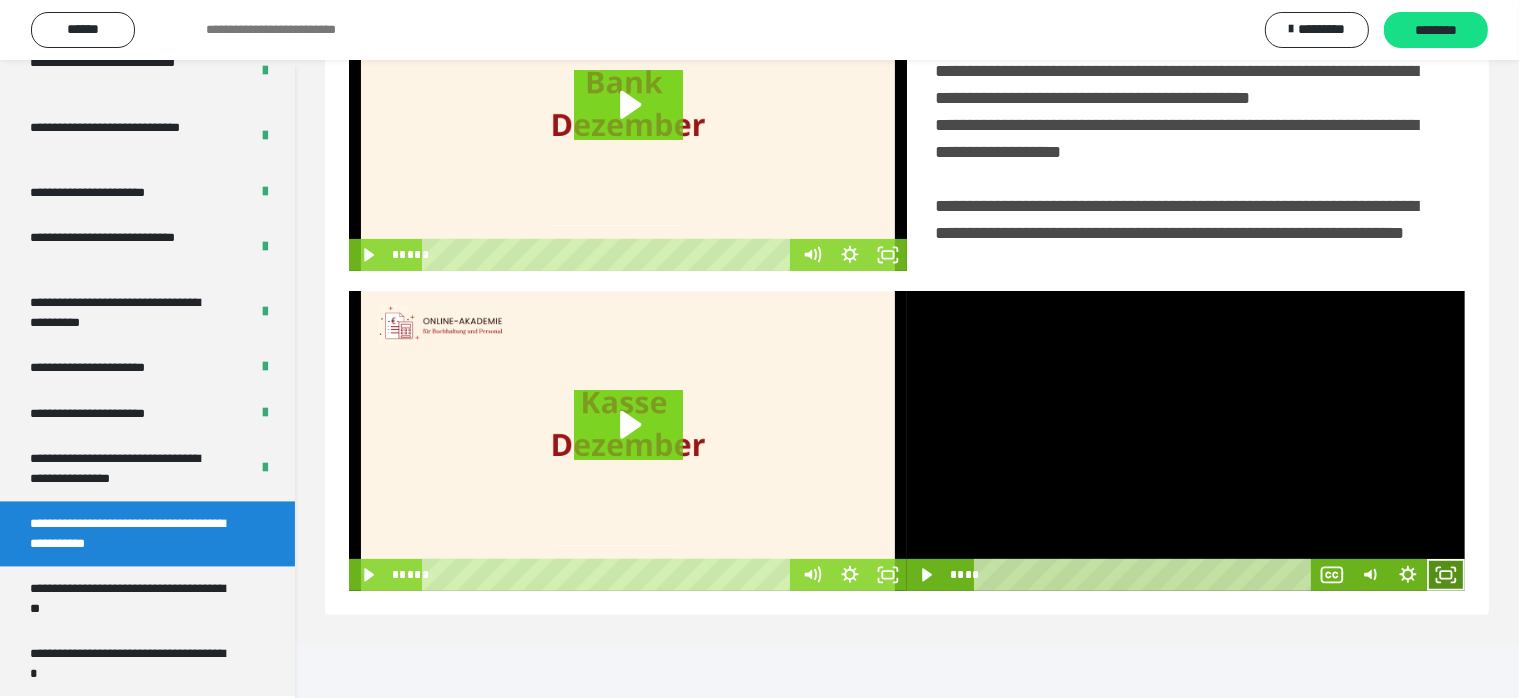 click 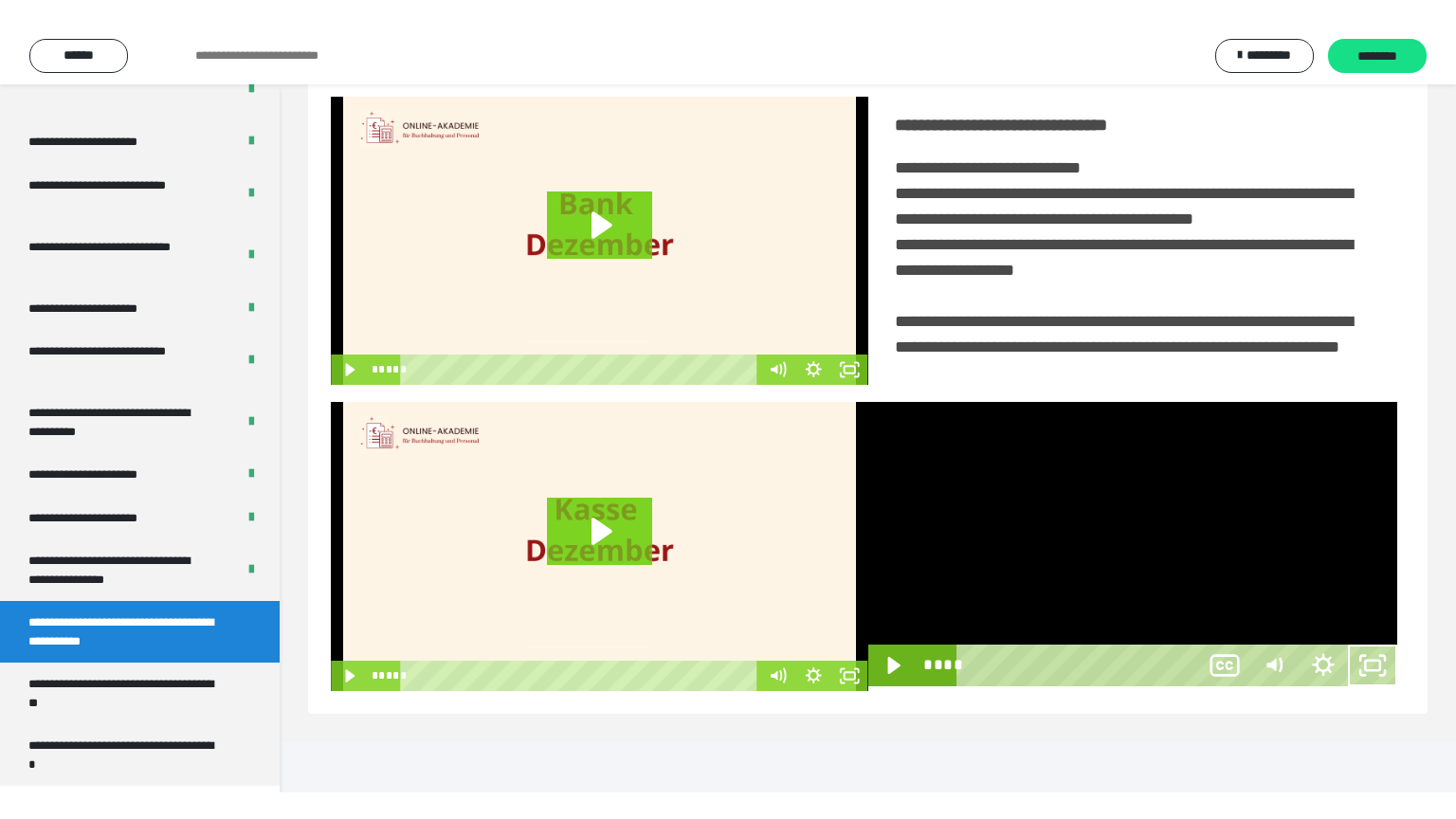 scroll, scrollTop: 317, scrollLeft: 0, axis: vertical 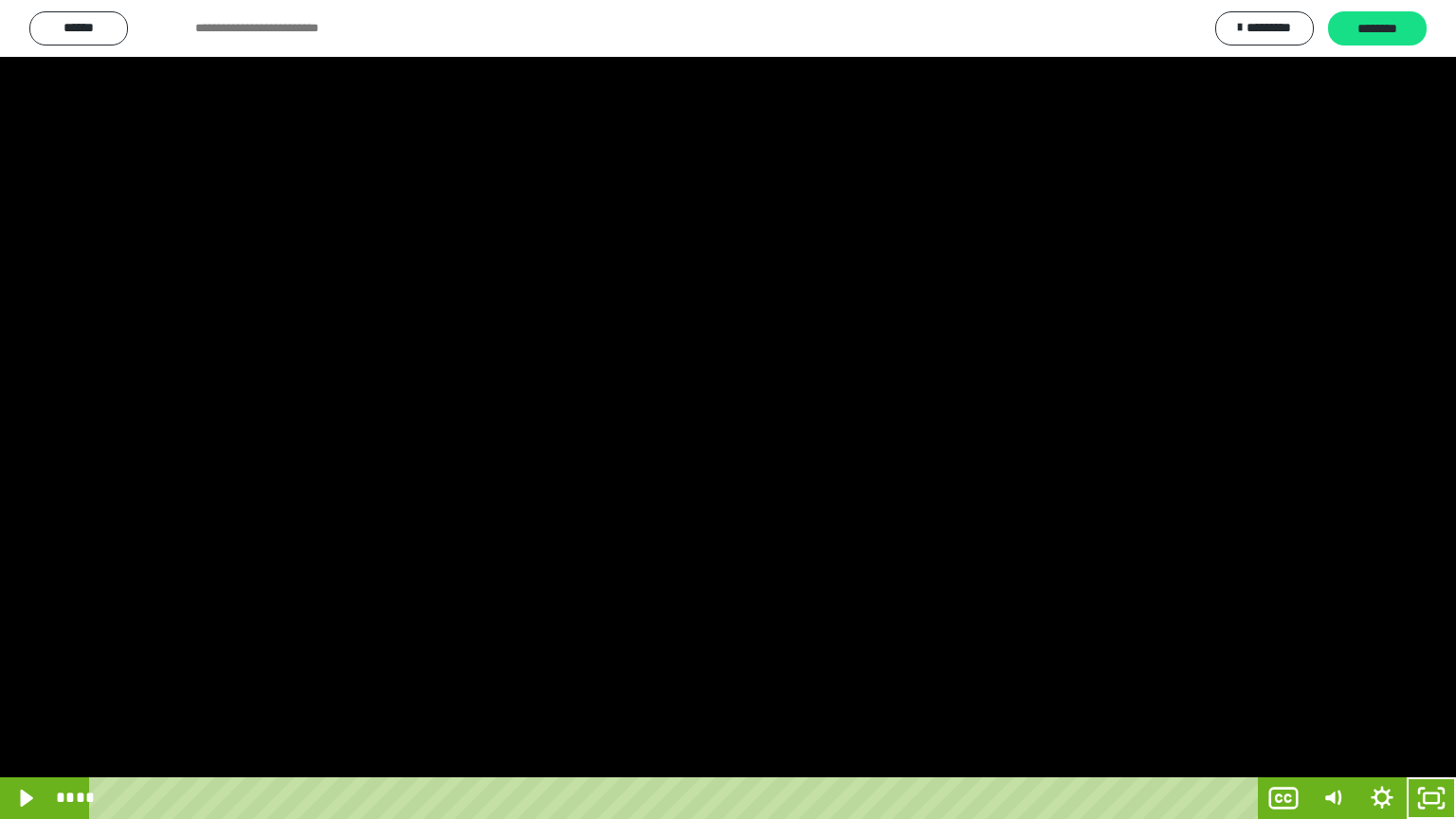 click at bounding box center (728, 410) 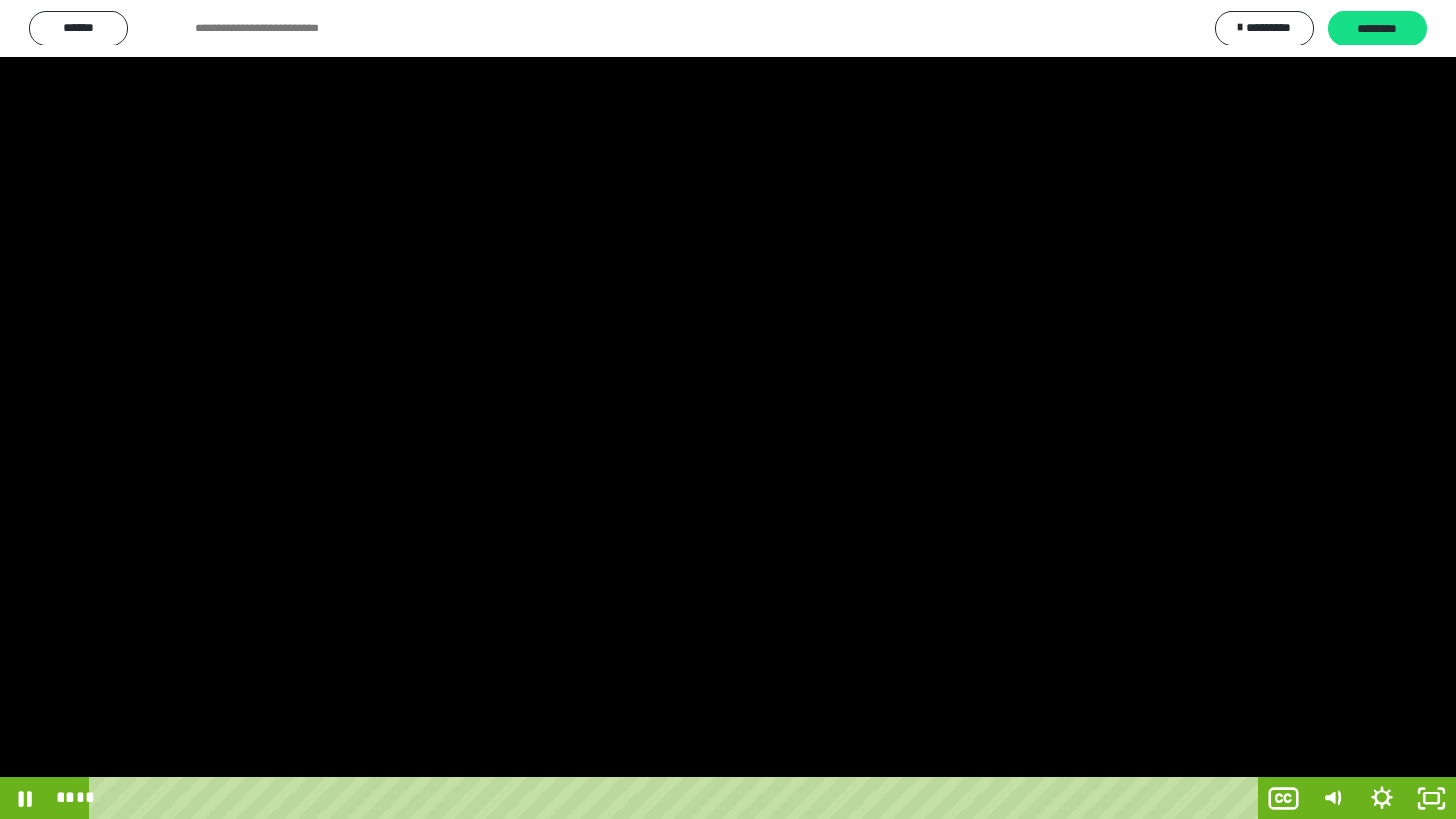 click at bounding box center (728, 410) 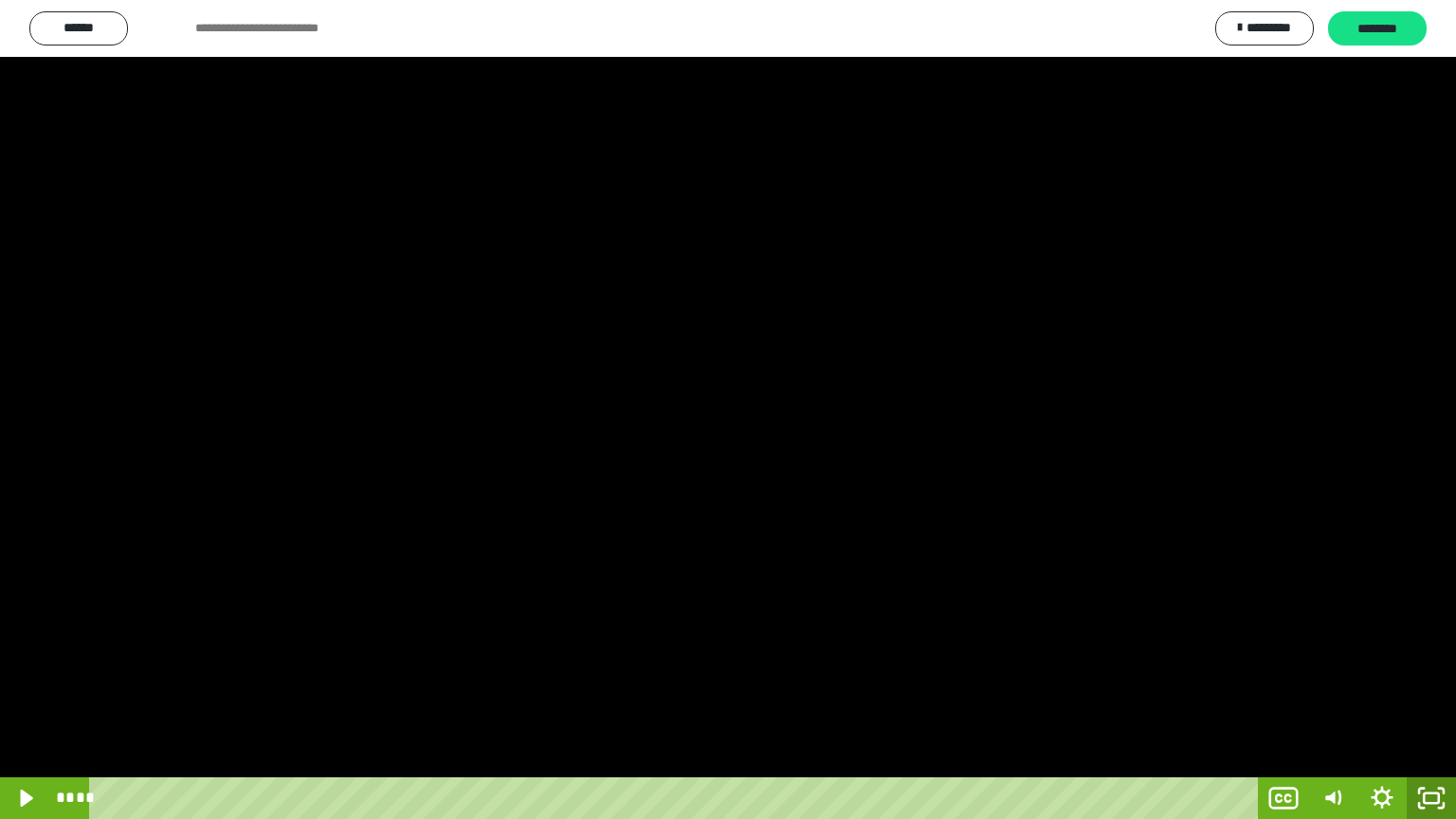 drag, startPoint x: 1433, startPoint y: 818, endPoint x: 1093, endPoint y: 2, distance: 884 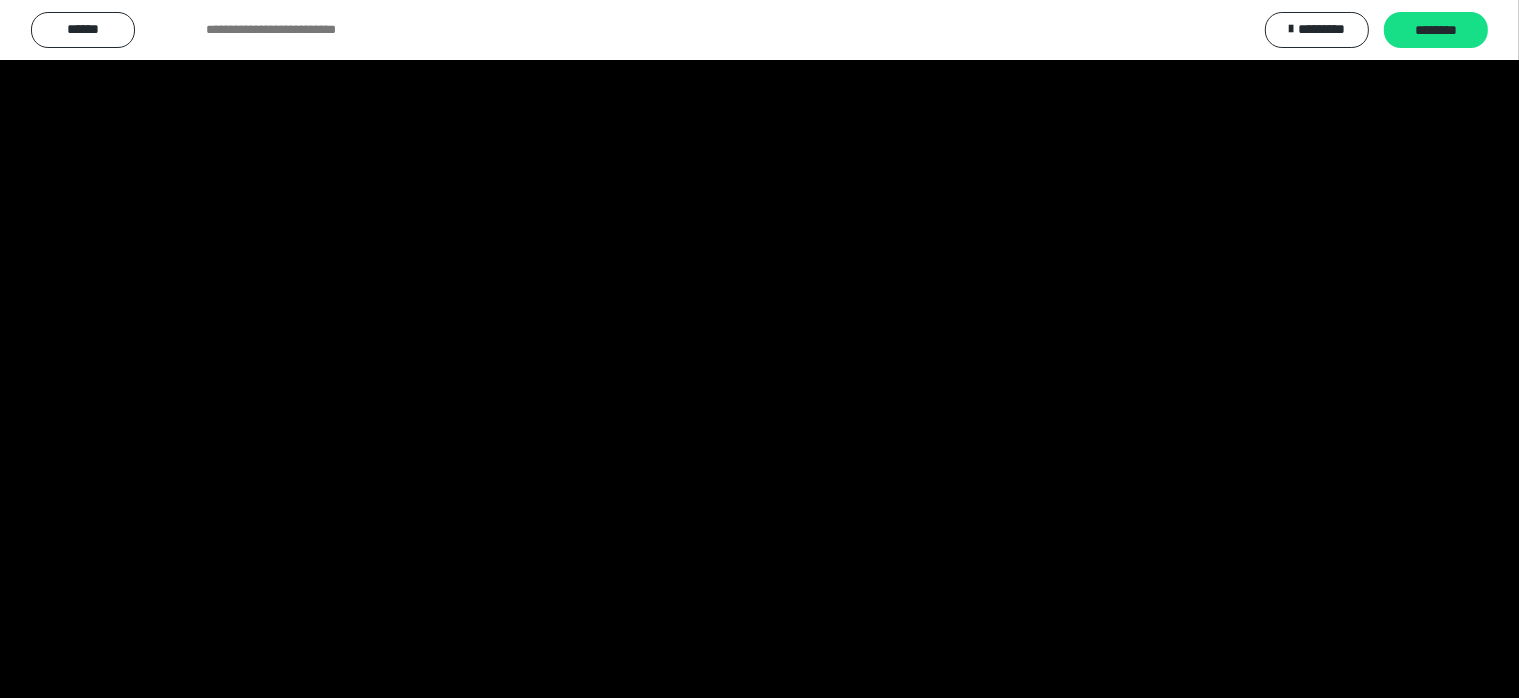 scroll, scrollTop: 3988, scrollLeft: 0, axis: vertical 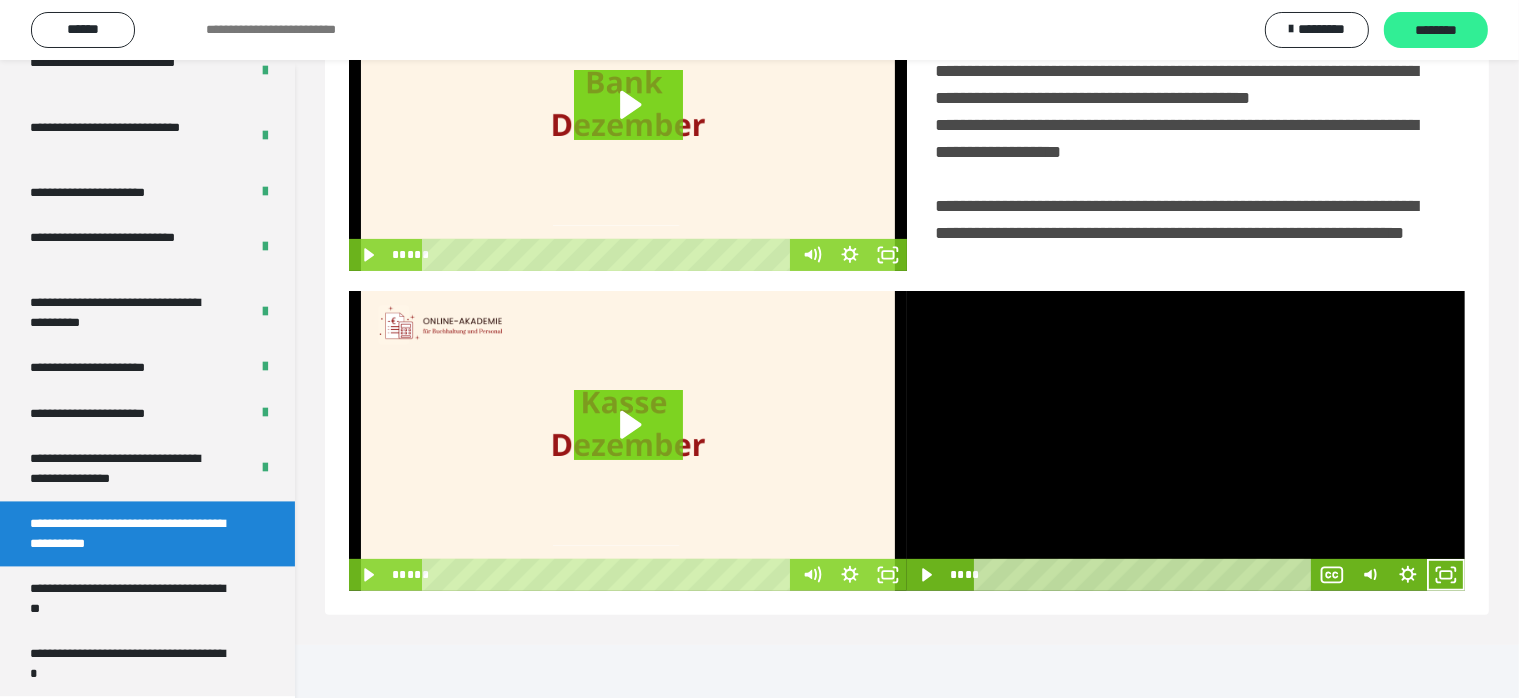click on "********" at bounding box center [1436, 31] 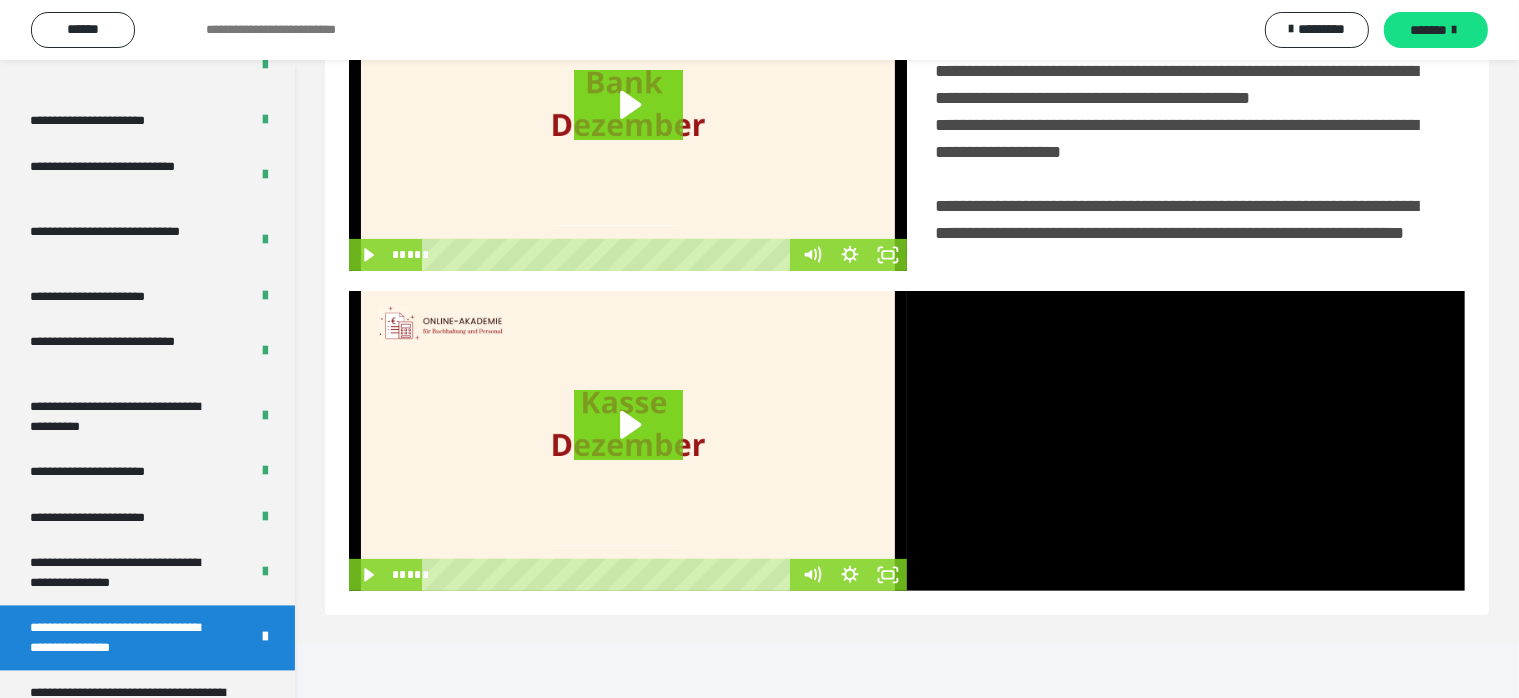 scroll, scrollTop: 3988, scrollLeft: 0, axis: vertical 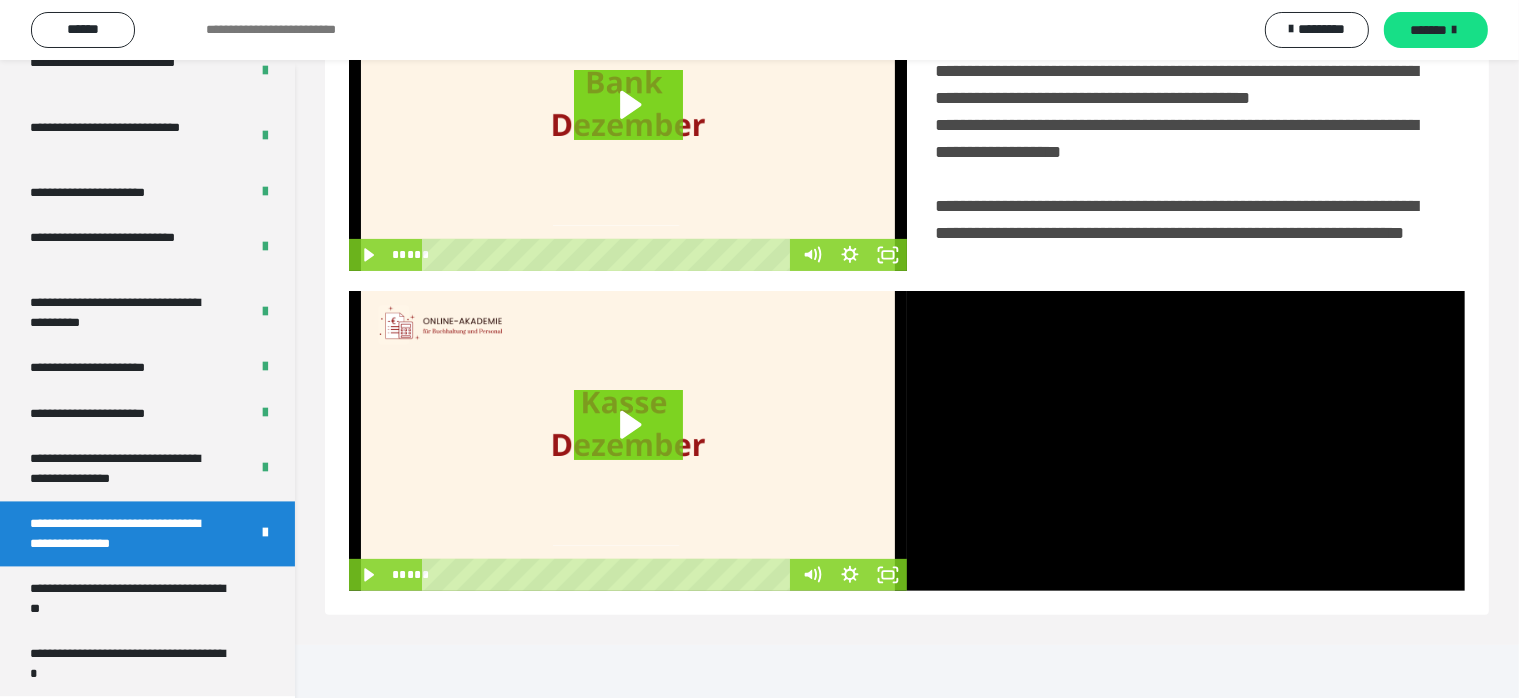 click on "**********" at bounding box center (131, 598) 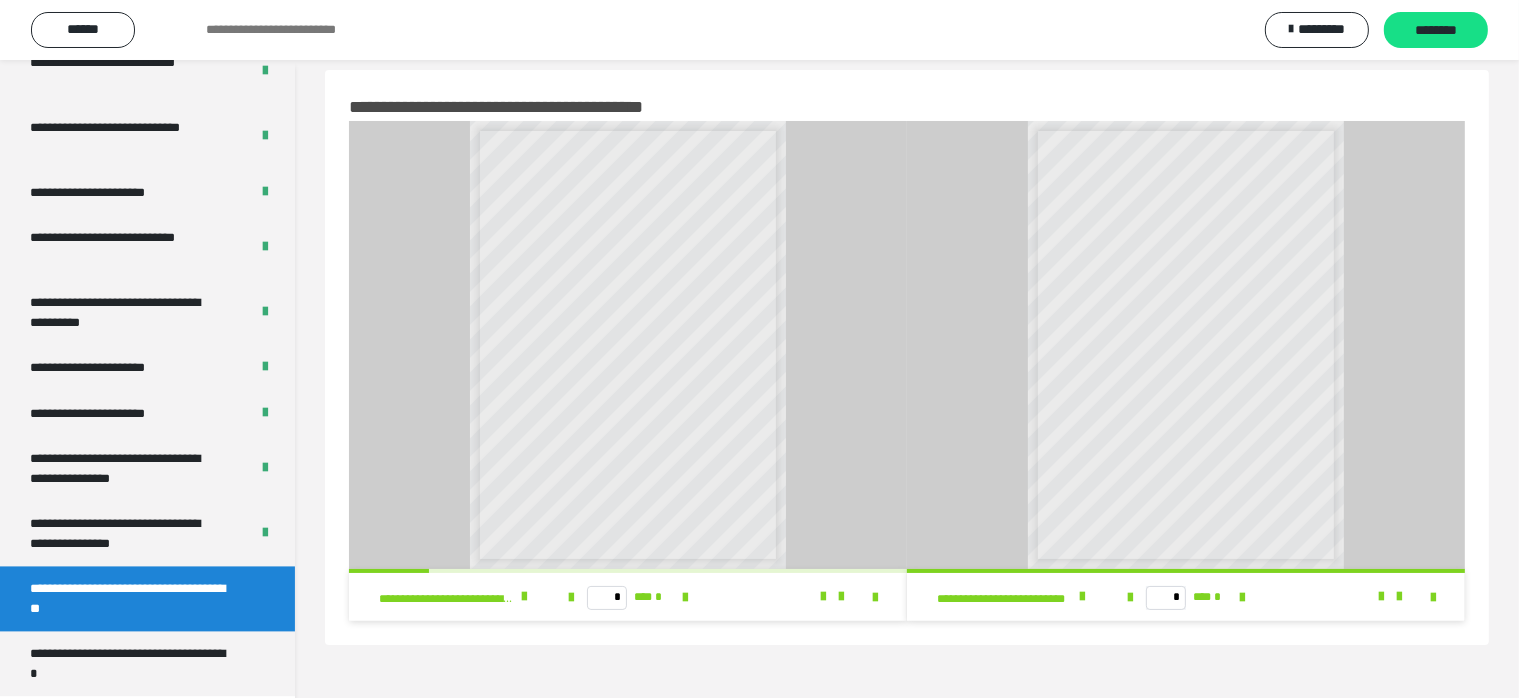 scroll, scrollTop: 0, scrollLeft: 0, axis: both 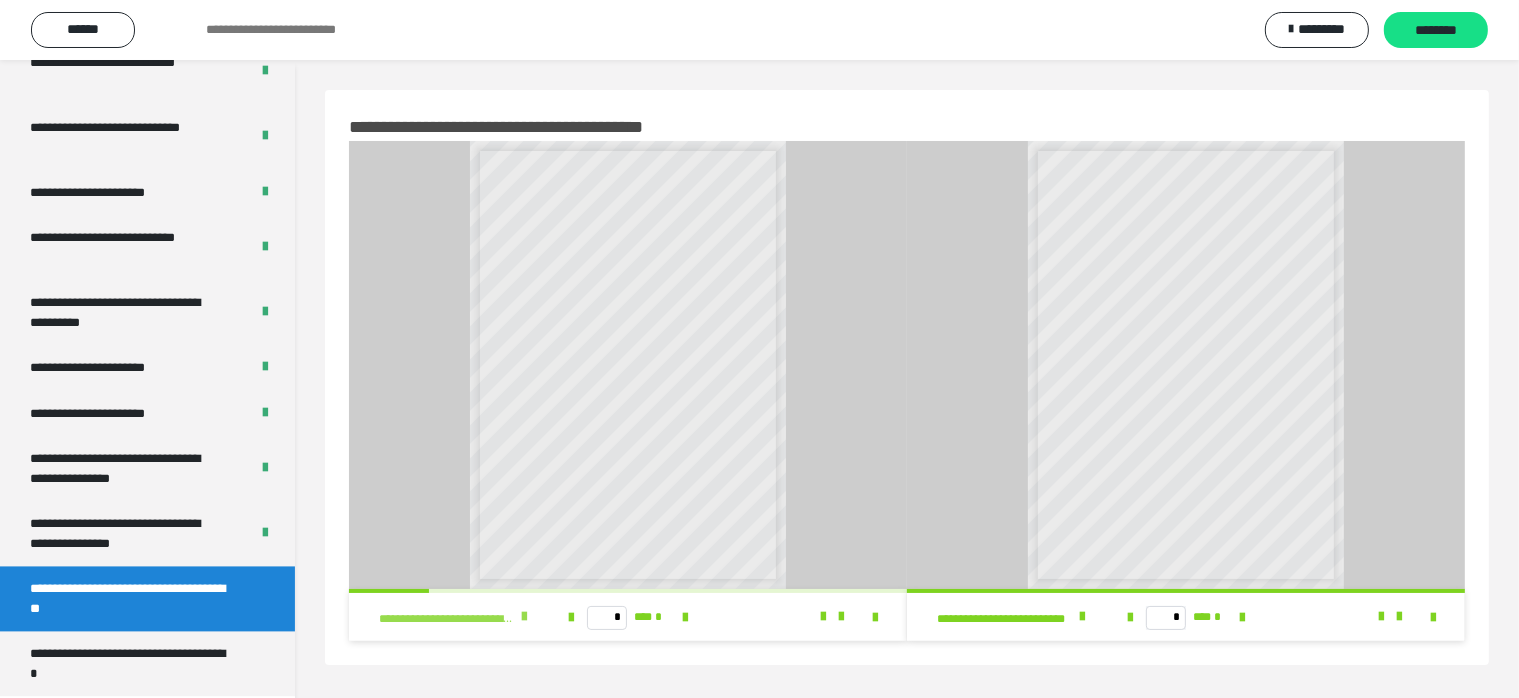 click at bounding box center [524, 617] 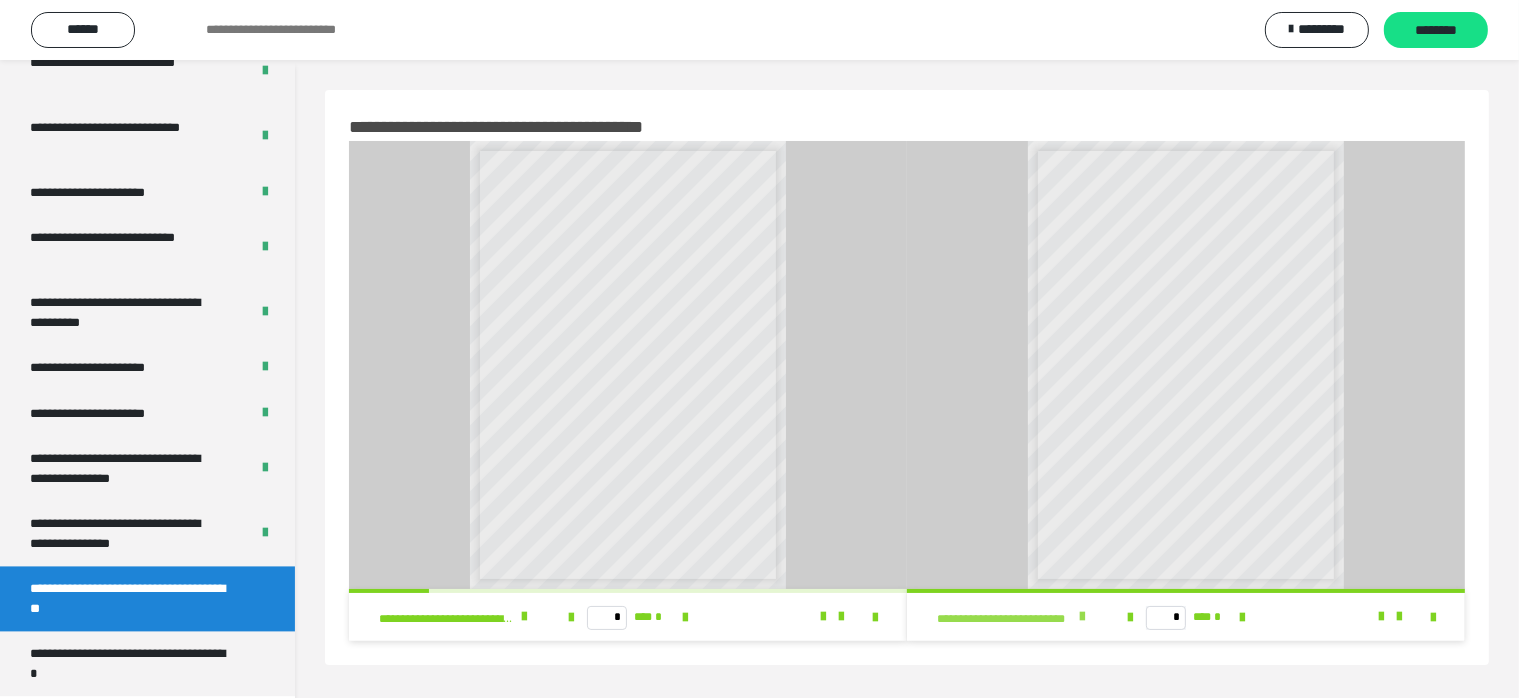 click on "**********" at bounding box center (1016, 617) 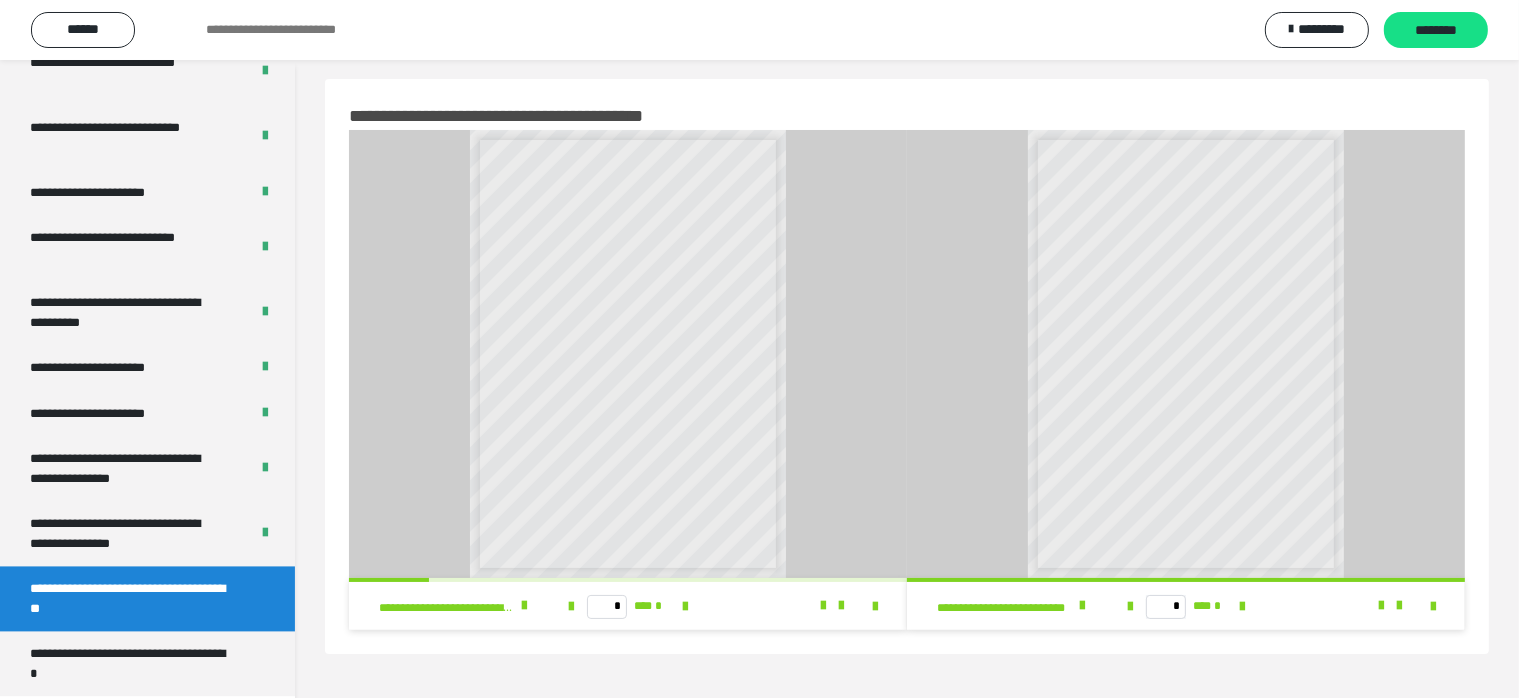 scroll, scrollTop: 0, scrollLeft: 0, axis: both 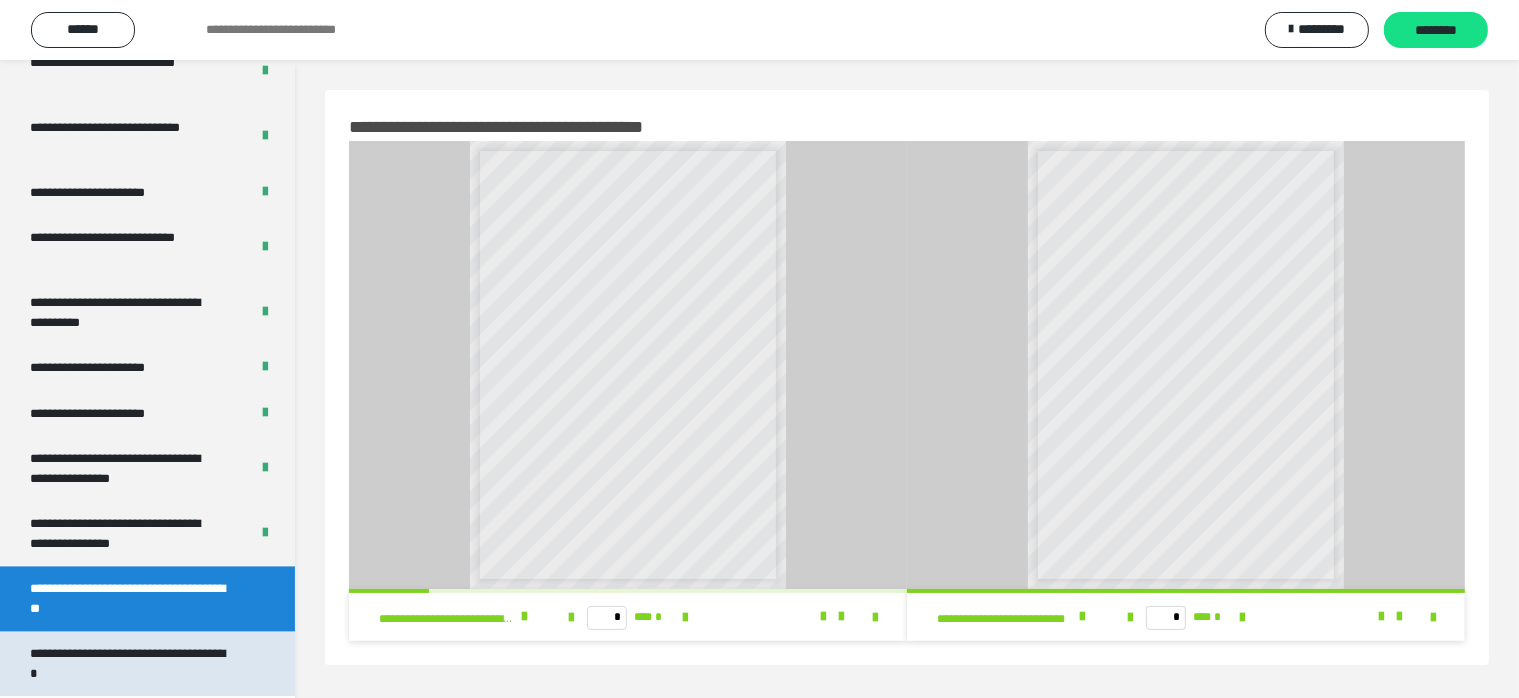 click on "**********" at bounding box center (131, 663) 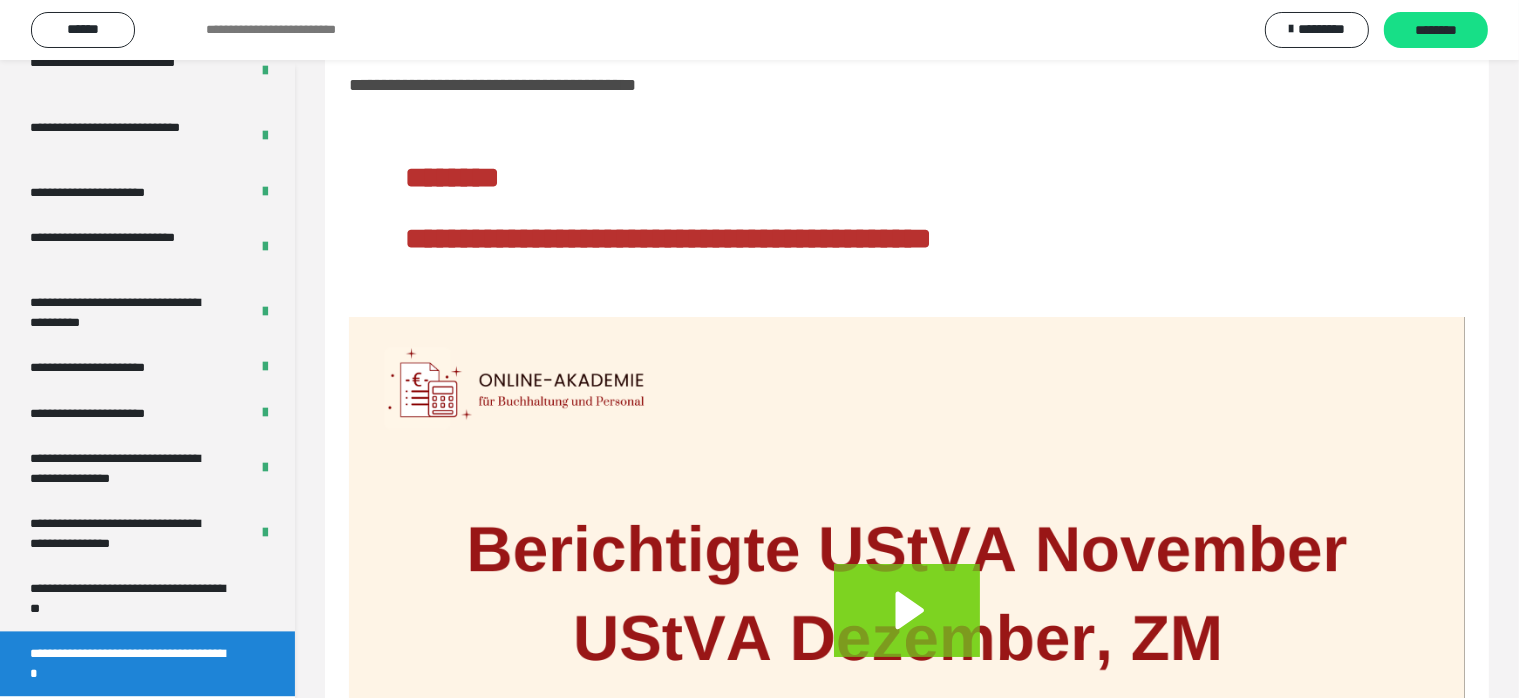 scroll, scrollTop: 0, scrollLeft: 0, axis: both 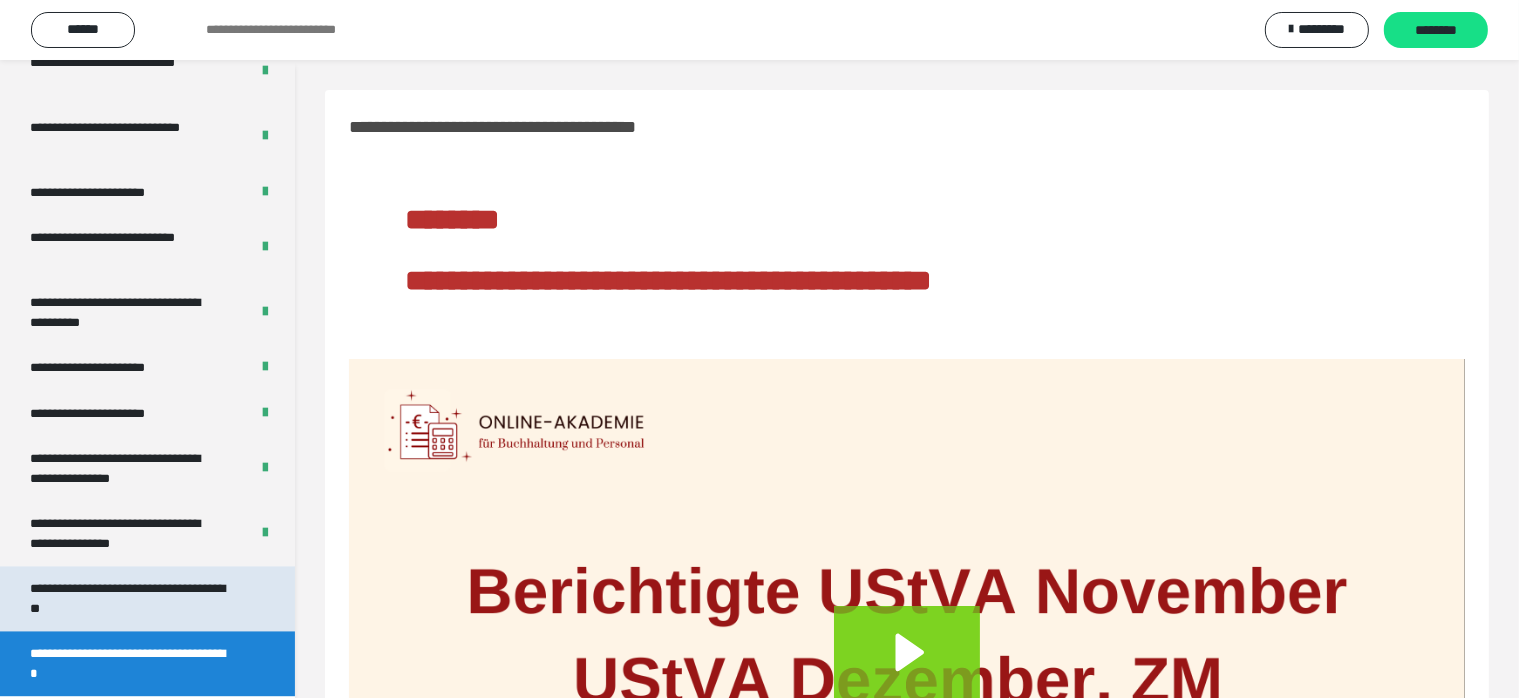 click on "**********" at bounding box center (131, 598) 